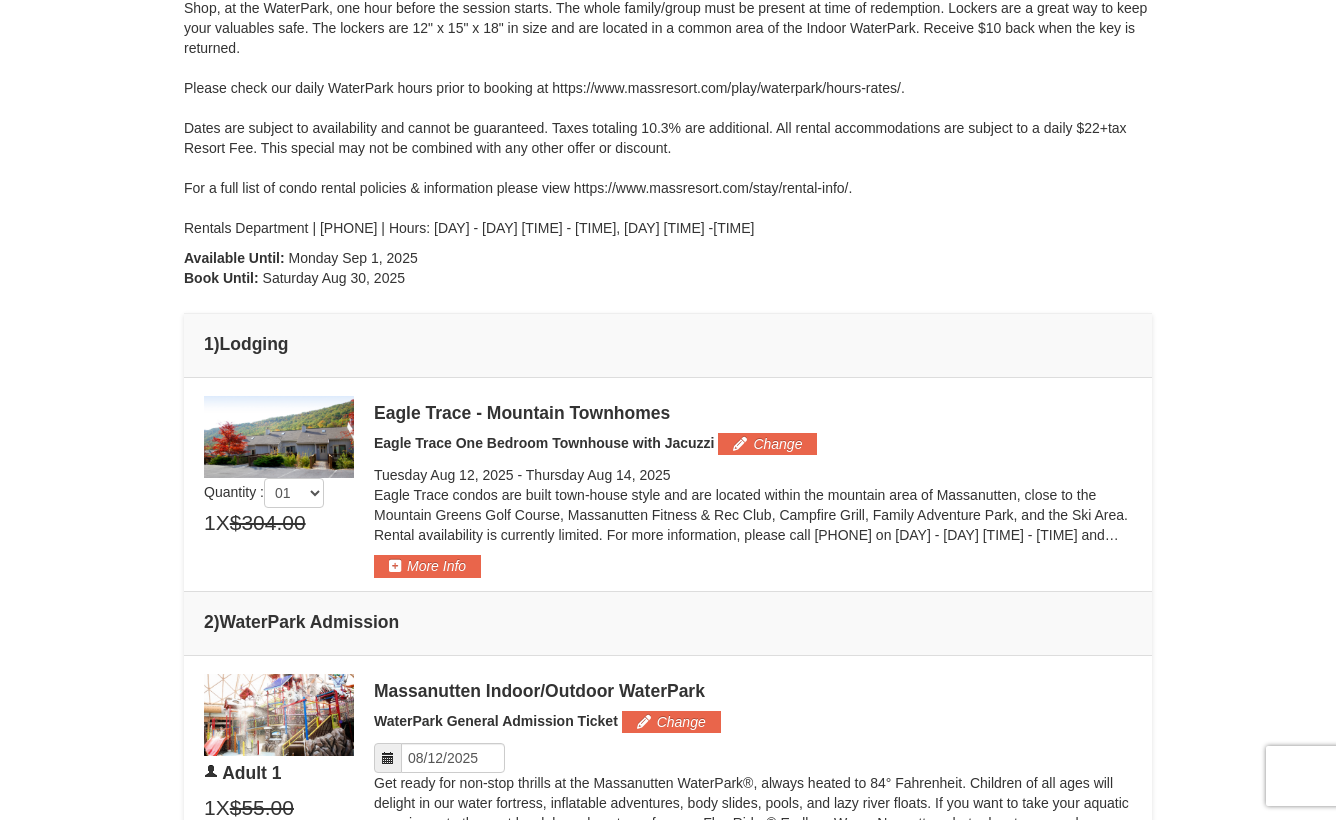 scroll, scrollTop: 606, scrollLeft: 0, axis: vertical 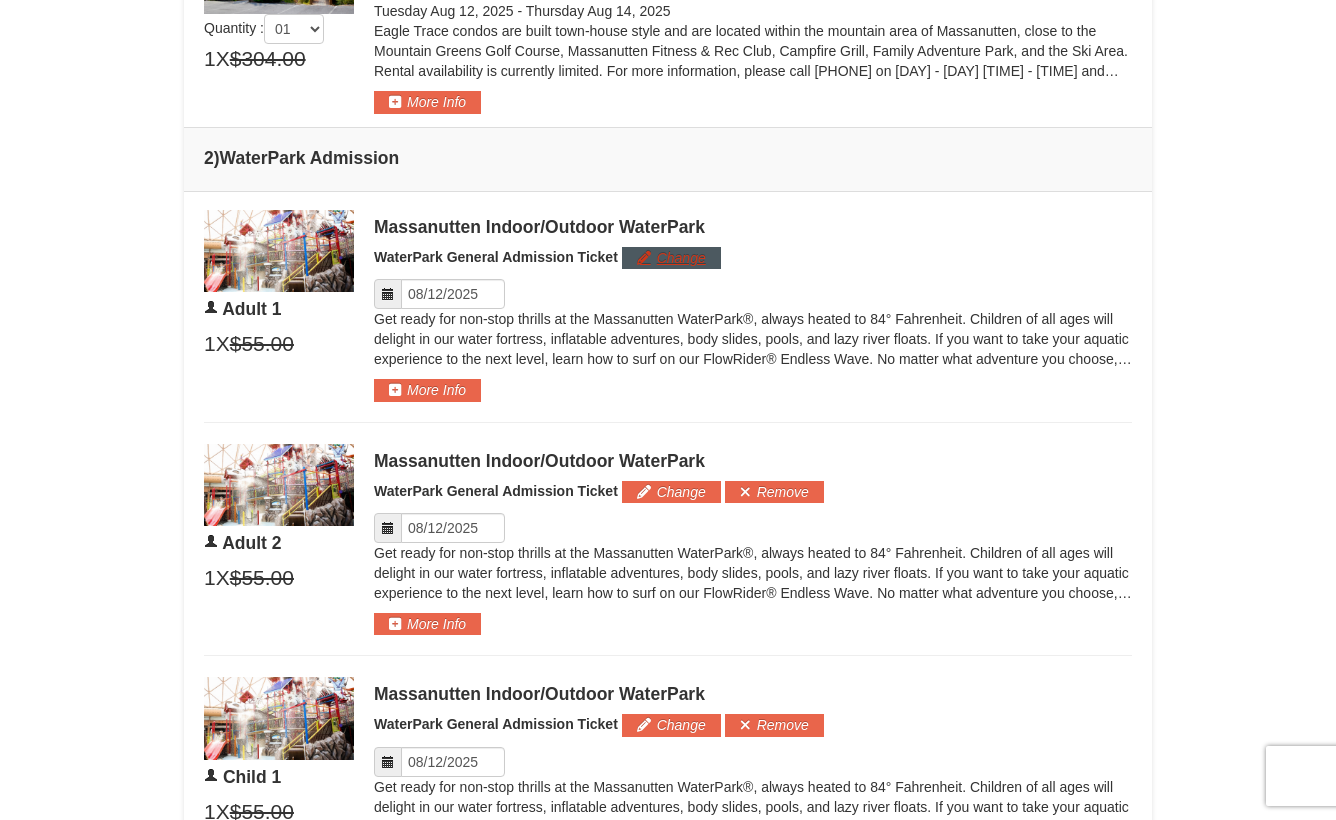 click on "Change" at bounding box center (671, 258) 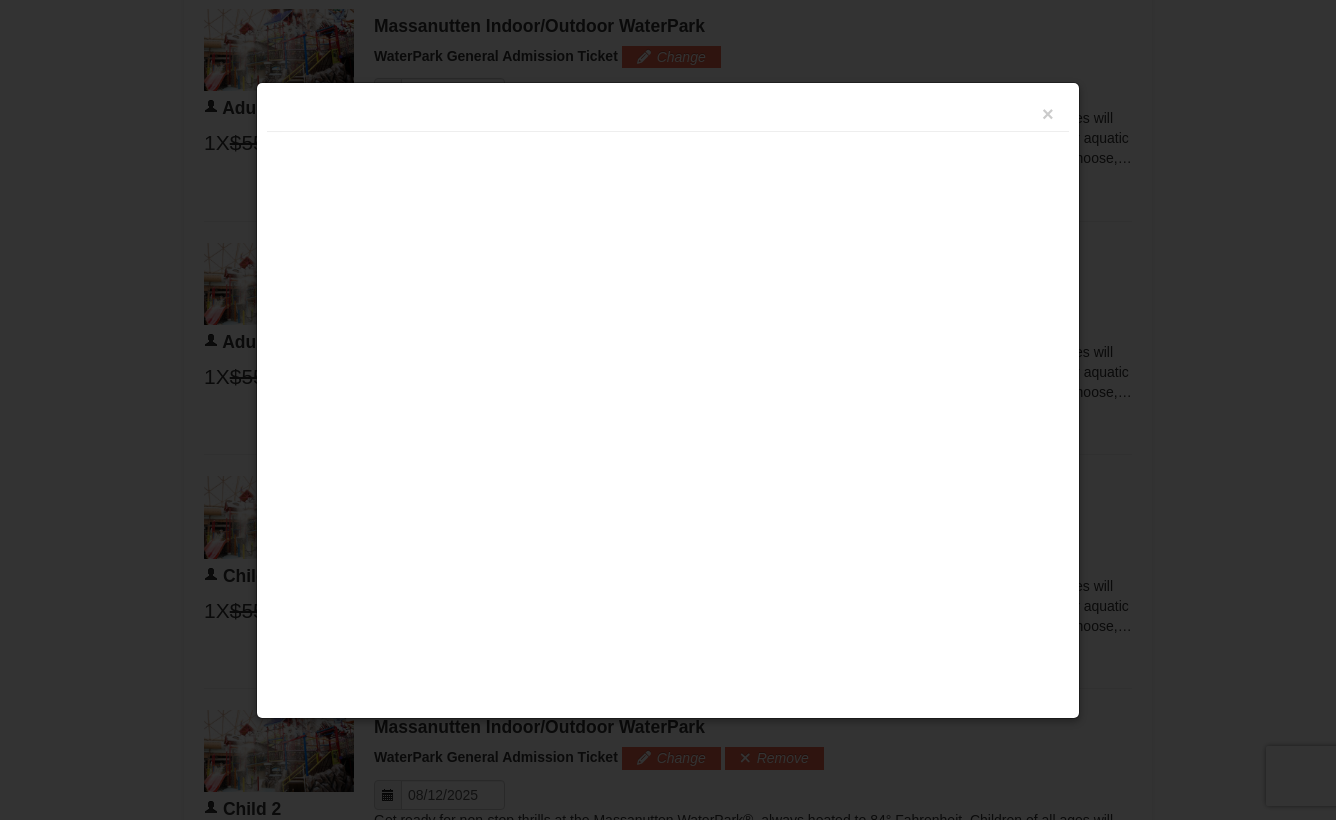 scroll, scrollTop: 1053, scrollLeft: 0, axis: vertical 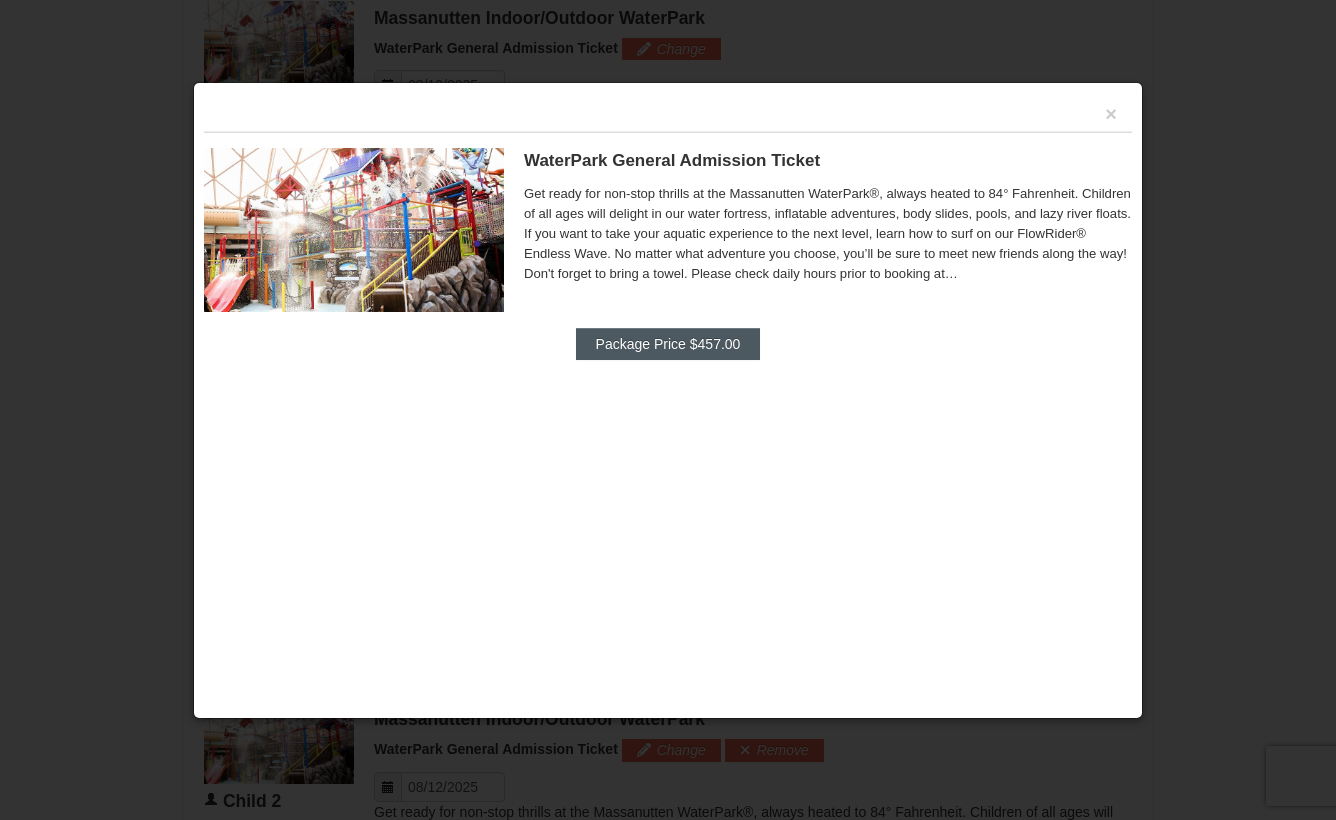 click on "Package Price $457.00" at bounding box center [668, 344] 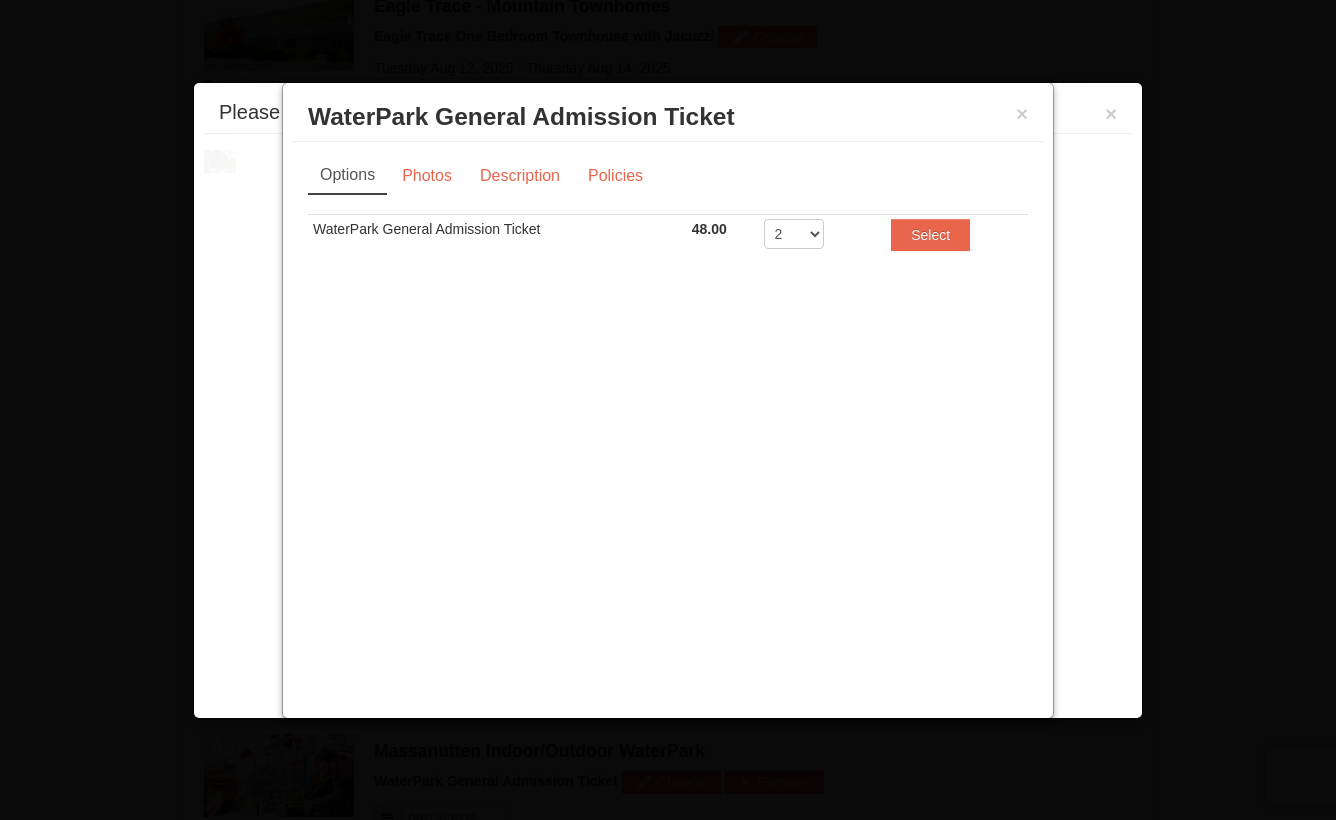 scroll, scrollTop: 776, scrollLeft: 0, axis: vertical 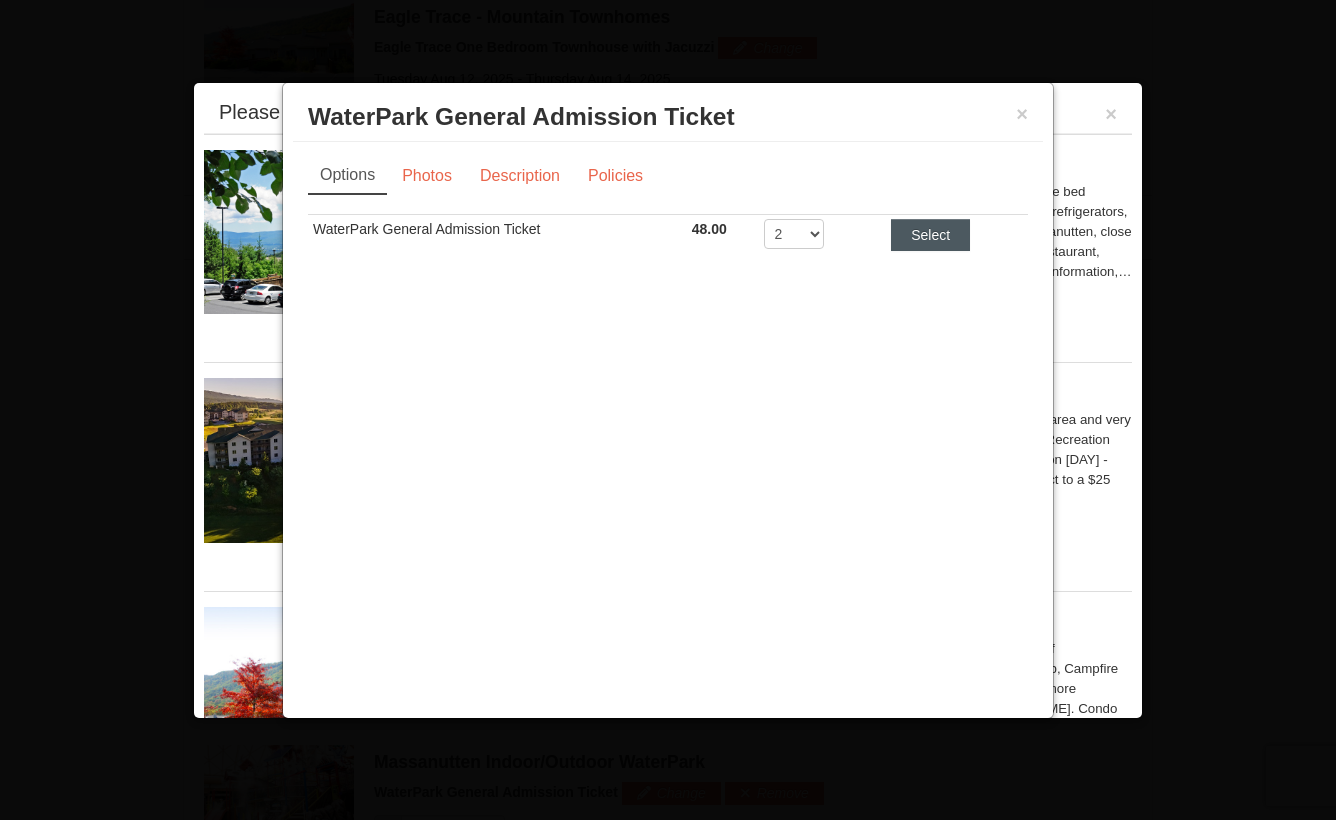 click on "Select" at bounding box center [930, 235] 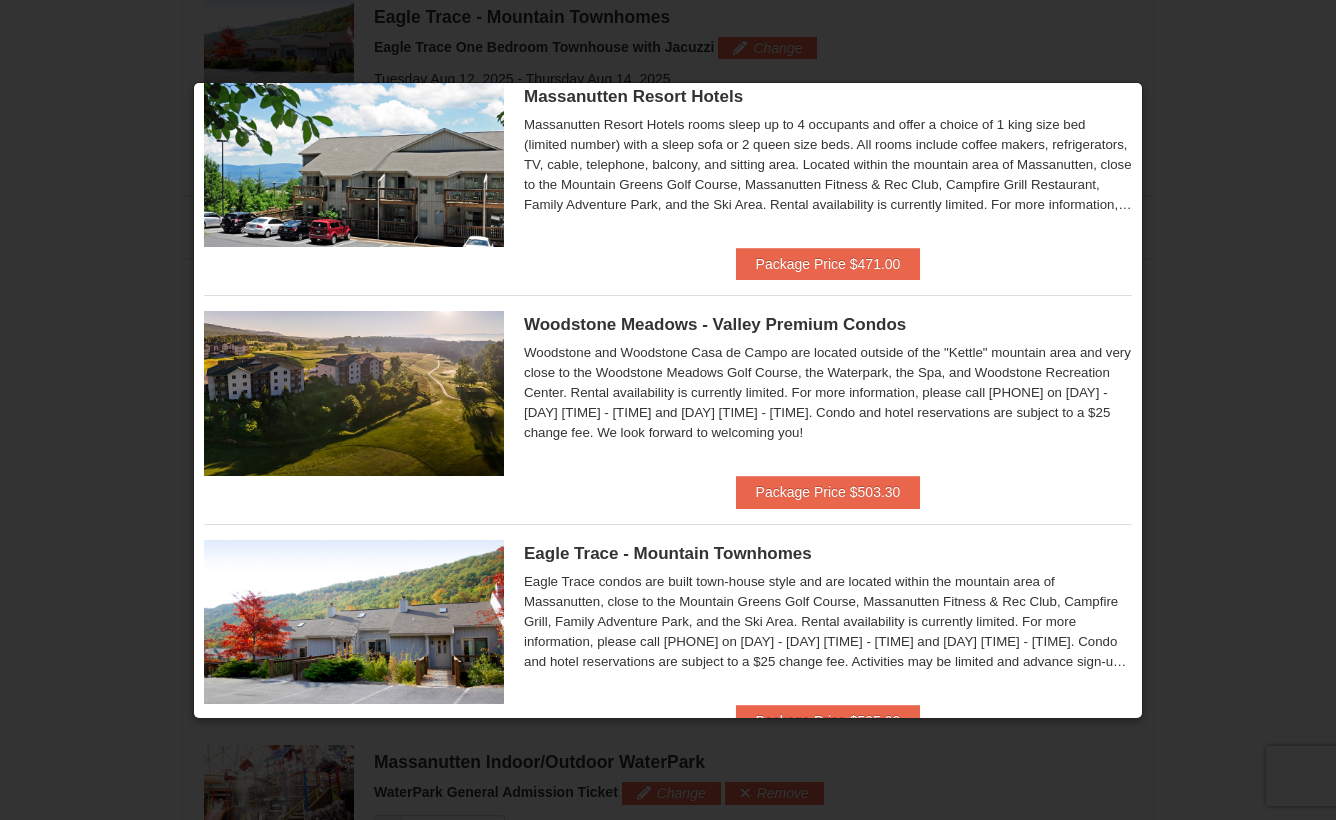 scroll, scrollTop: 285, scrollLeft: 0, axis: vertical 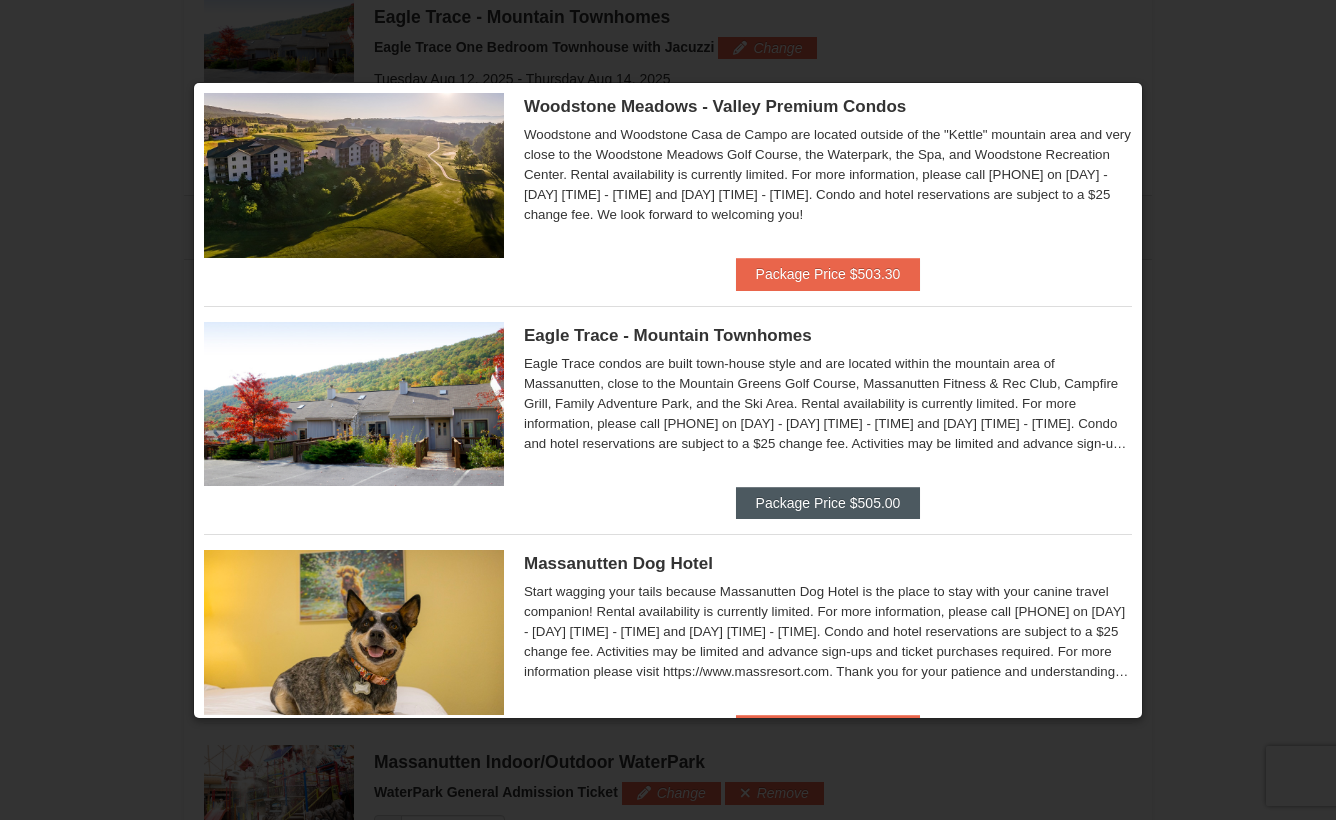 click on "Package Price $505.00" at bounding box center [828, 503] 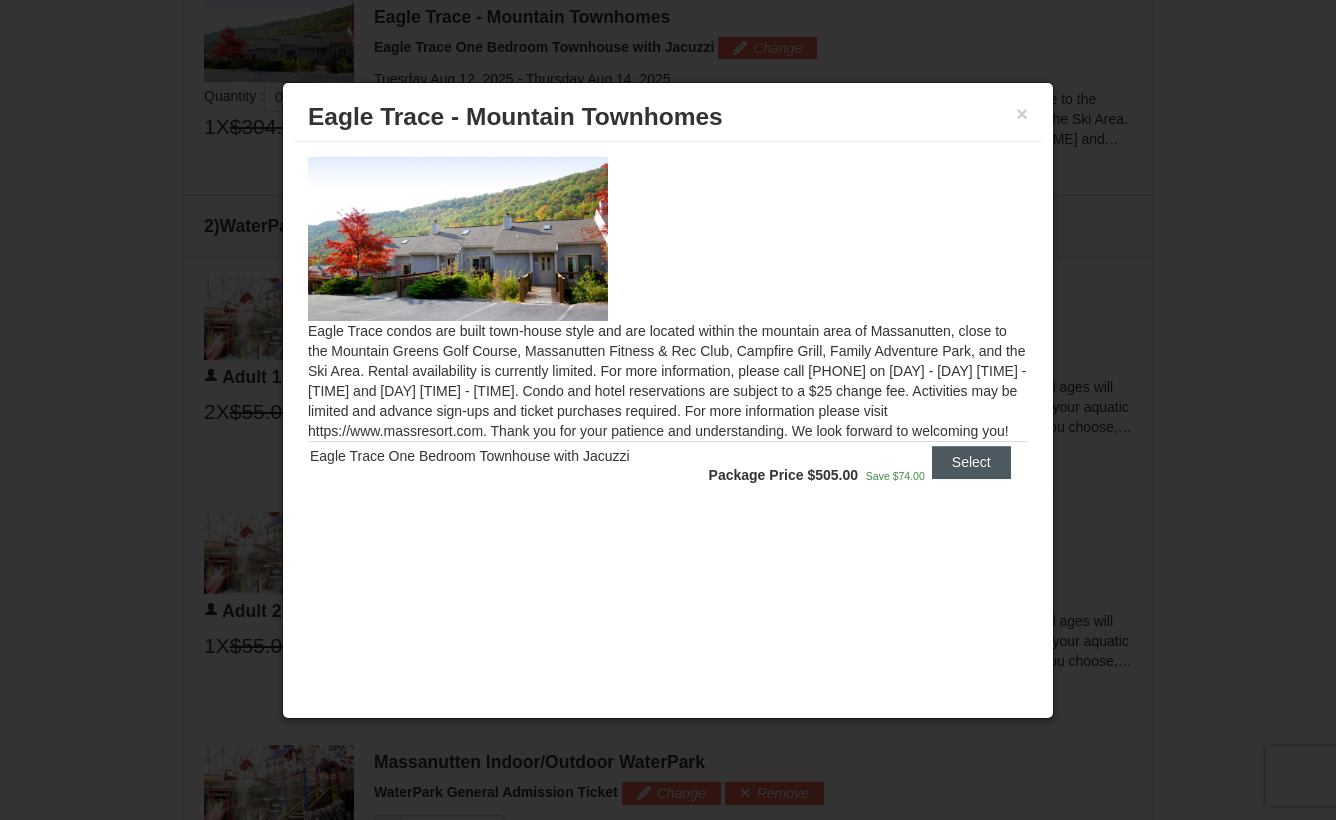 click on "Select" at bounding box center [971, 462] 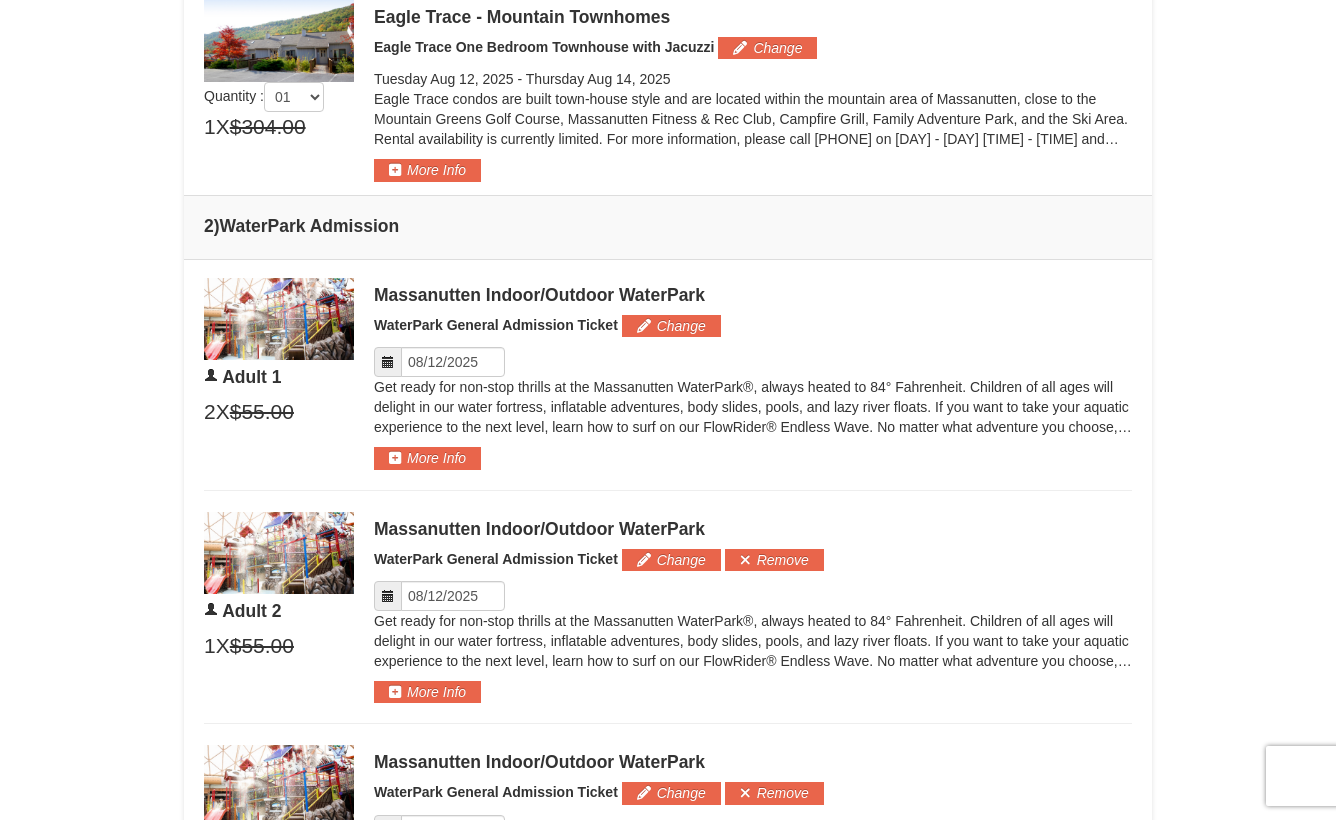 click at bounding box center (388, 362) 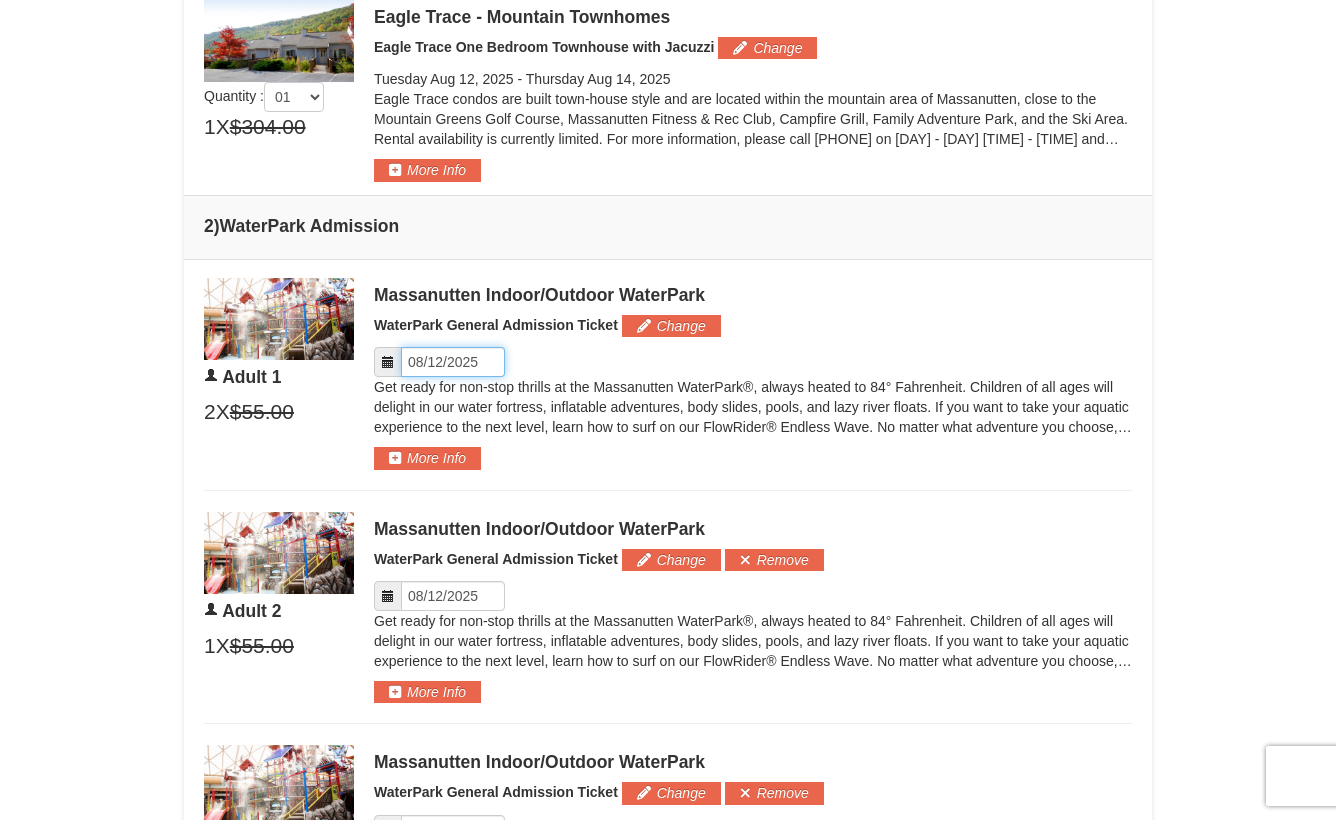 click on "Please format dates MM/DD/YYYY" at bounding box center [453, 362] 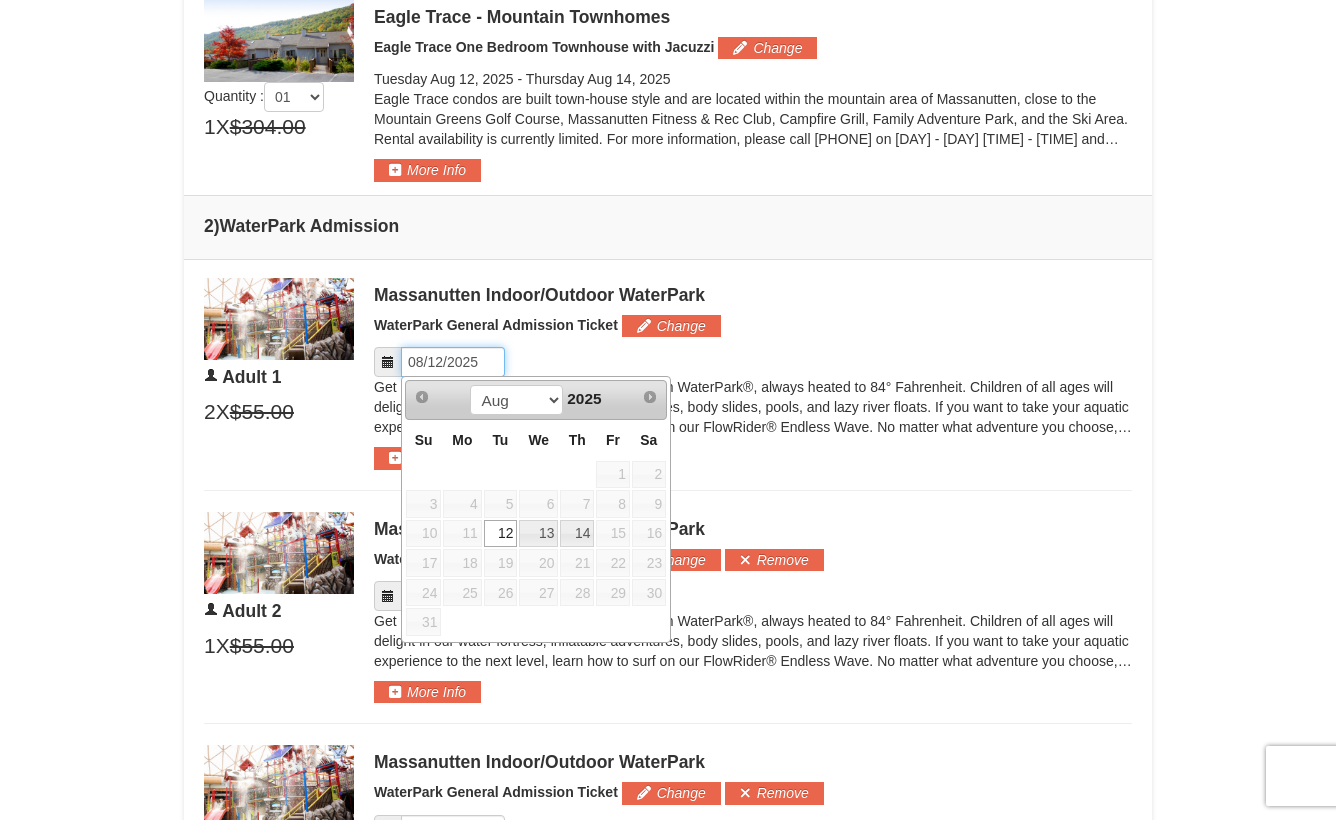click on "Please format dates MM/DD/YYYY" at bounding box center [453, 362] 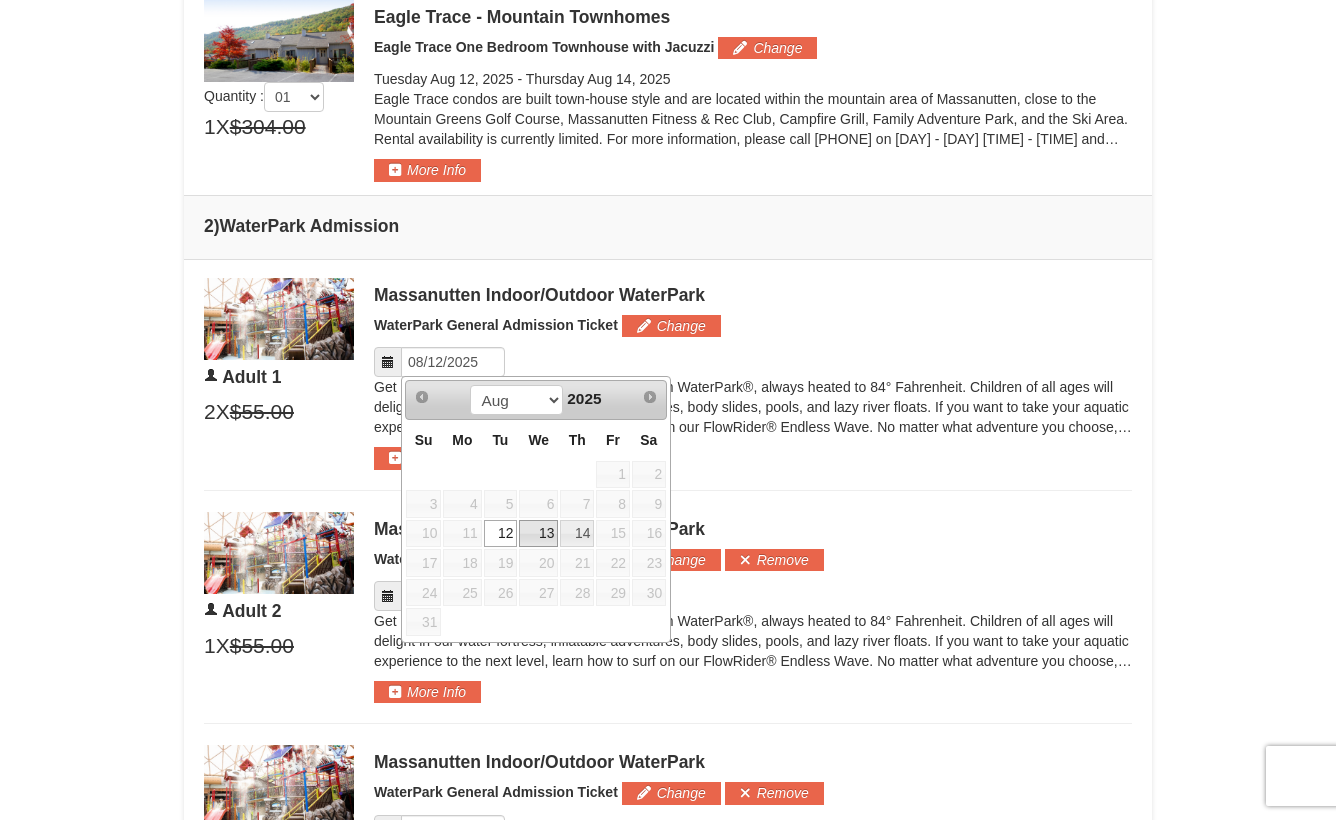 click on "13" at bounding box center [538, 534] 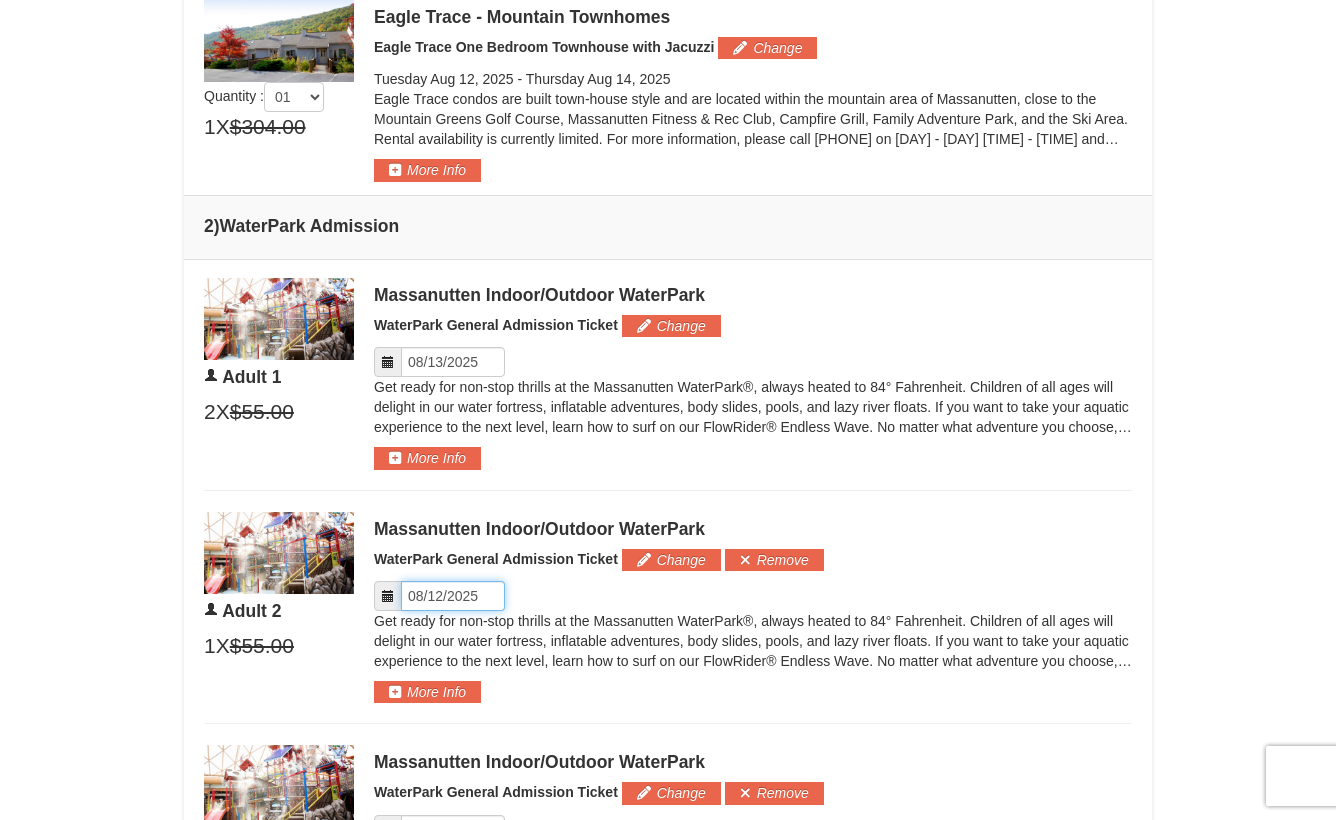 click on "Please format dates MM/DD/YYYY" at bounding box center [453, 596] 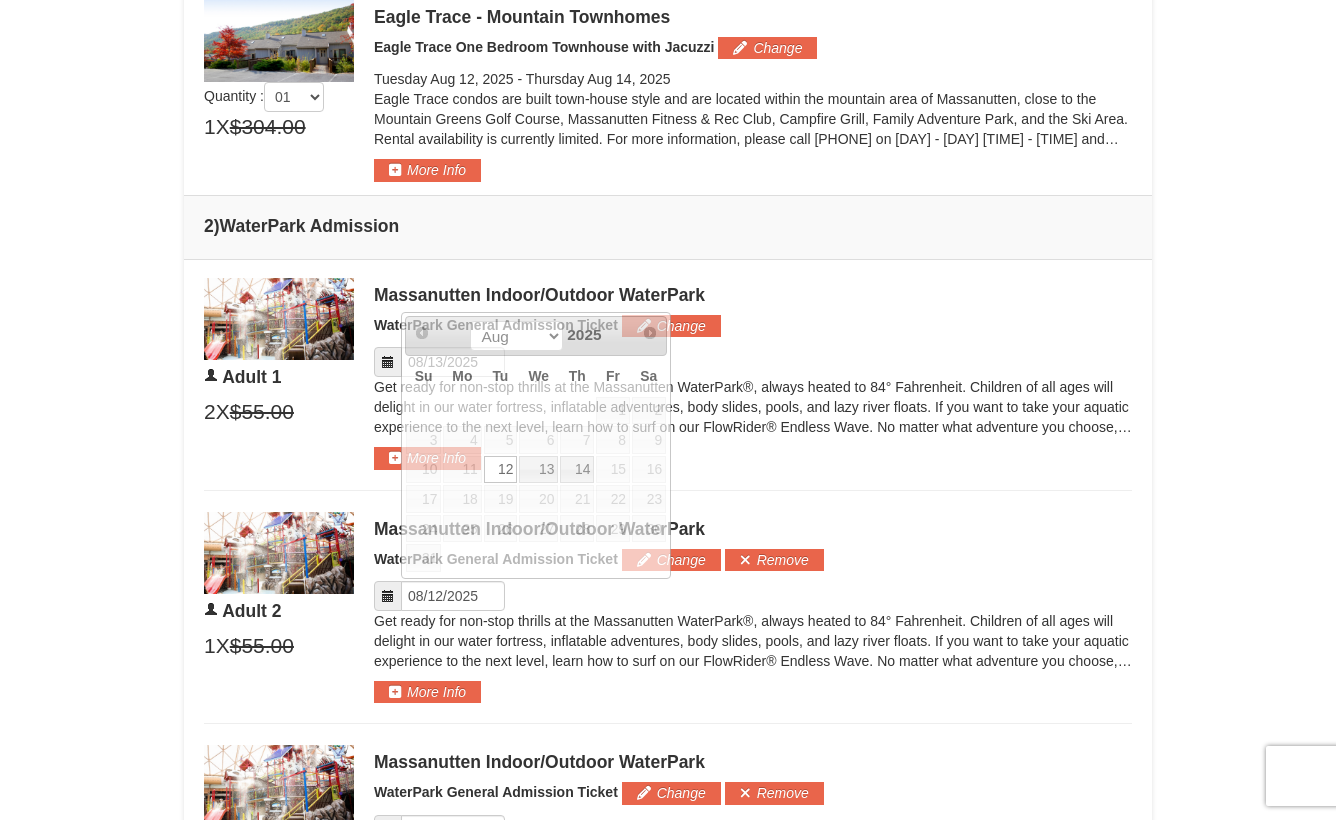 drag, startPoint x: 783, startPoint y: 396, endPoint x: 737, endPoint y: 381, distance: 48.38388 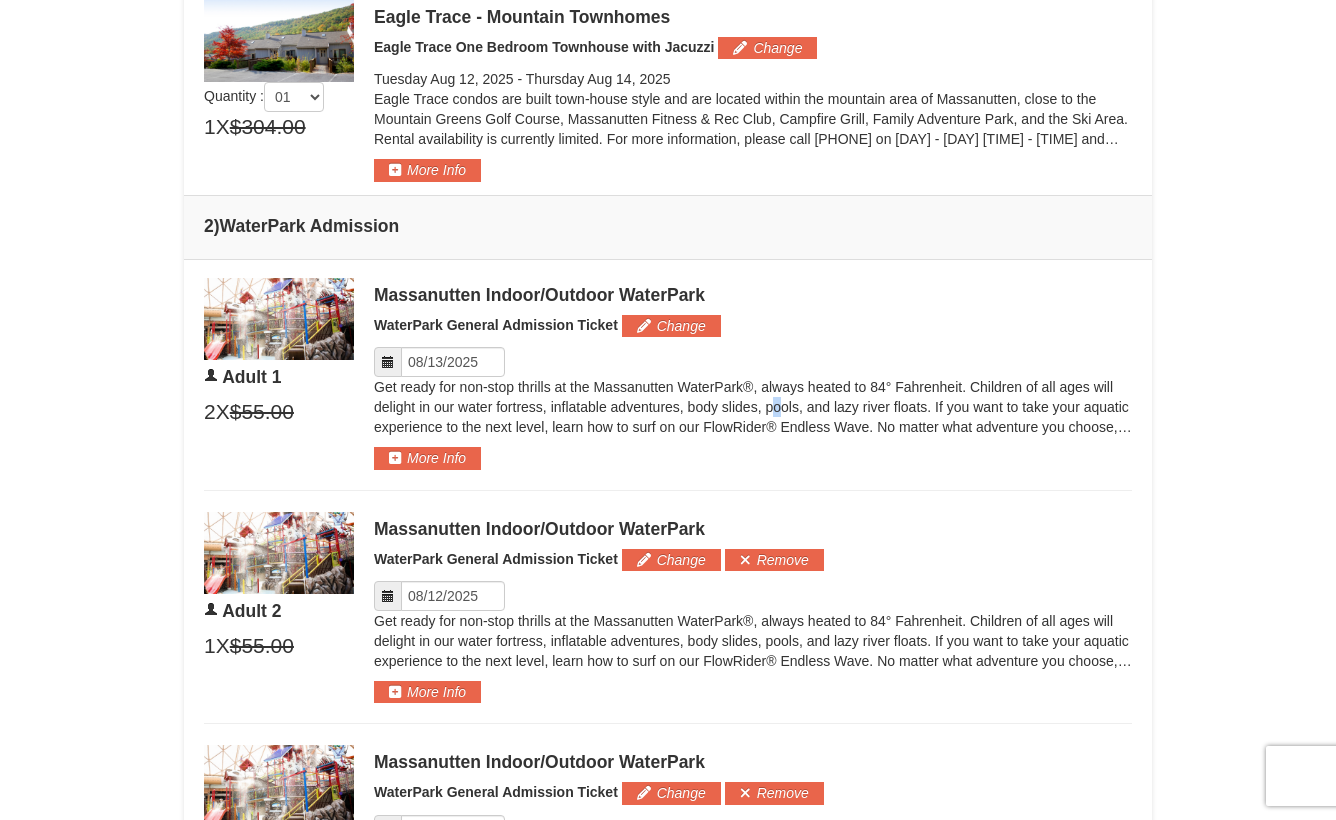scroll, scrollTop: 0, scrollLeft: 0, axis: both 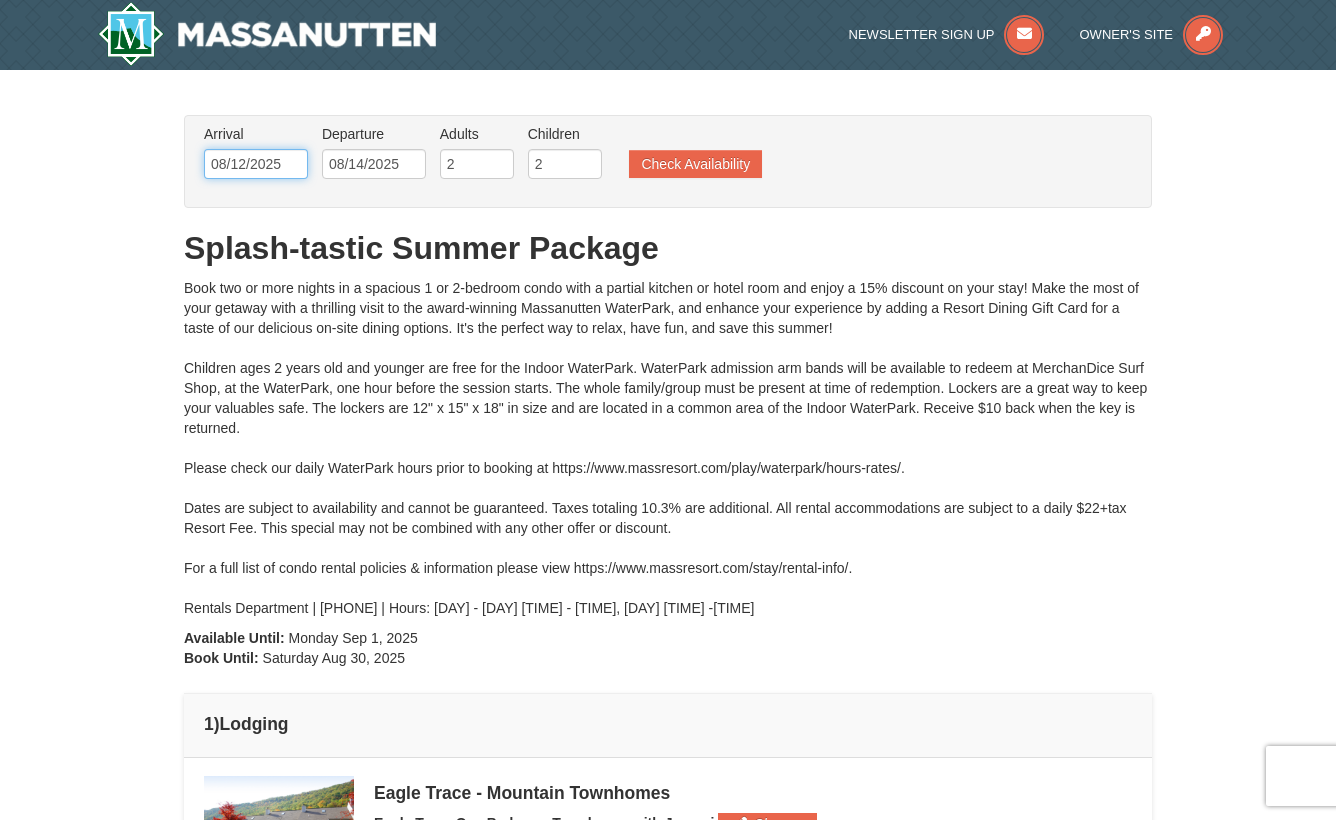 click on "08/12/2025" at bounding box center [256, 164] 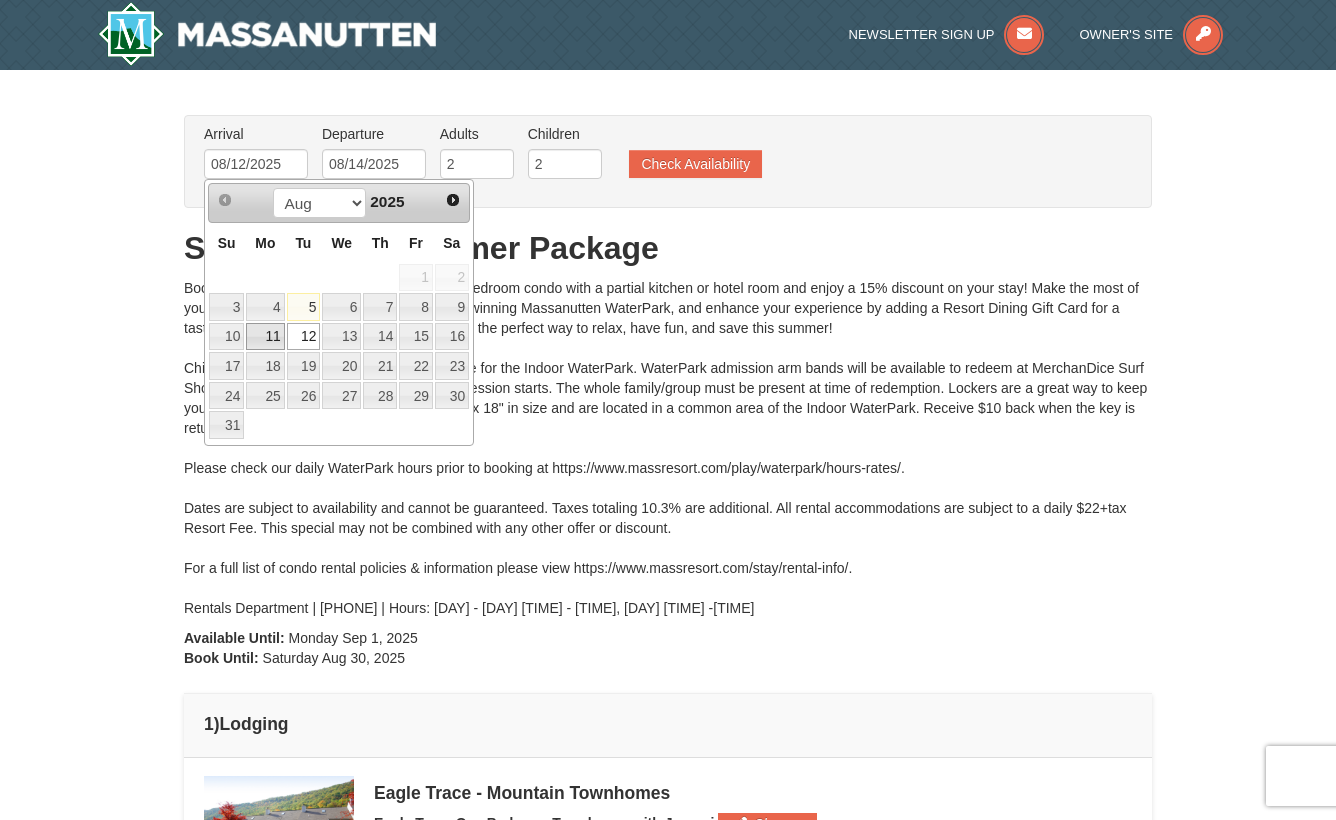 click on "11" at bounding box center (265, 337) 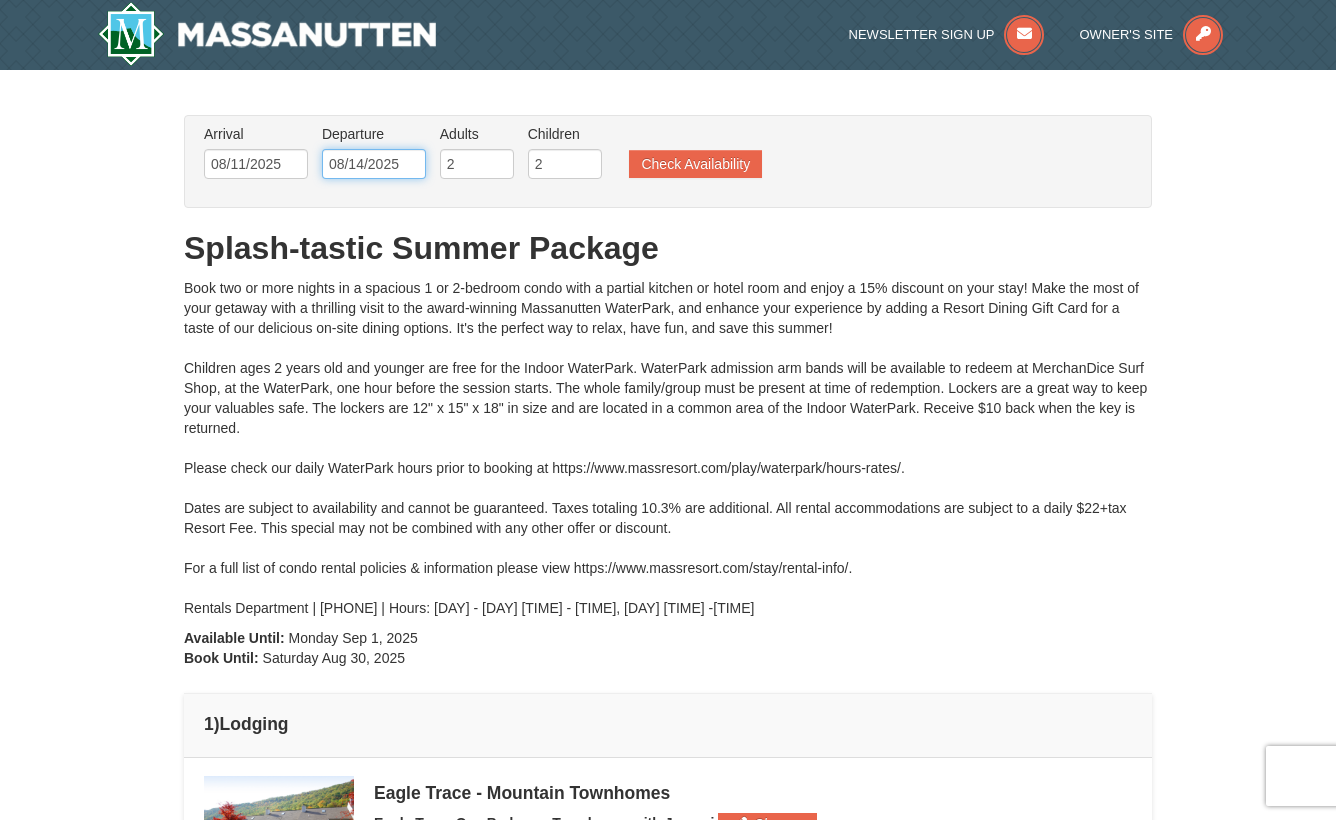 click on "08/14/2025" at bounding box center (374, 164) 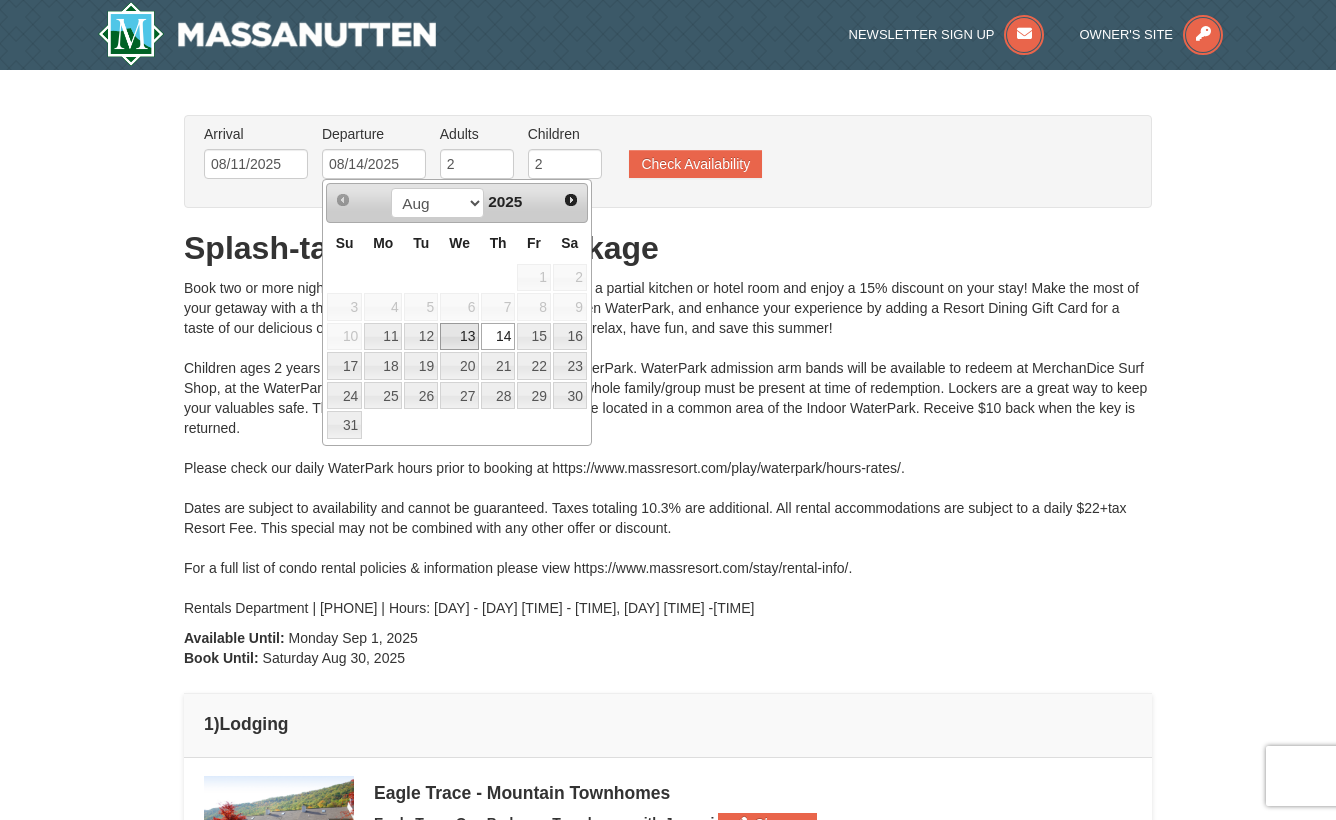 click on "13" at bounding box center (459, 337) 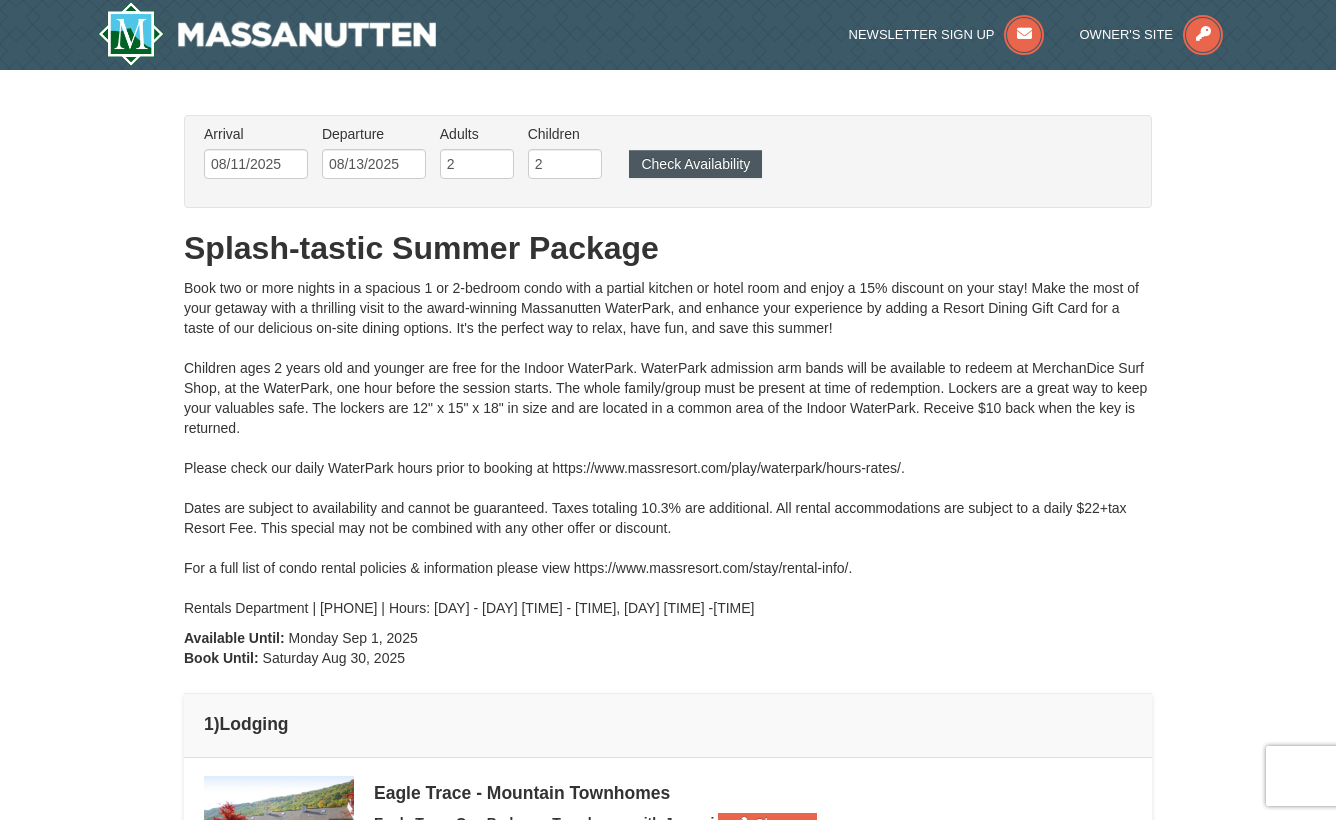 click on "Check Availability" at bounding box center [695, 164] 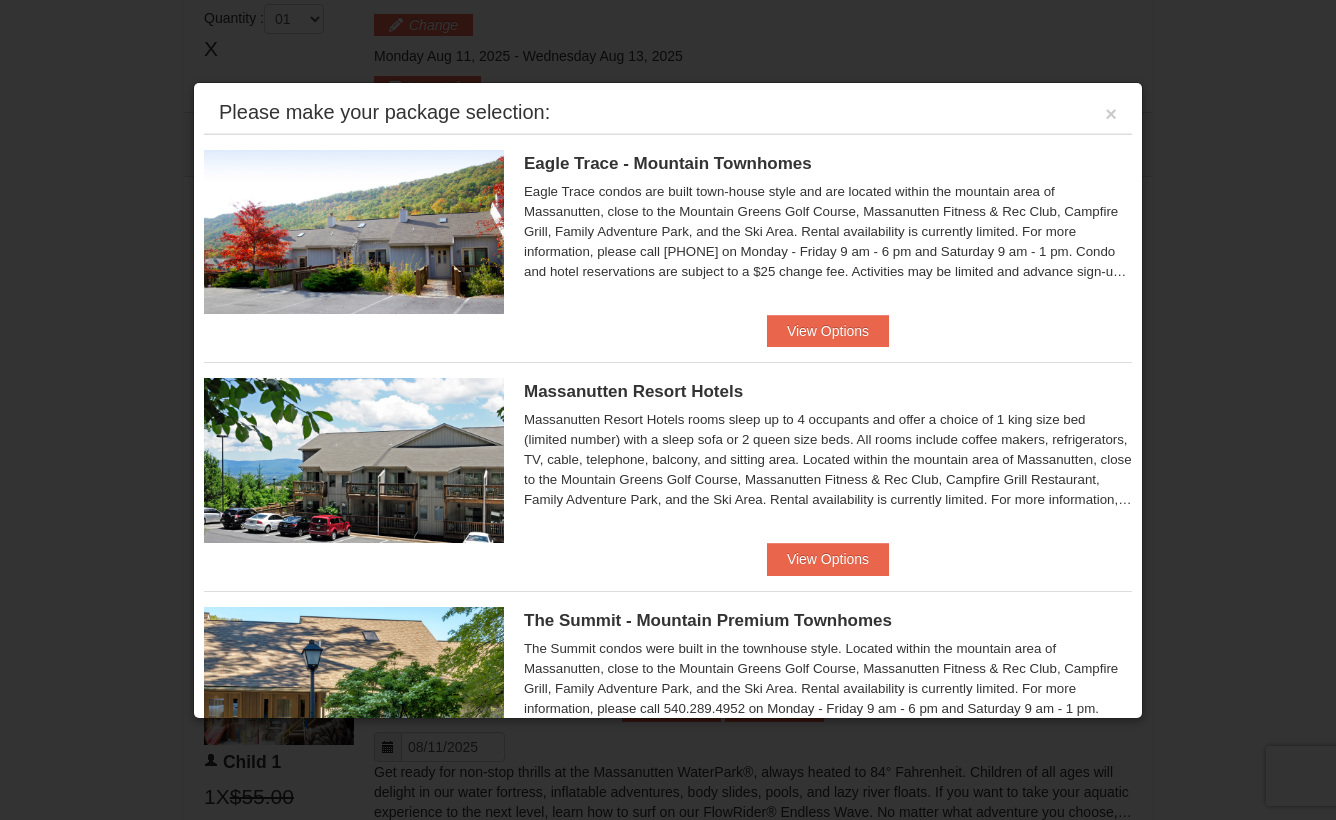 scroll, scrollTop: 772, scrollLeft: 0, axis: vertical 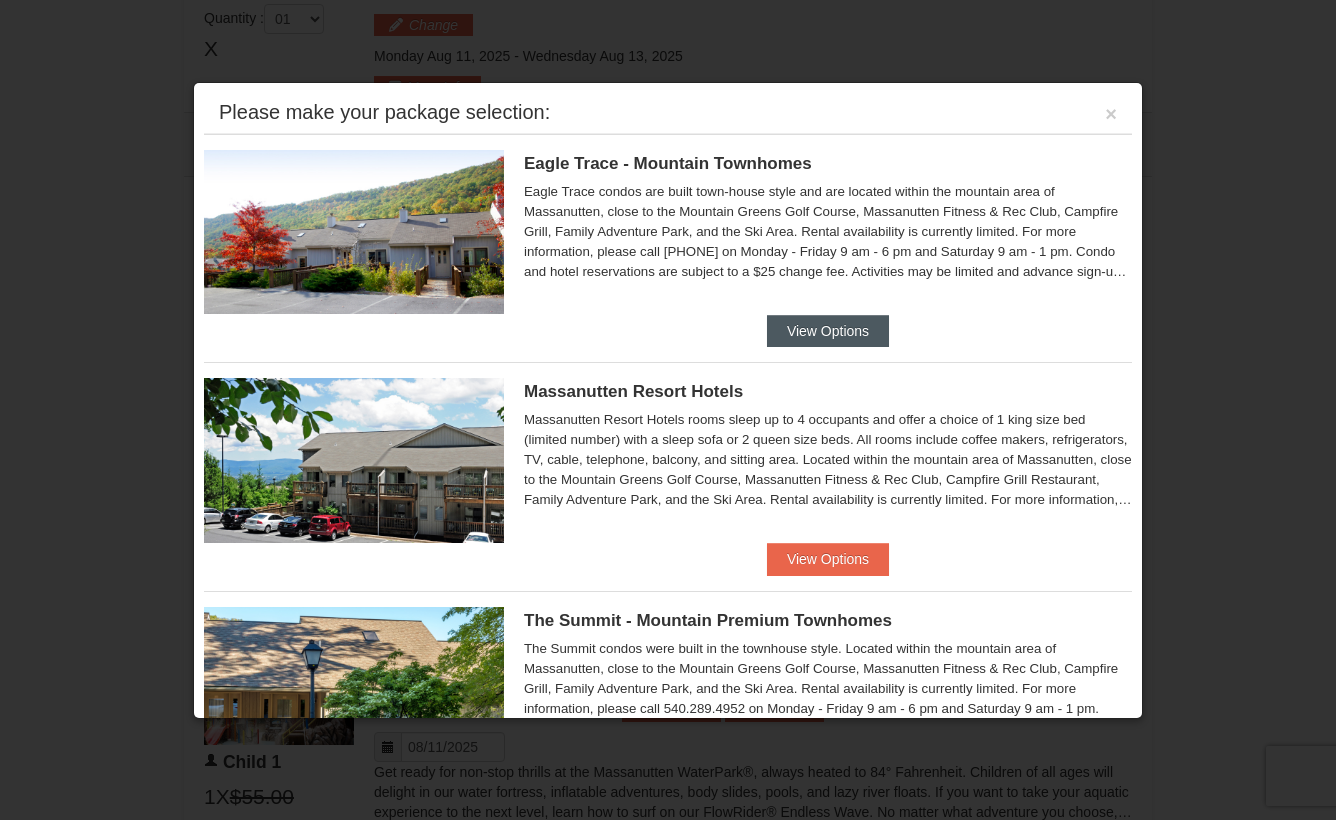 click on "View Options" at bounding box center (828, 331) 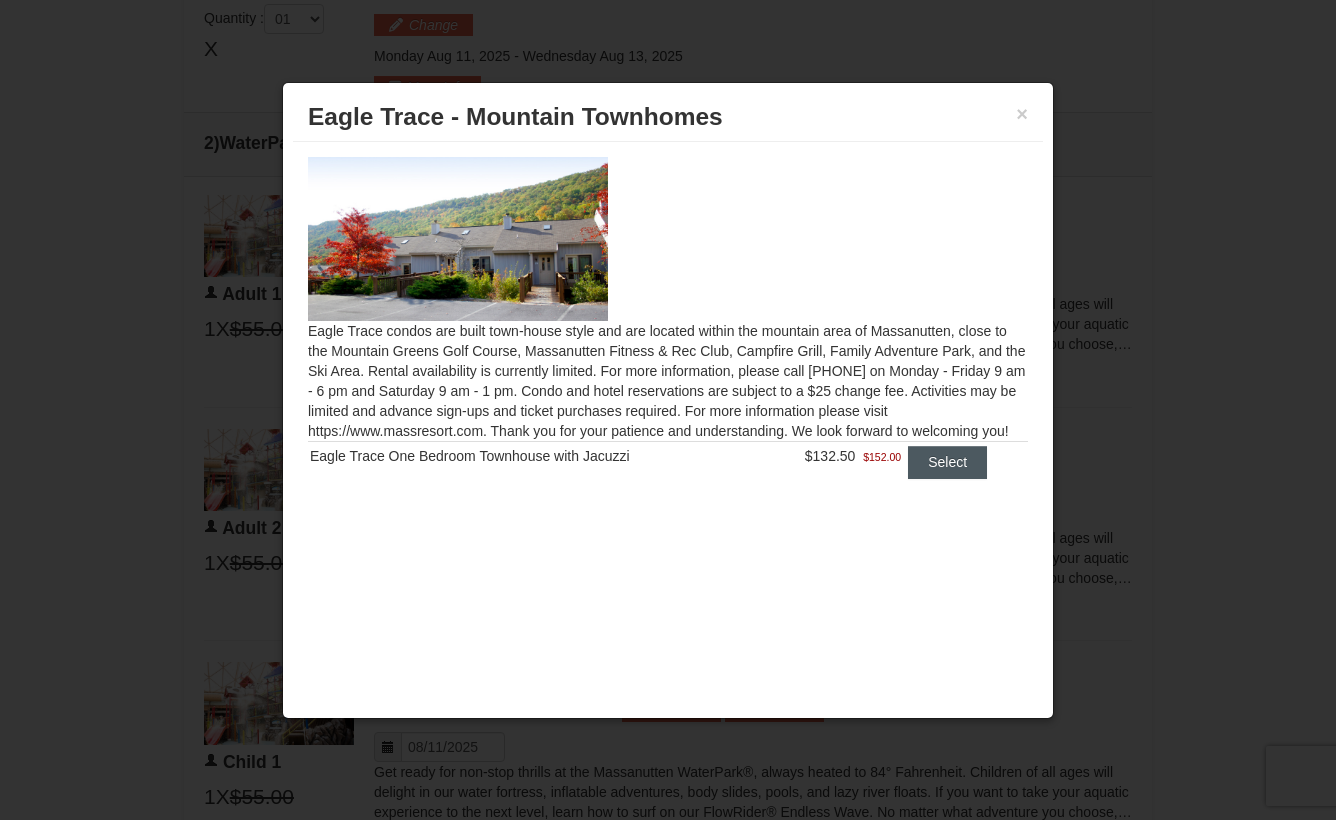 click on "Select" at bounding box center (947, 462) 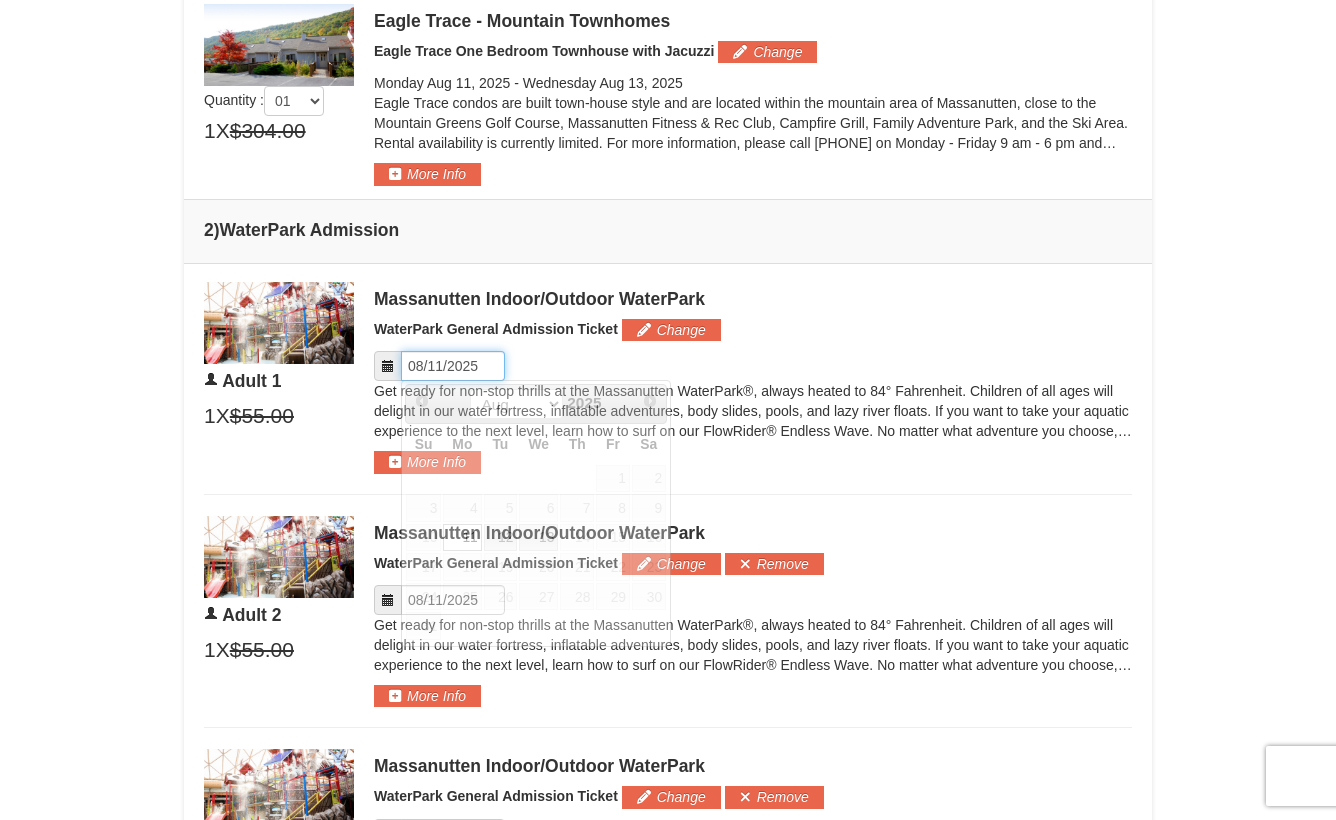 click on "Please format dates MM/DD/YYYY" at bounding box center [453, 366] 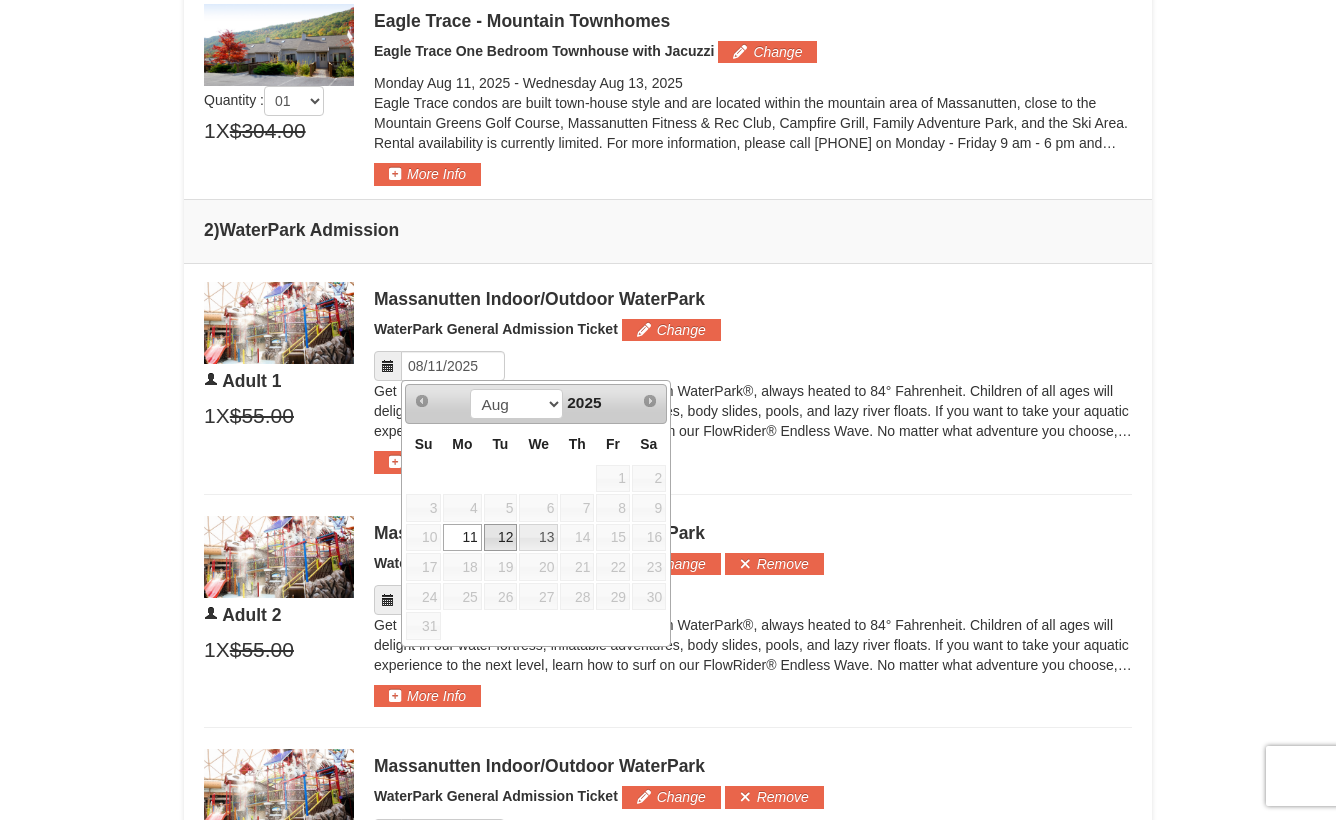 click on "12" at bounding box center (501, 538) 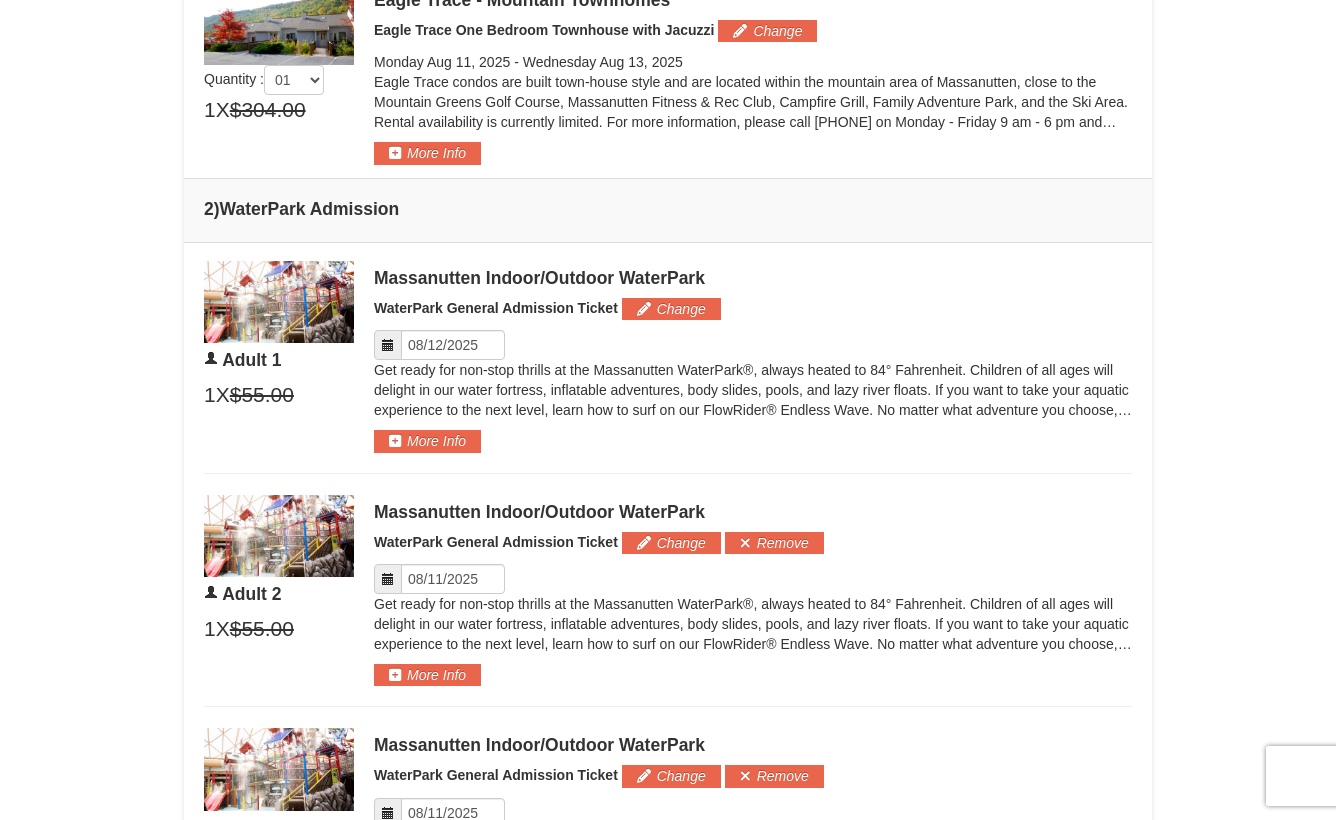 scroll, scrollTop: 855, scrollLeft: 0, axis: vertical 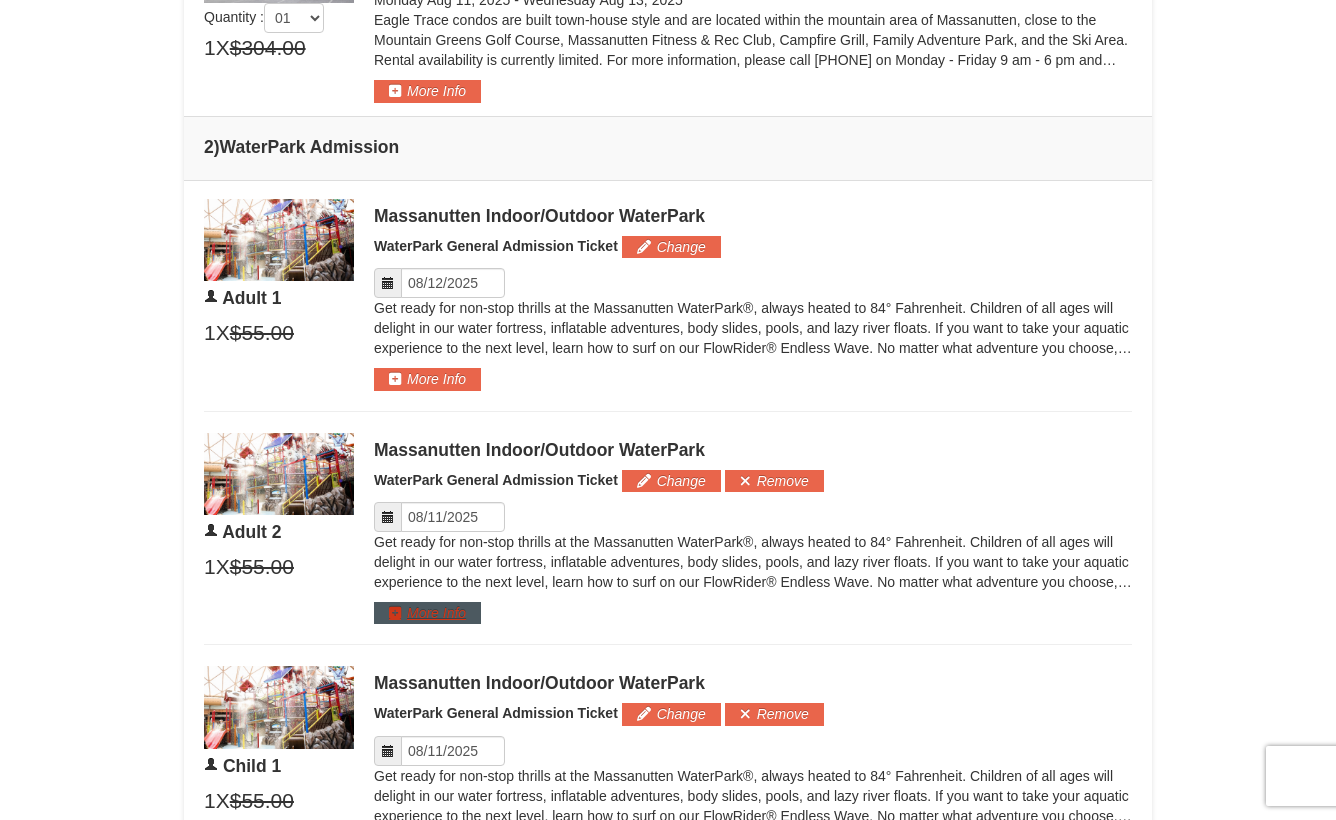 click on "More Info" at bounding box center (427, 613) 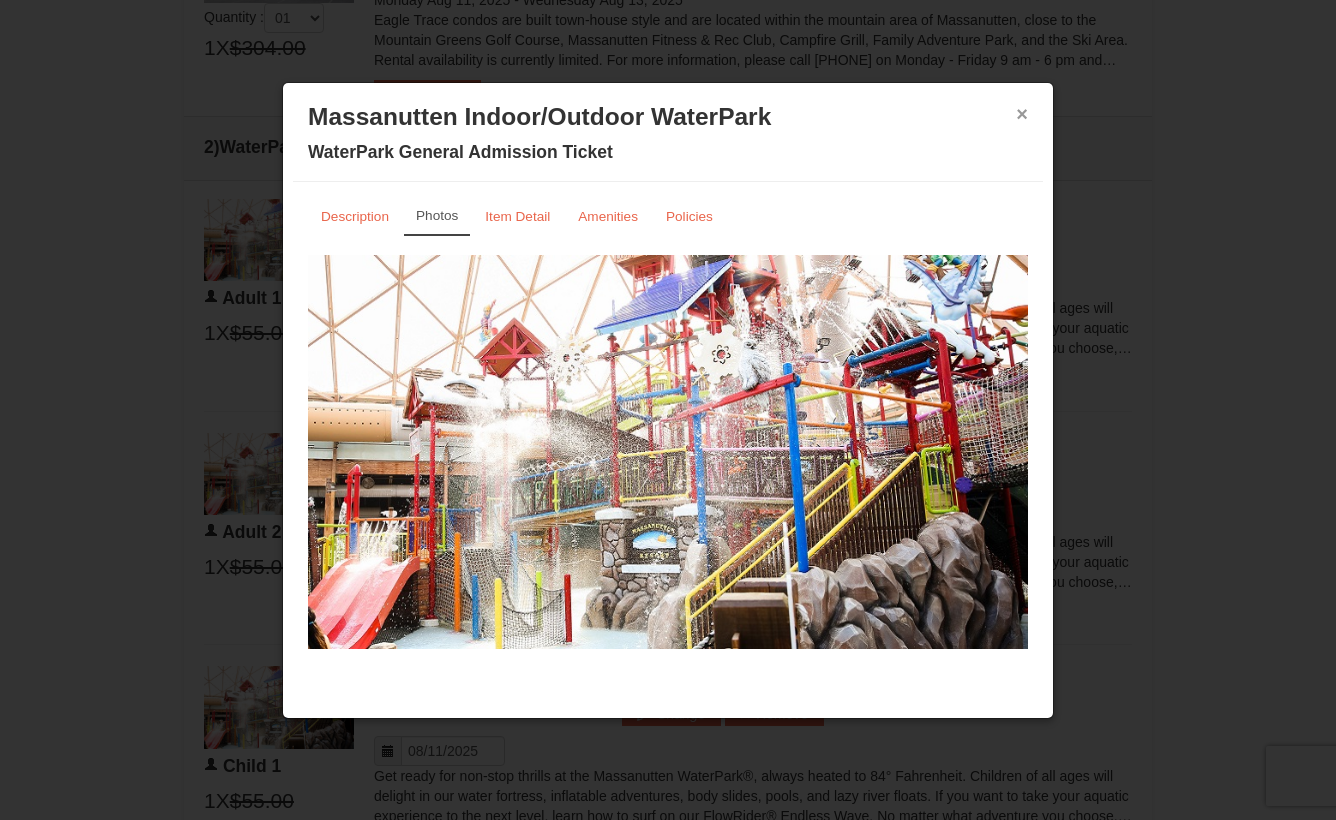 click on "×" at bounding box center [1022, 114] 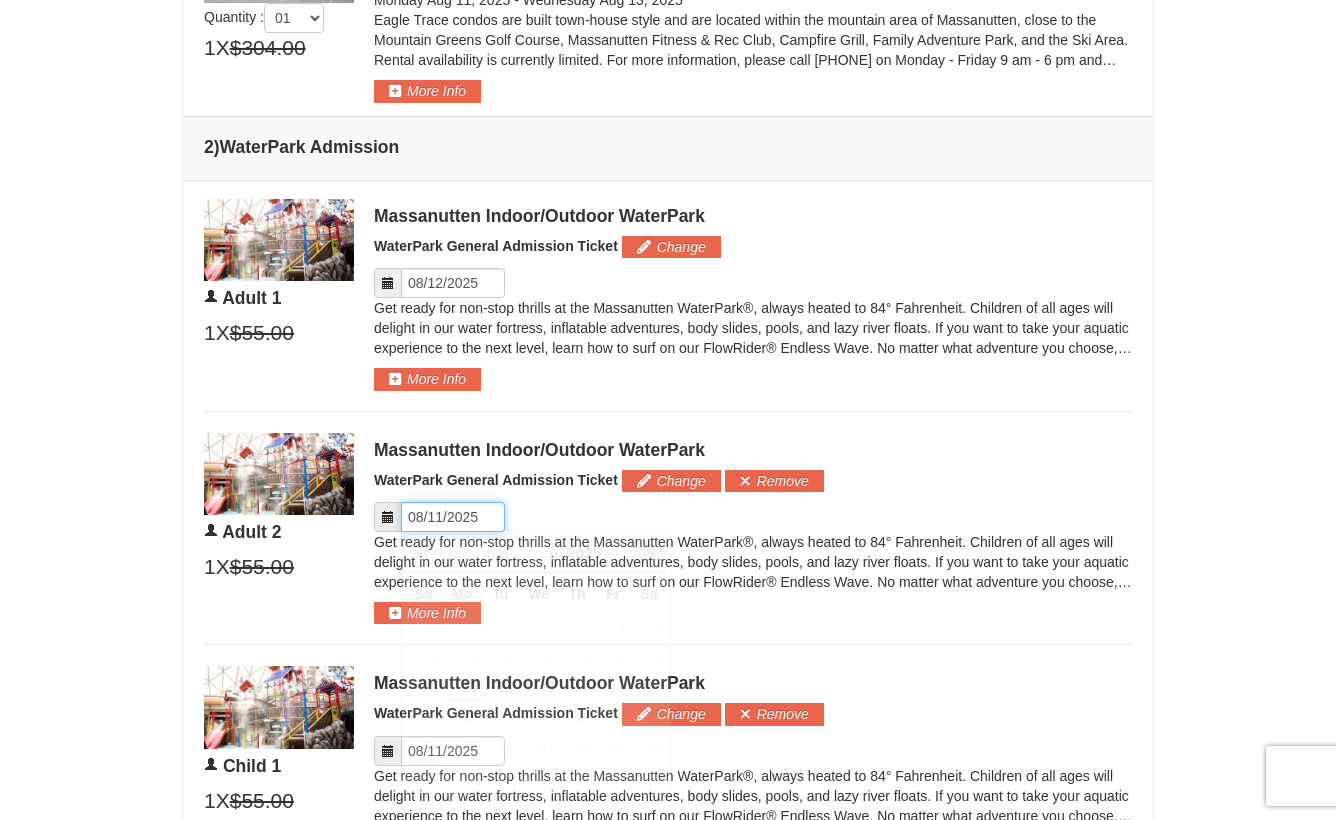 click on "Please format dates MM/DD/YYYY" at bounding box center [453, 517] 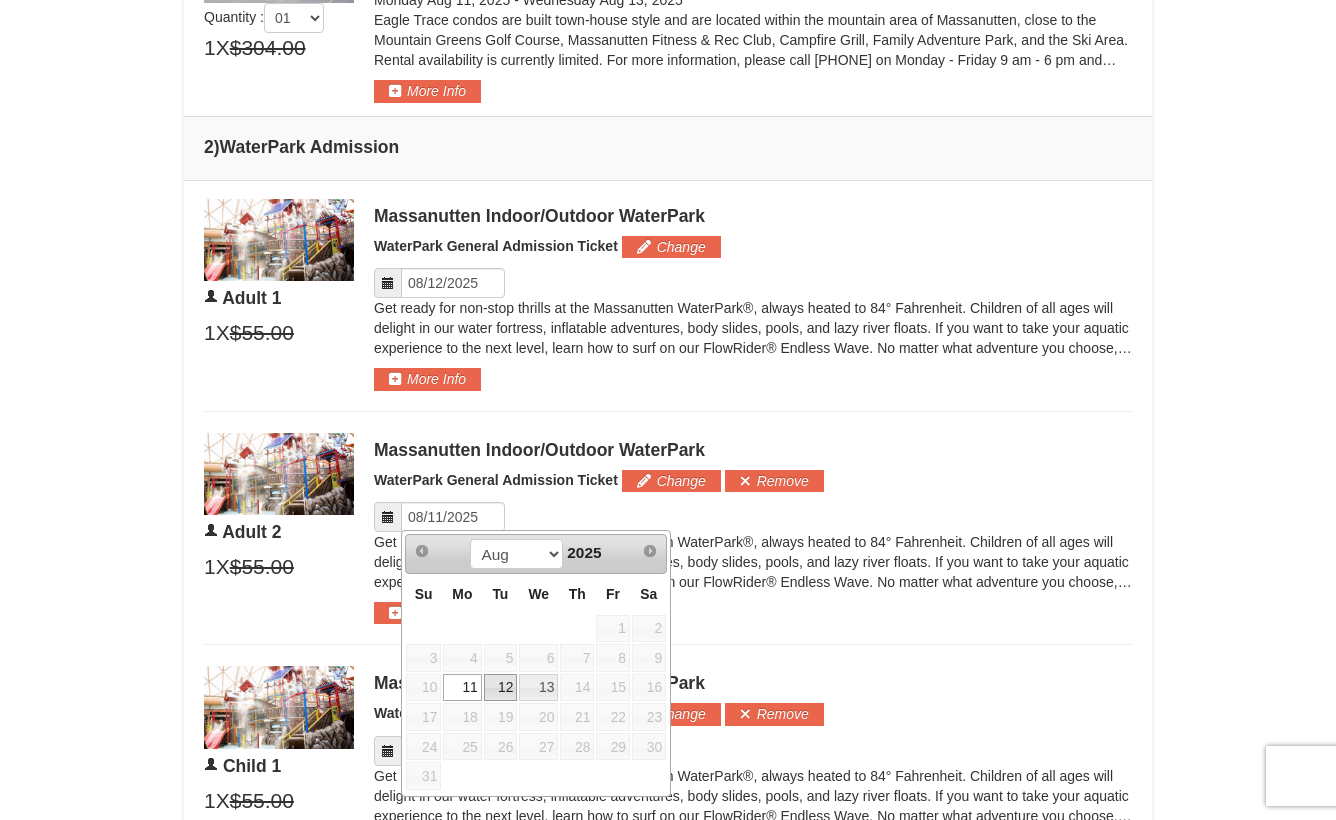 click on "12" at bounding box center (501, 688) 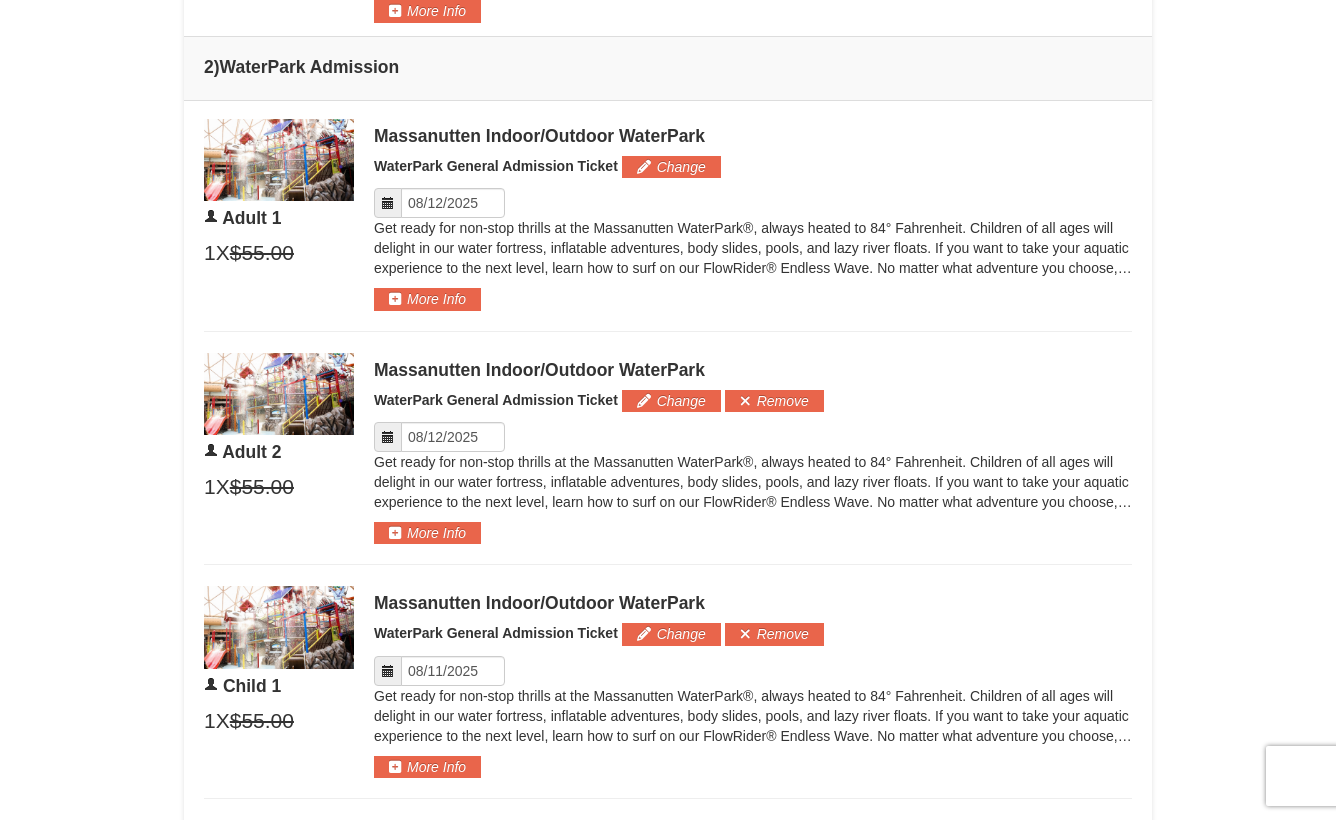 scroll, scrollTop: 1175, scrollLeft: 0, axis: vertical 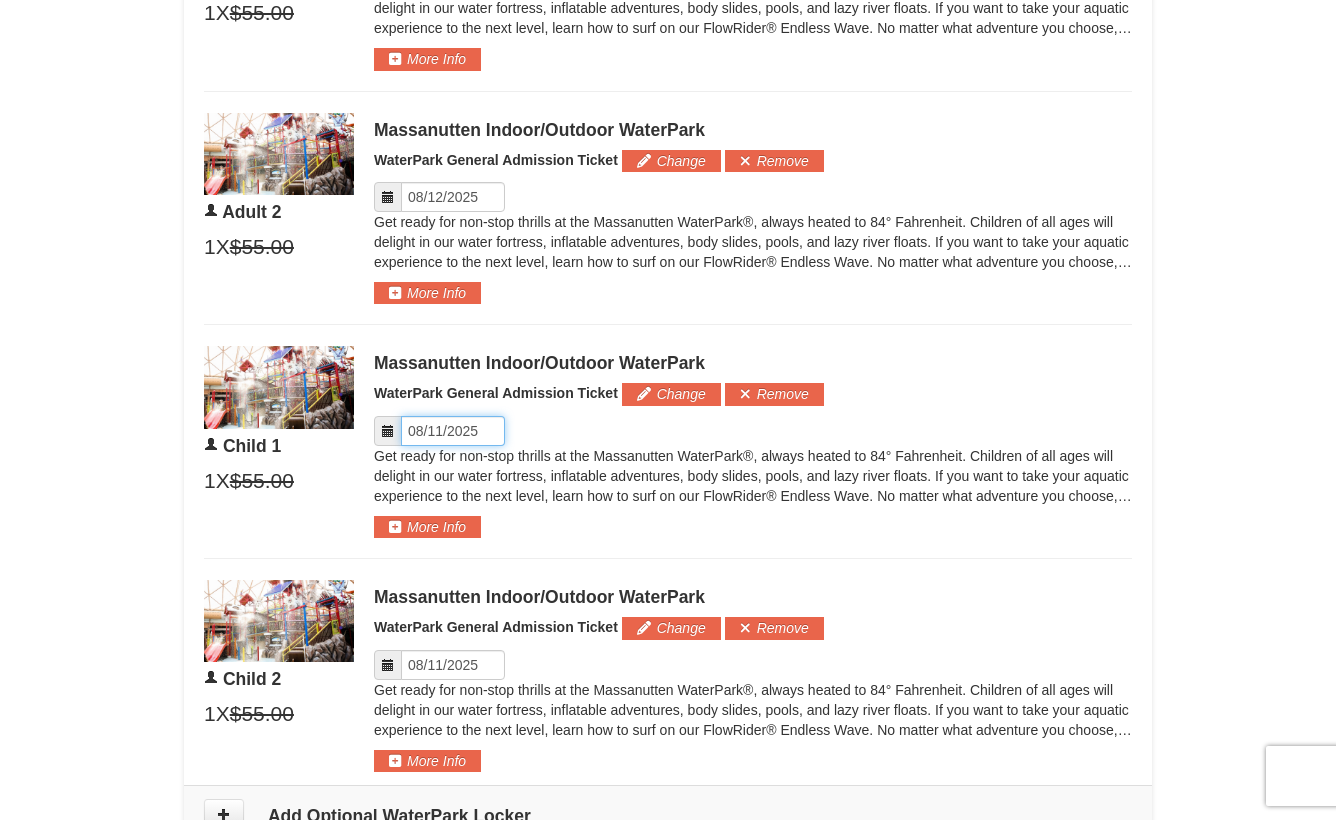 click on "Please format dates MM/DD/YYYY" at bounding box center [453, 431] 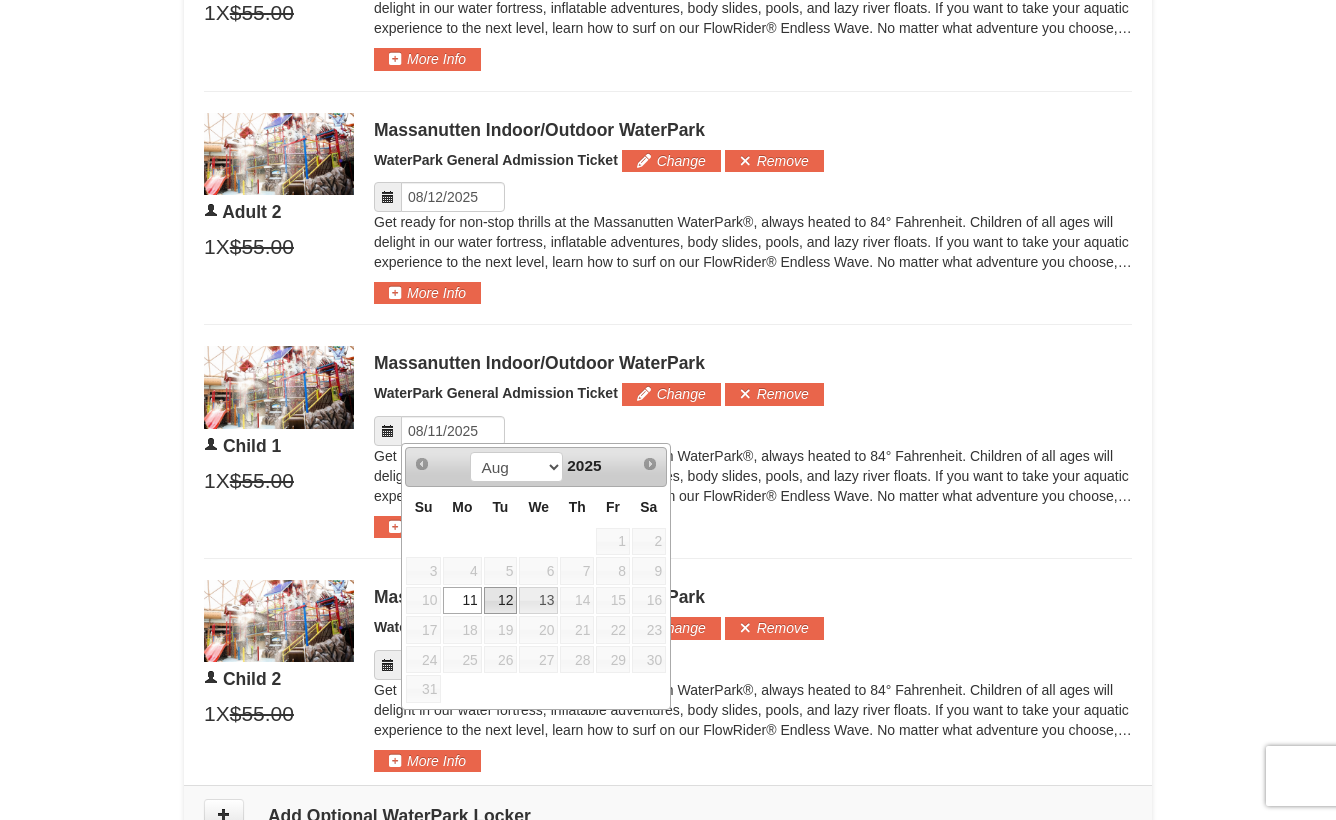 click on "12" at bounding box center (501, 601) 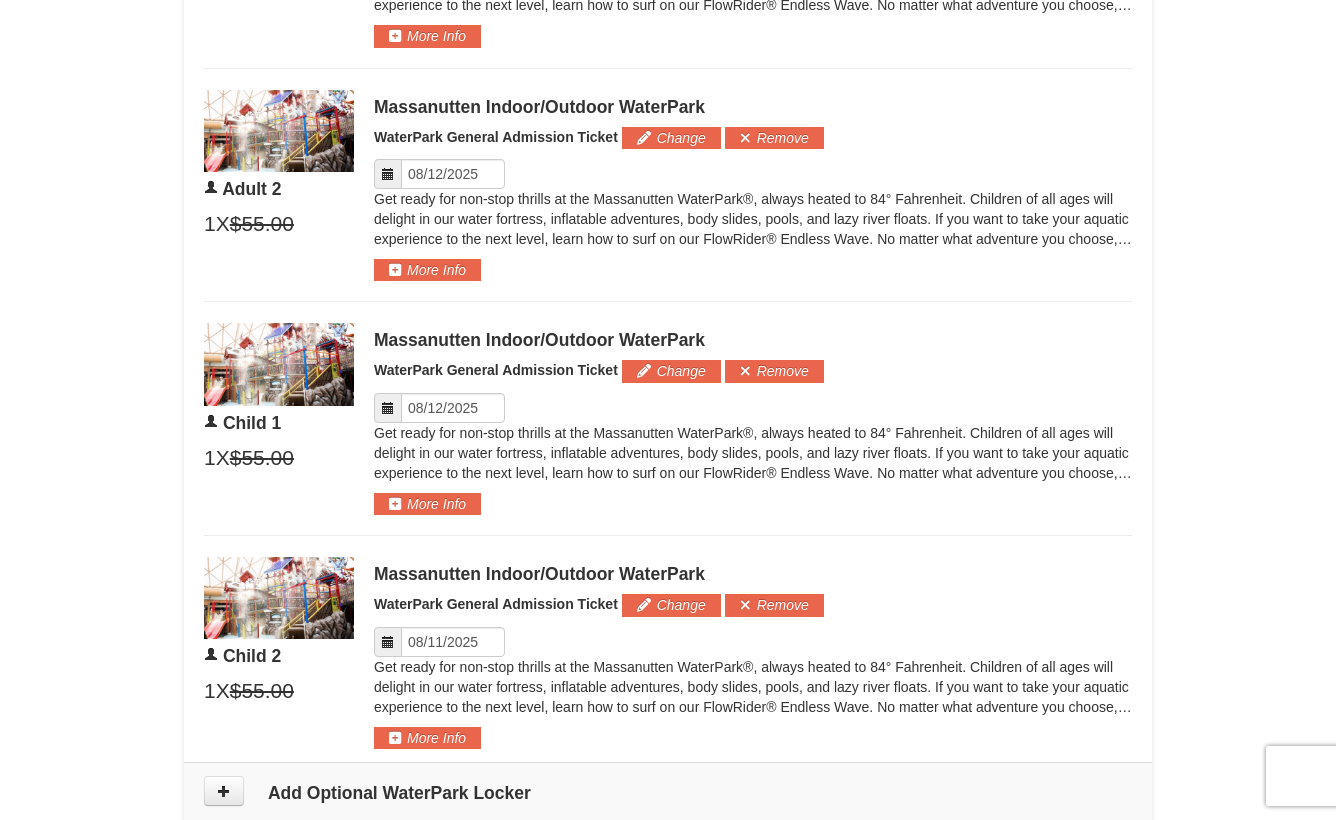 scroll, scrollTop: 1260, scrollLeft: 0, axis: vertical 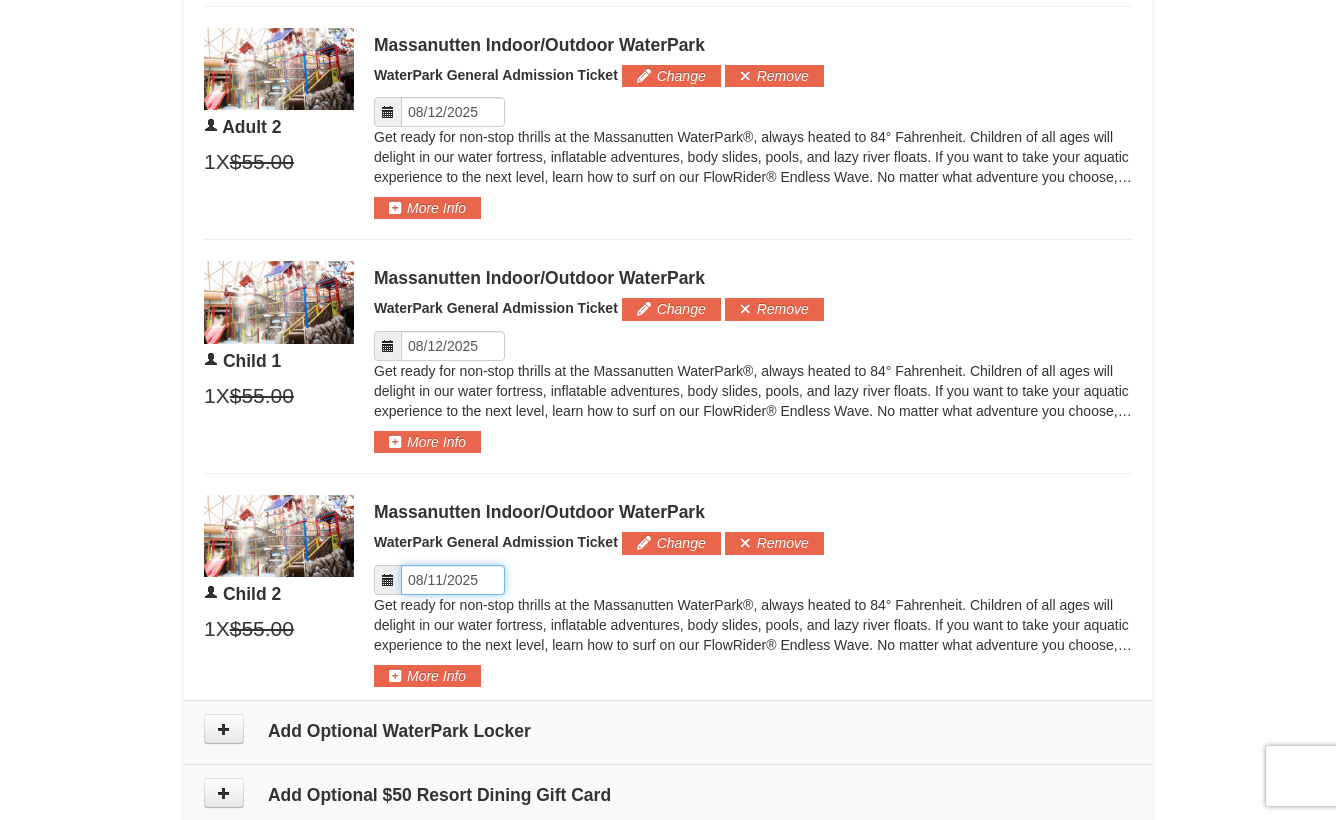 click on "Please format dates MM/DD/YYYY" at bounding box center (453, 580) 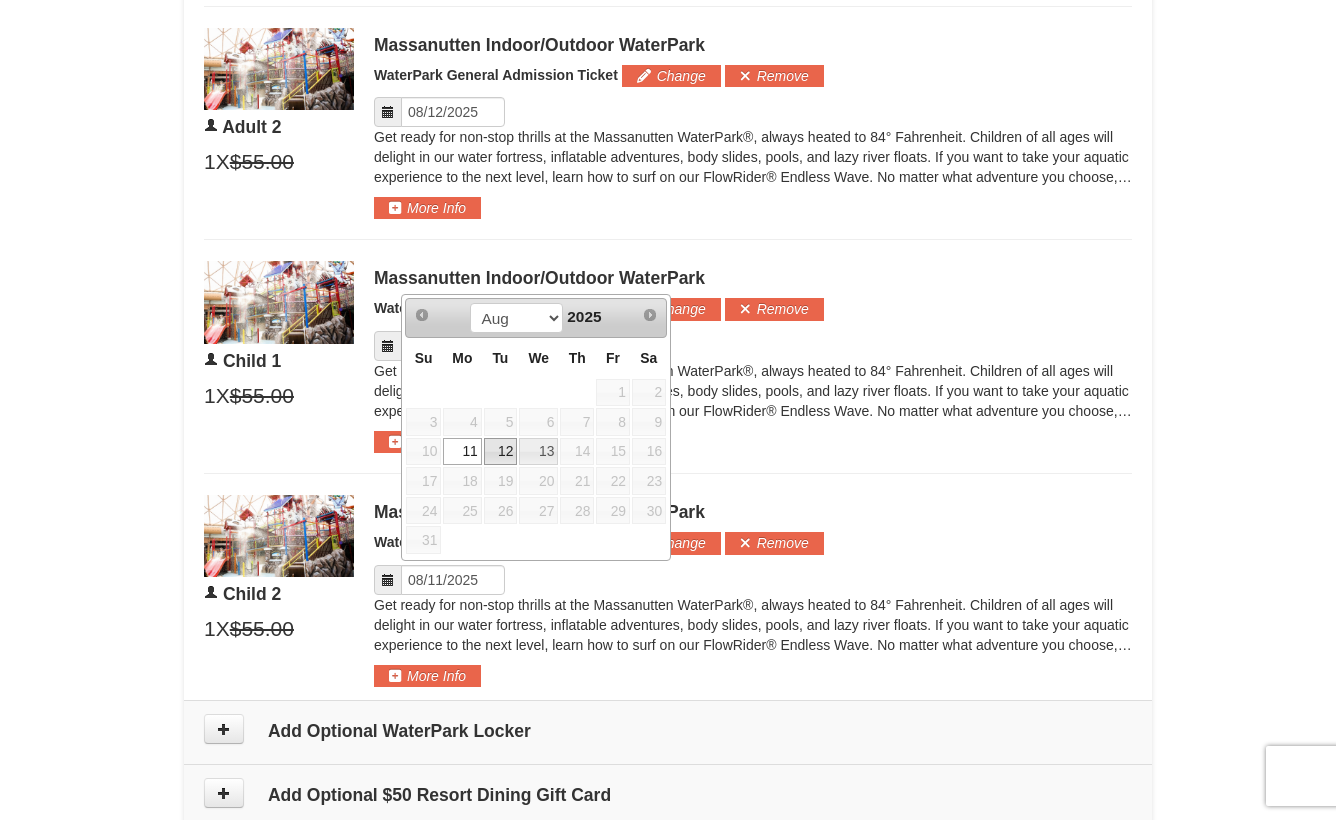 click on "12" at bounding box center (501, 452) 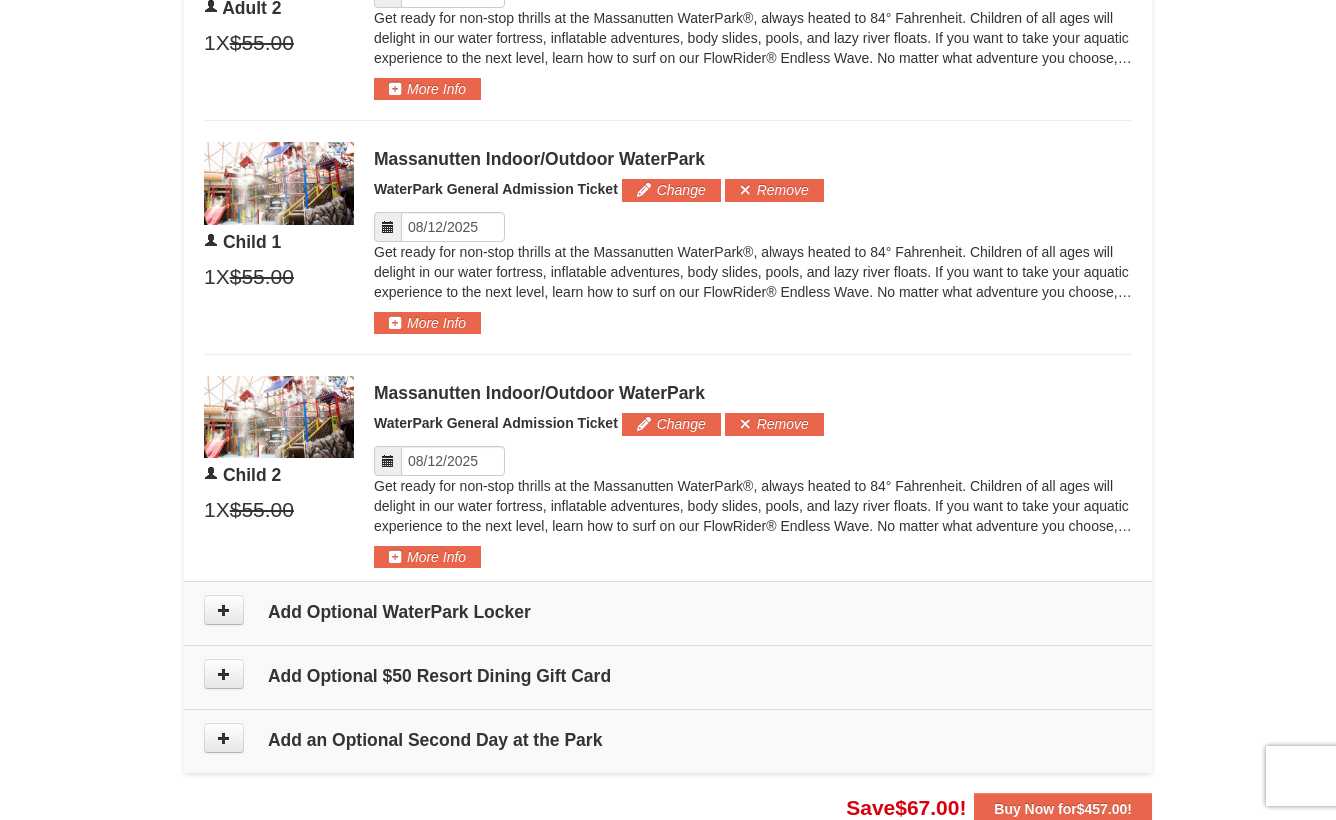 scroll, scrollTop: 1697, scrollLeft: 0, axis: vertical 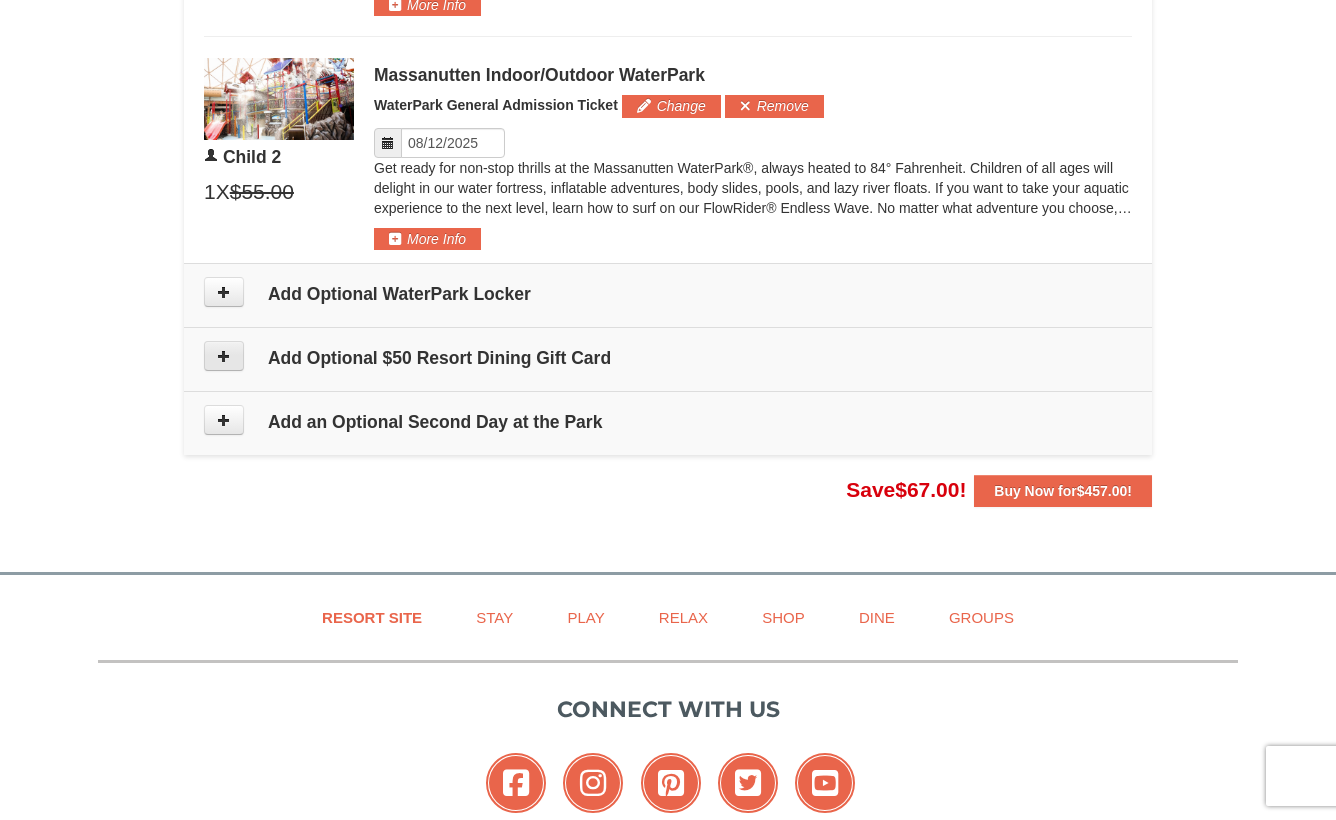 click at bounding box center [224, 356] 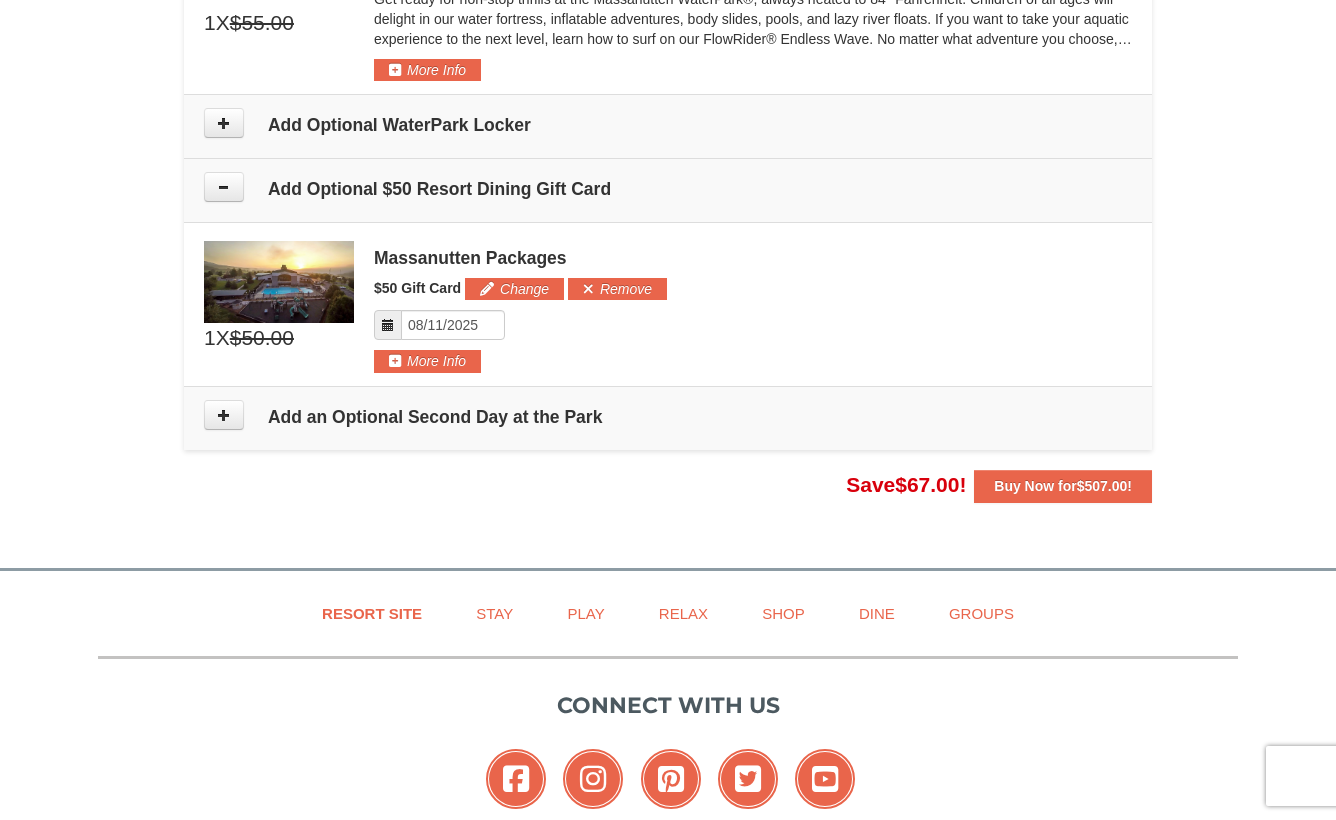 scroll, scrollTop: 1847, scrollLeft: 0, axis: vertical 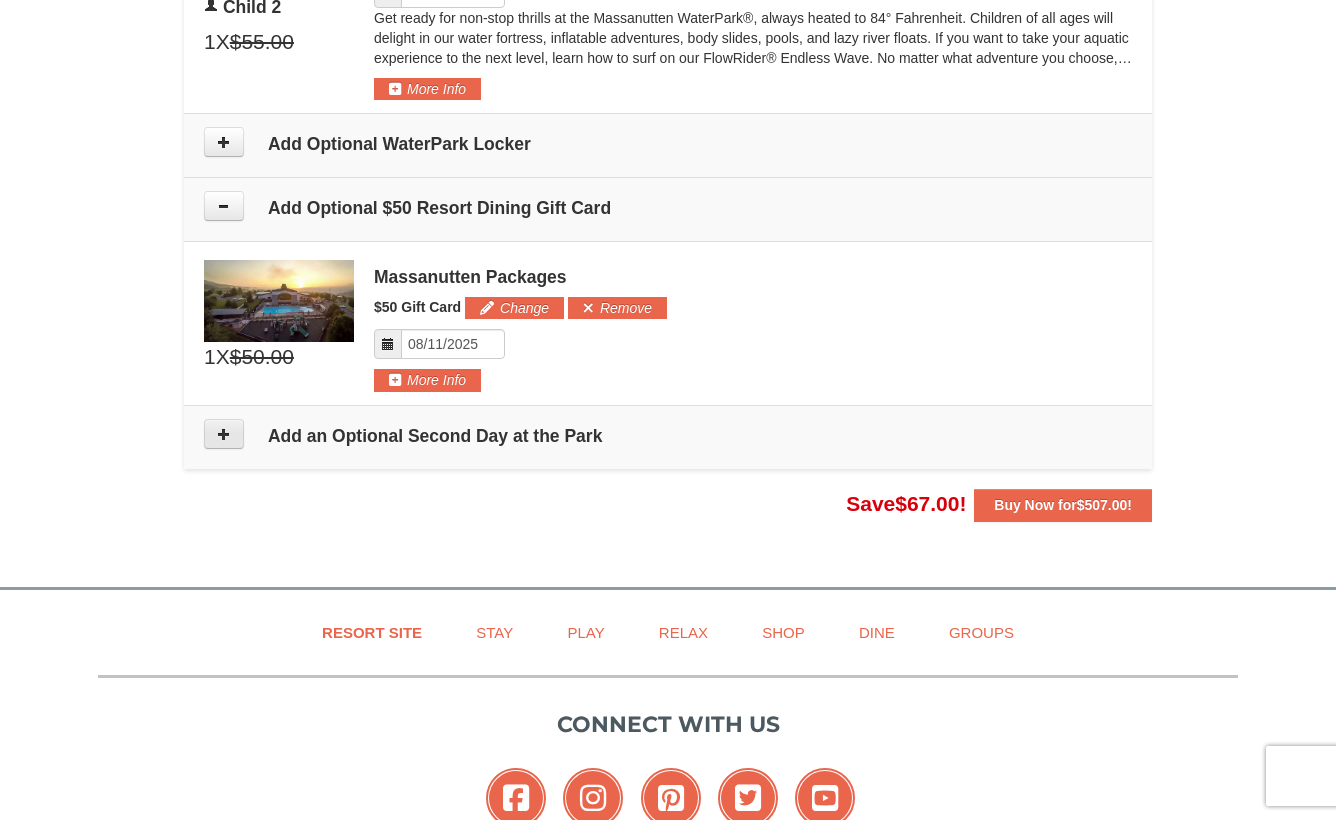 click at bounding box center [224, 434] 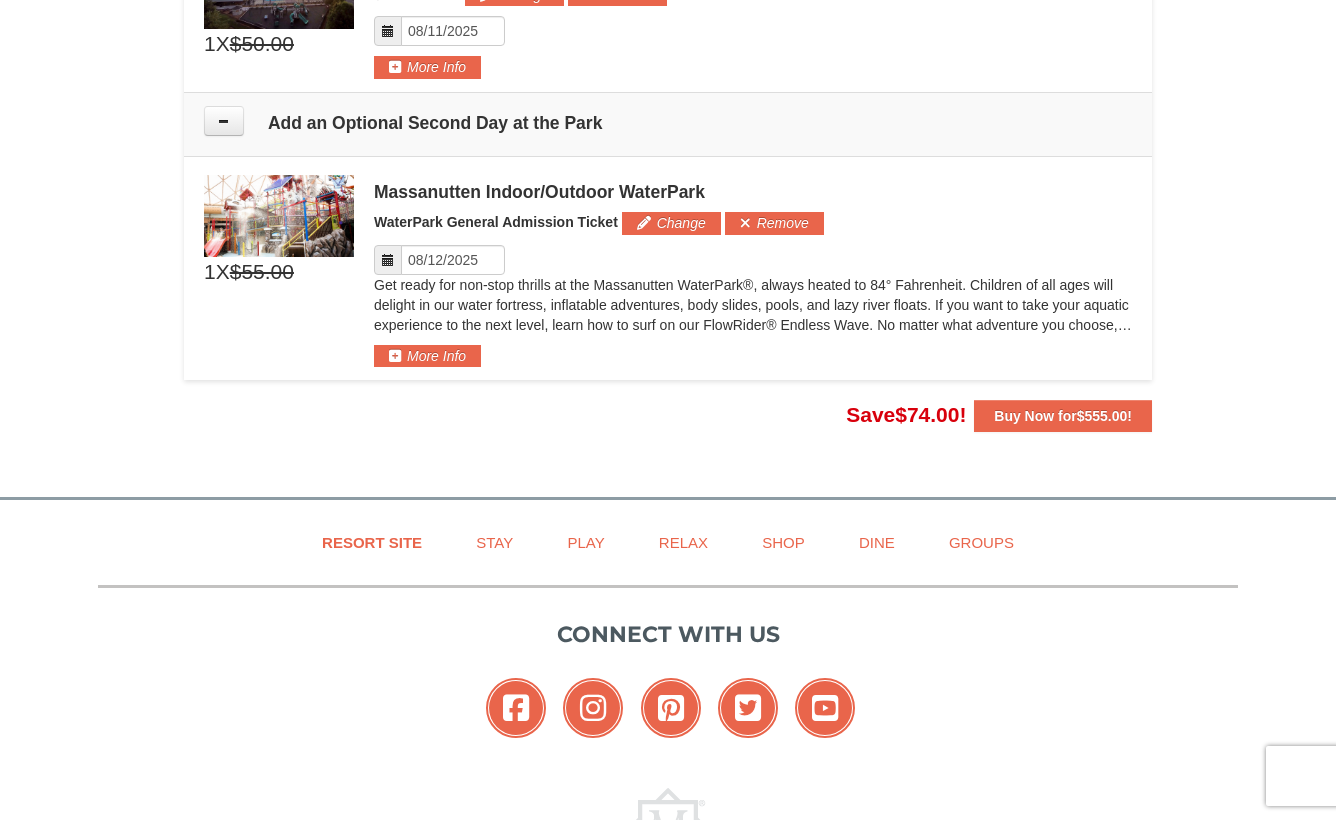 scroll, scrollTop: 2061, scrollLeft: 0, axis: vertical 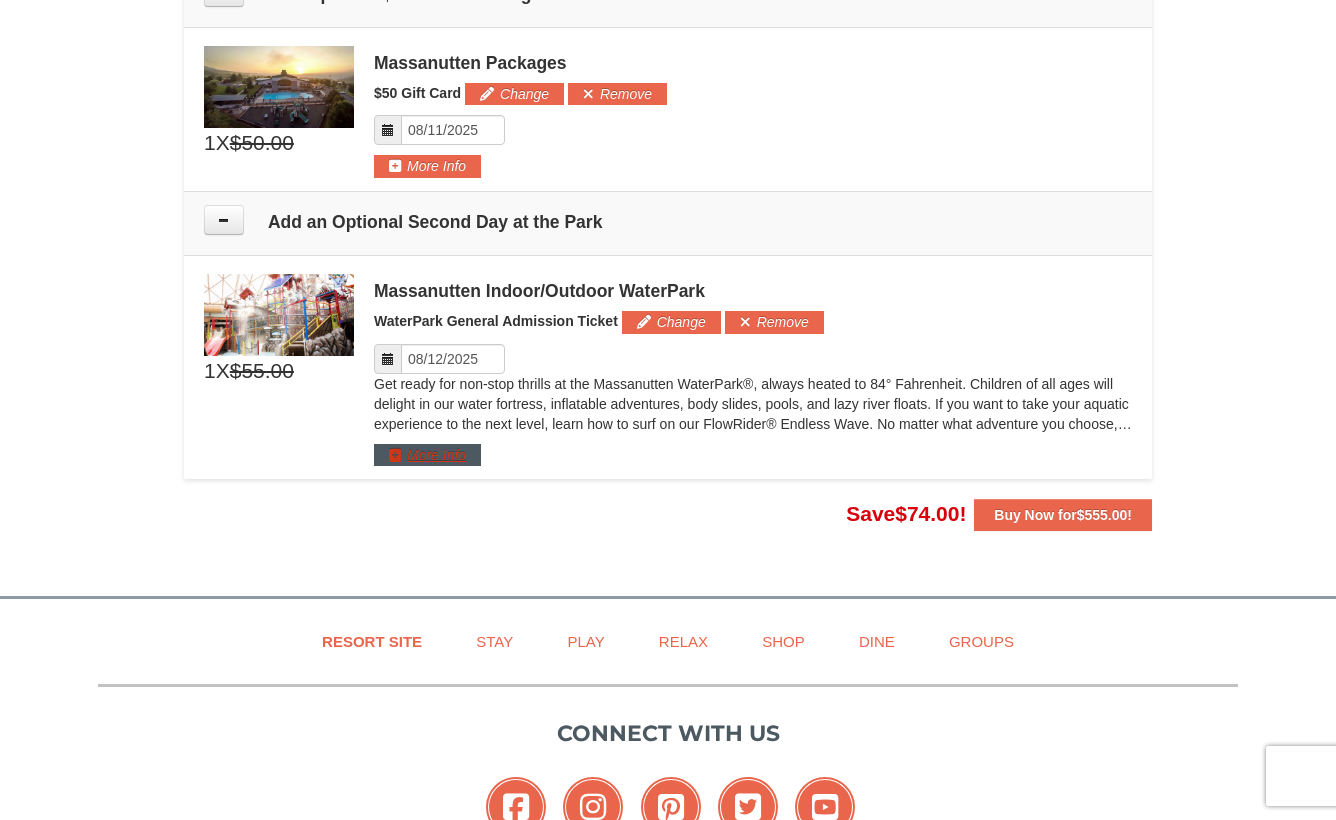 click on "More Info" at bounding box center [427, 455] 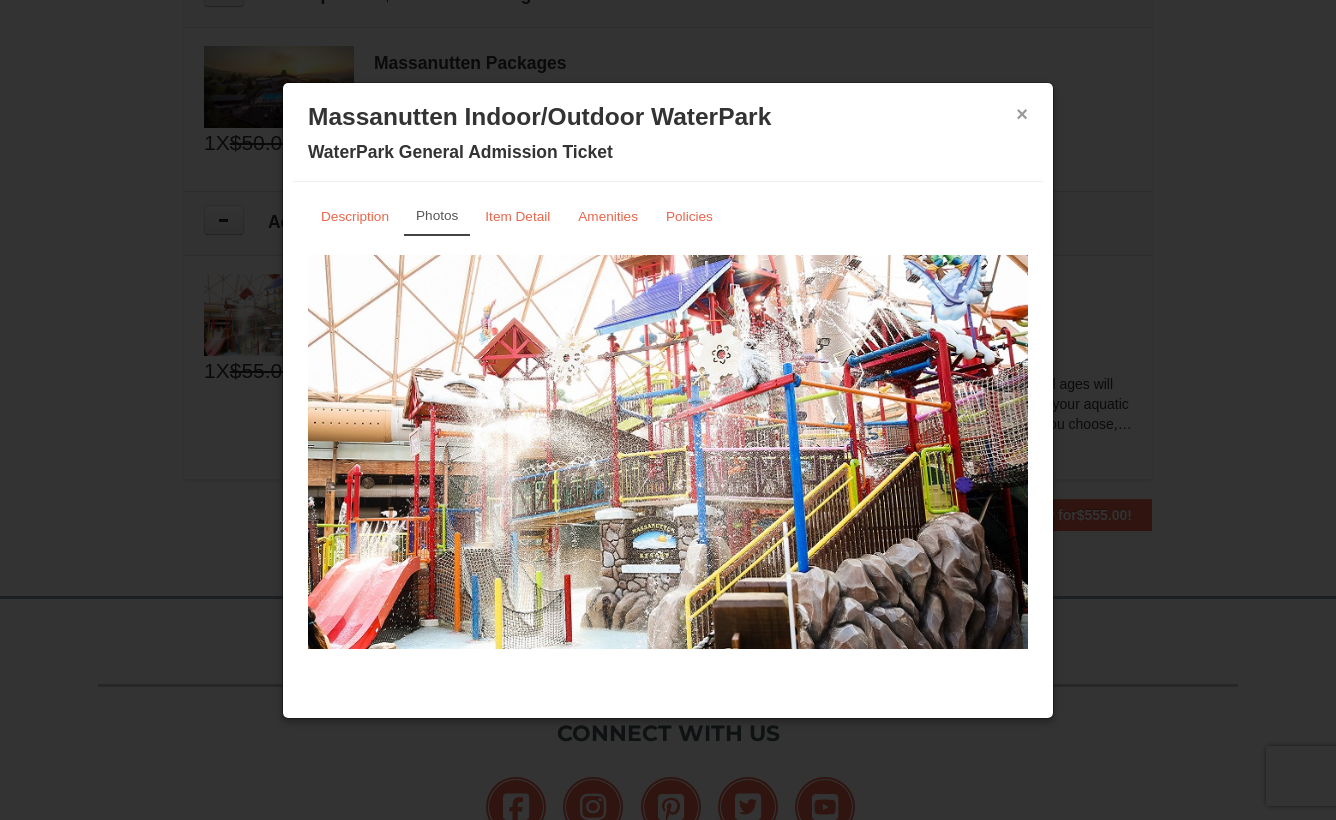 click on "×" at bounding box center [1022, 114] 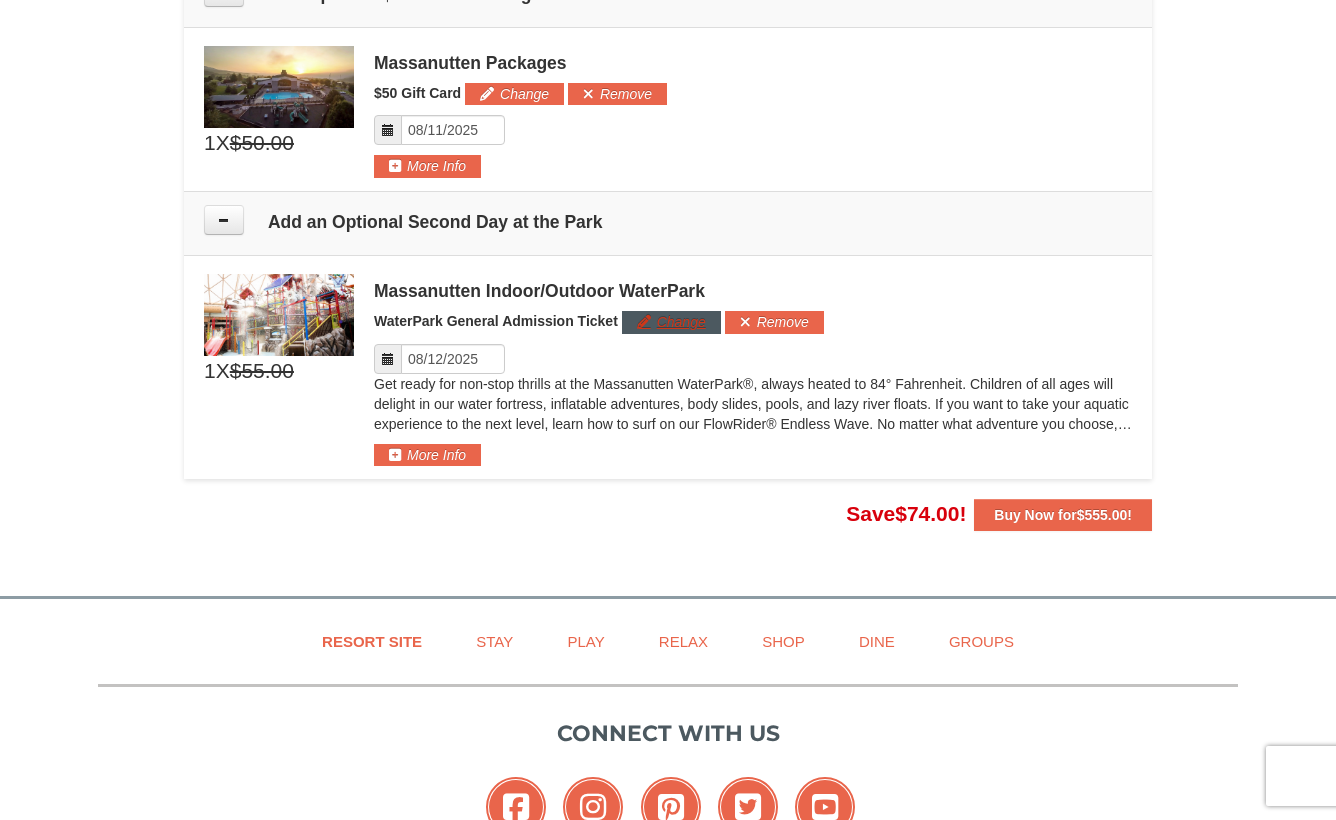 click on "Change" at bounding box center (671, 322) 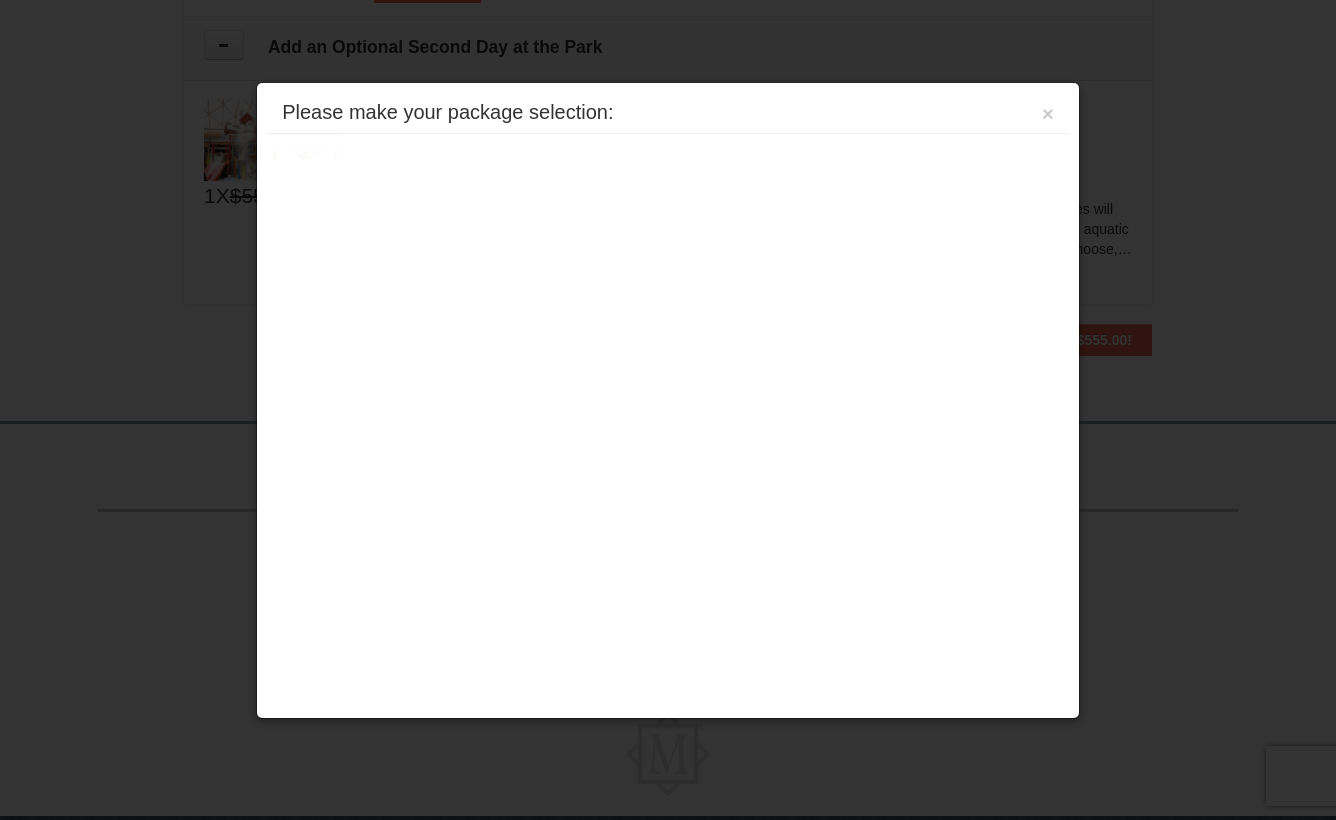 scroll, scrollTop: 2312, scrollLeft: 0, axis: vertical 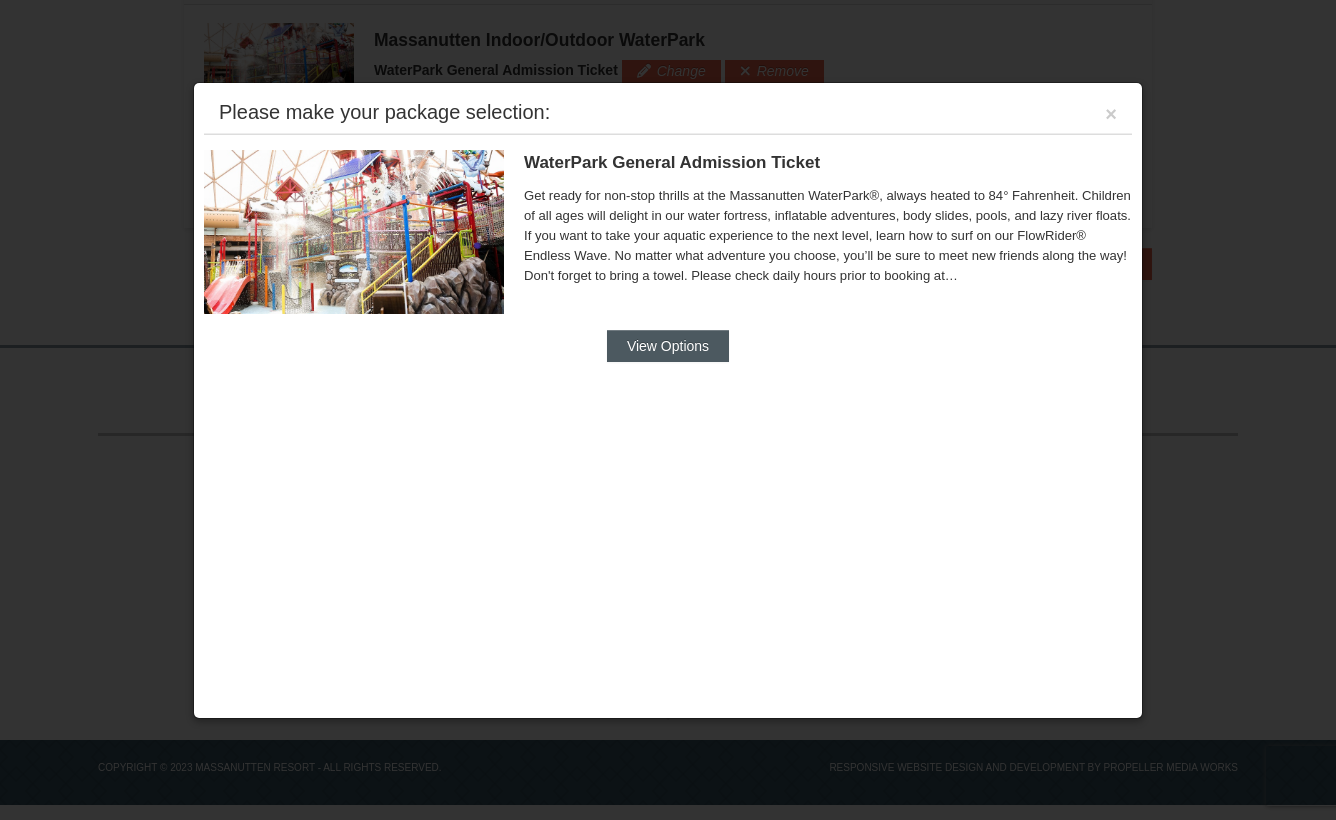 click on "View Options" at bounding box center (668, 346) 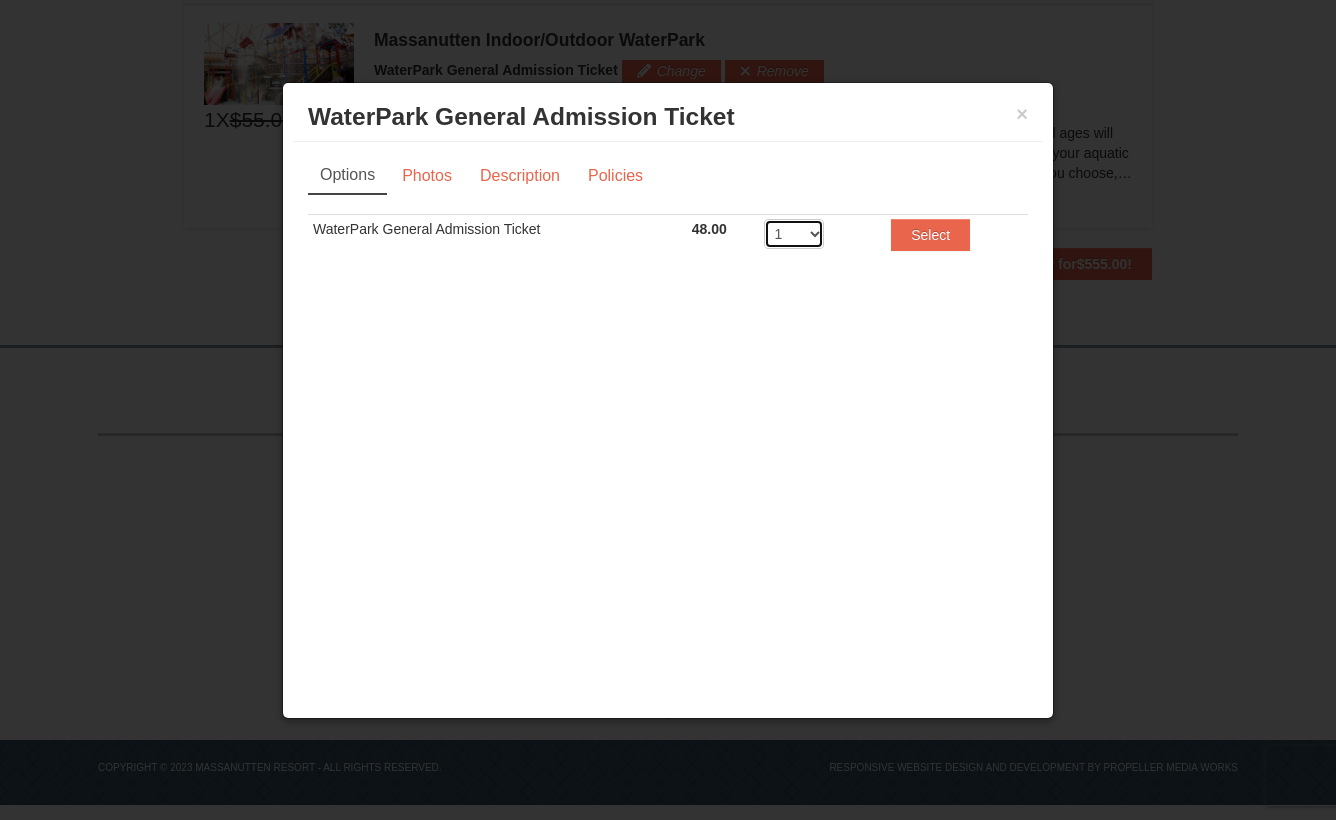 select on "4" 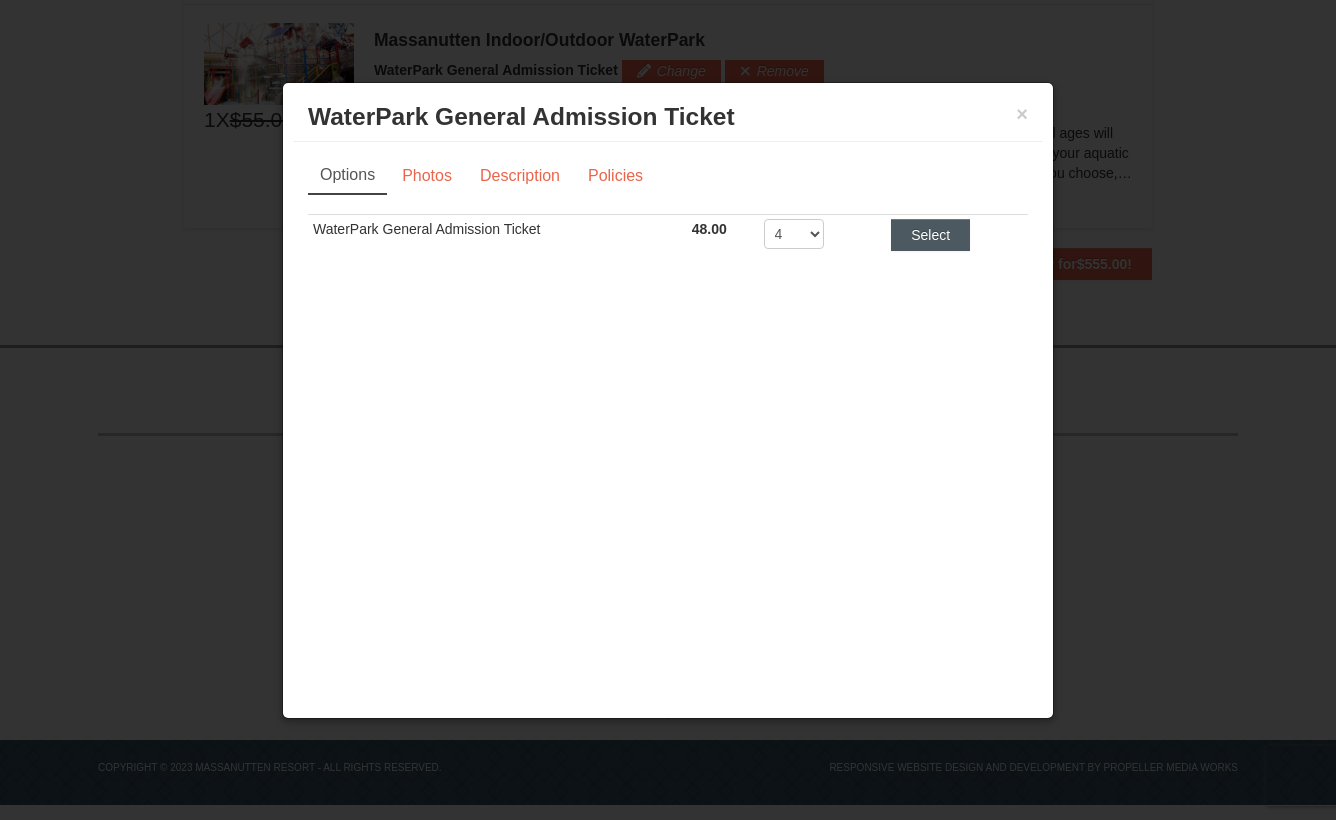 click on "Select" at bounding box center (930, 235) 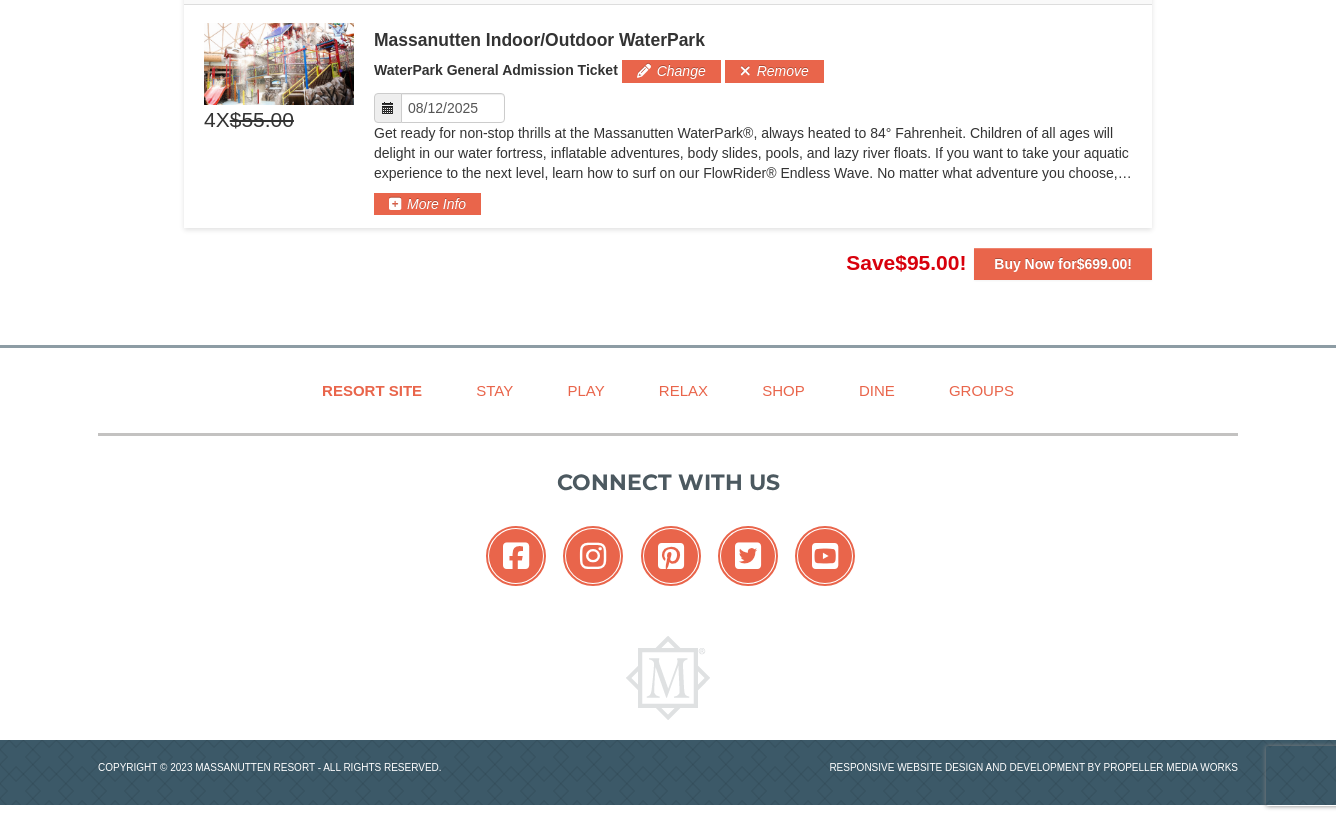 scroll, scrollTop: 2286, scrollLeft: 0, axis: vertical 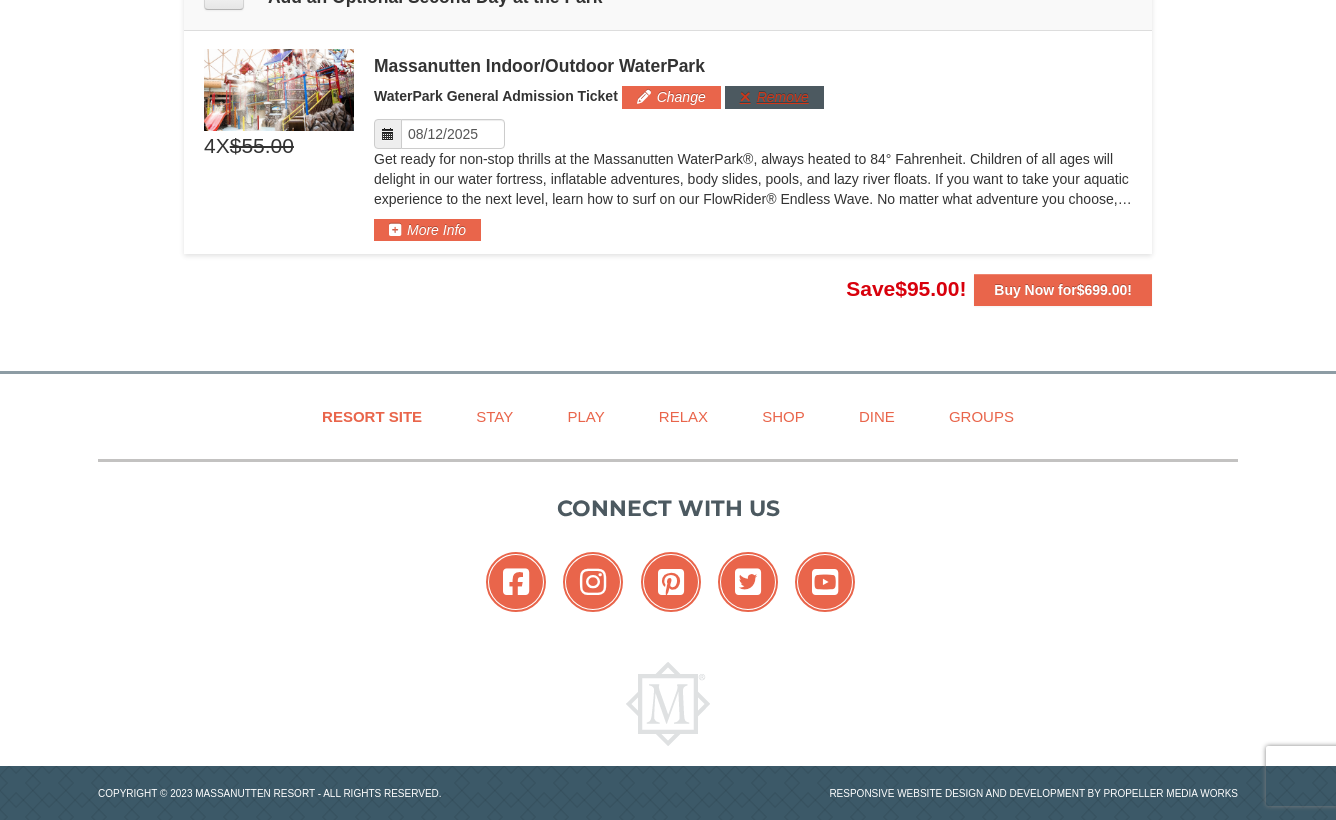 click on "Remove" at bounding box center (774, 97) 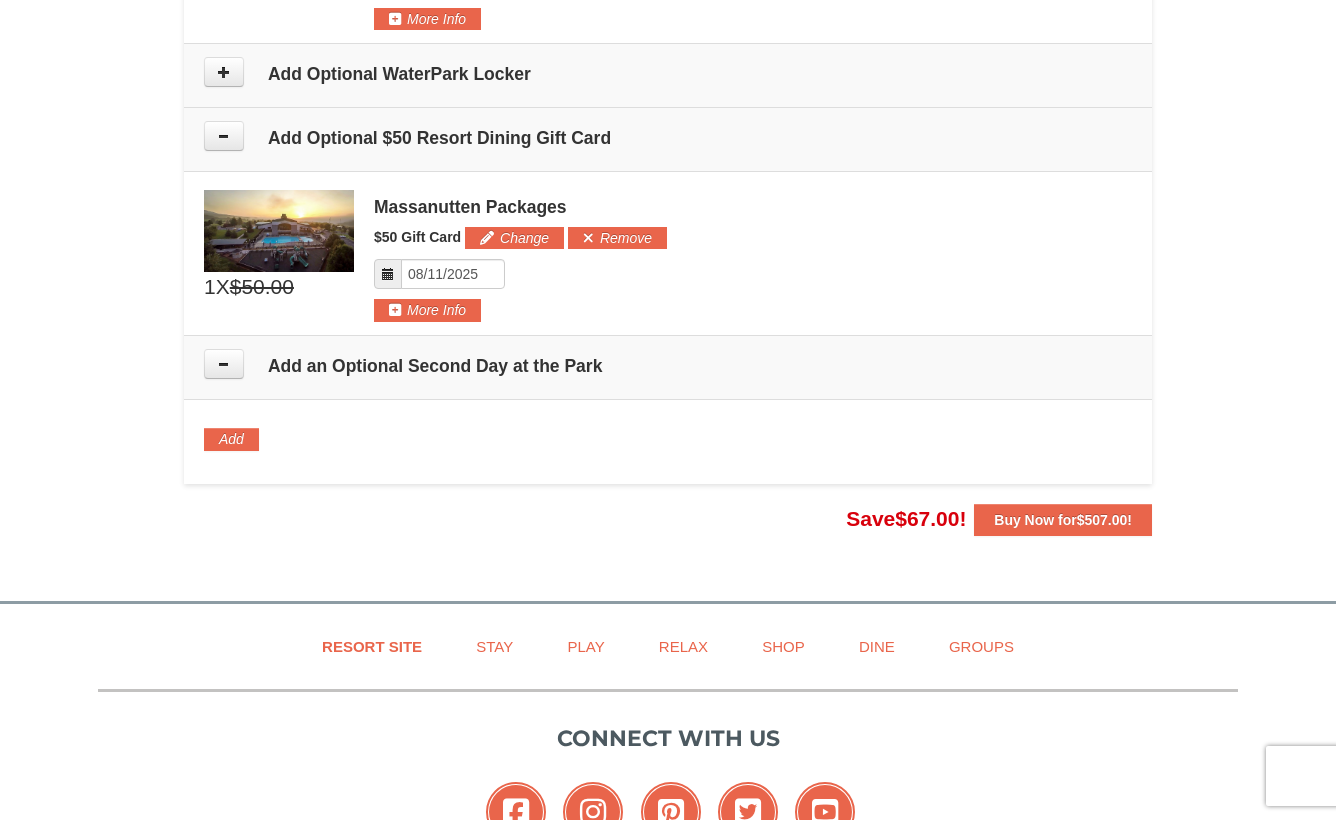 scroll, scrollTop: 1770, scrollLeft: 0, axis: vertical 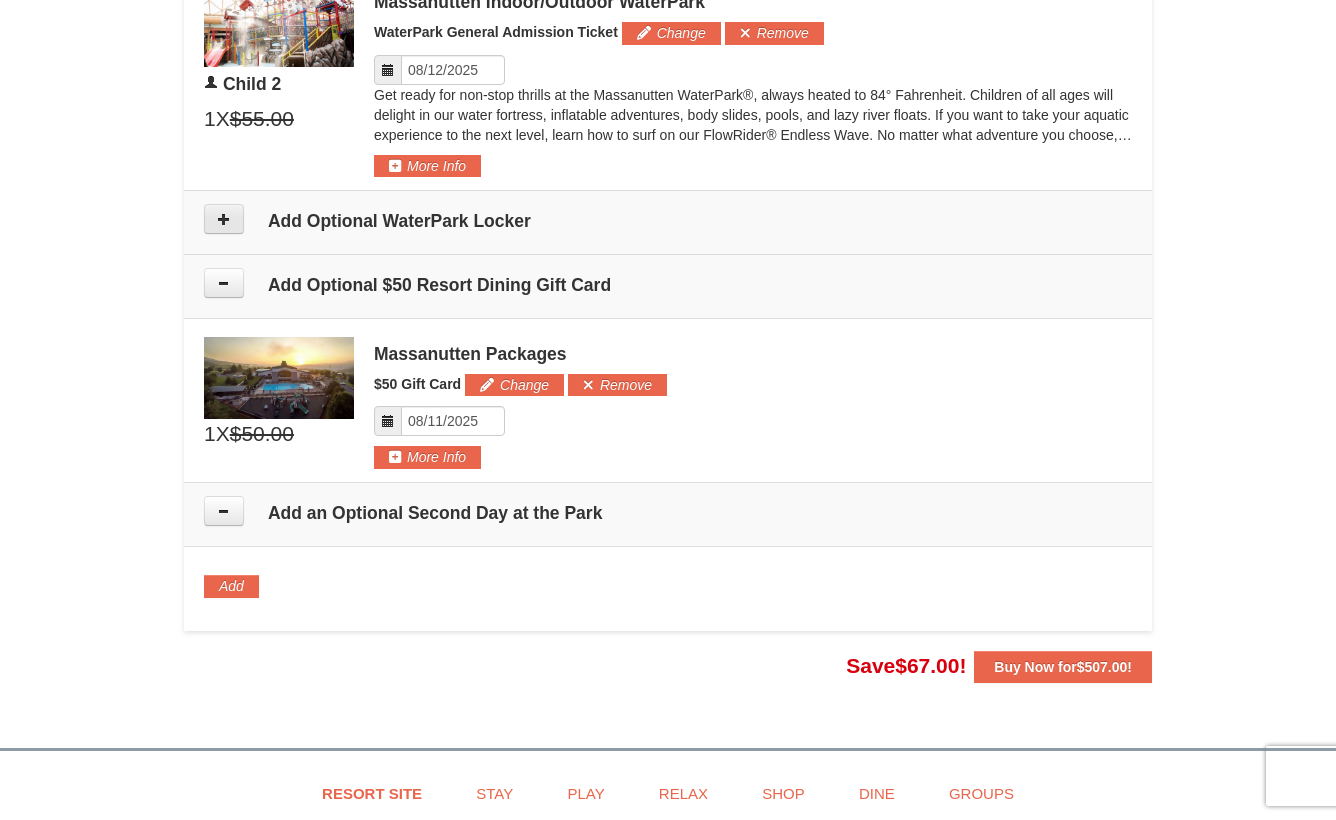click at bounding box center [224, 219] 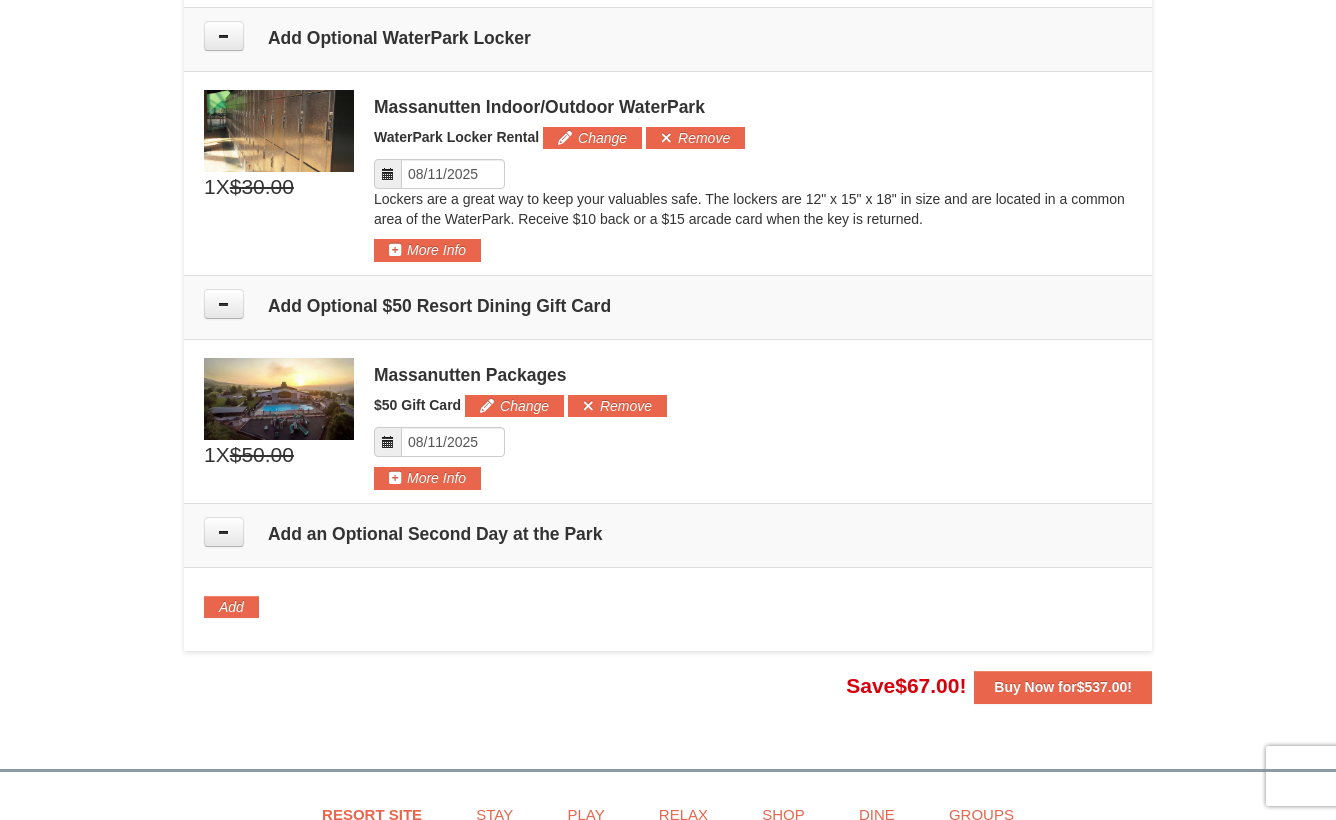scroll, scrollTop: 1956, scrollLeft: 0, axis: vertical 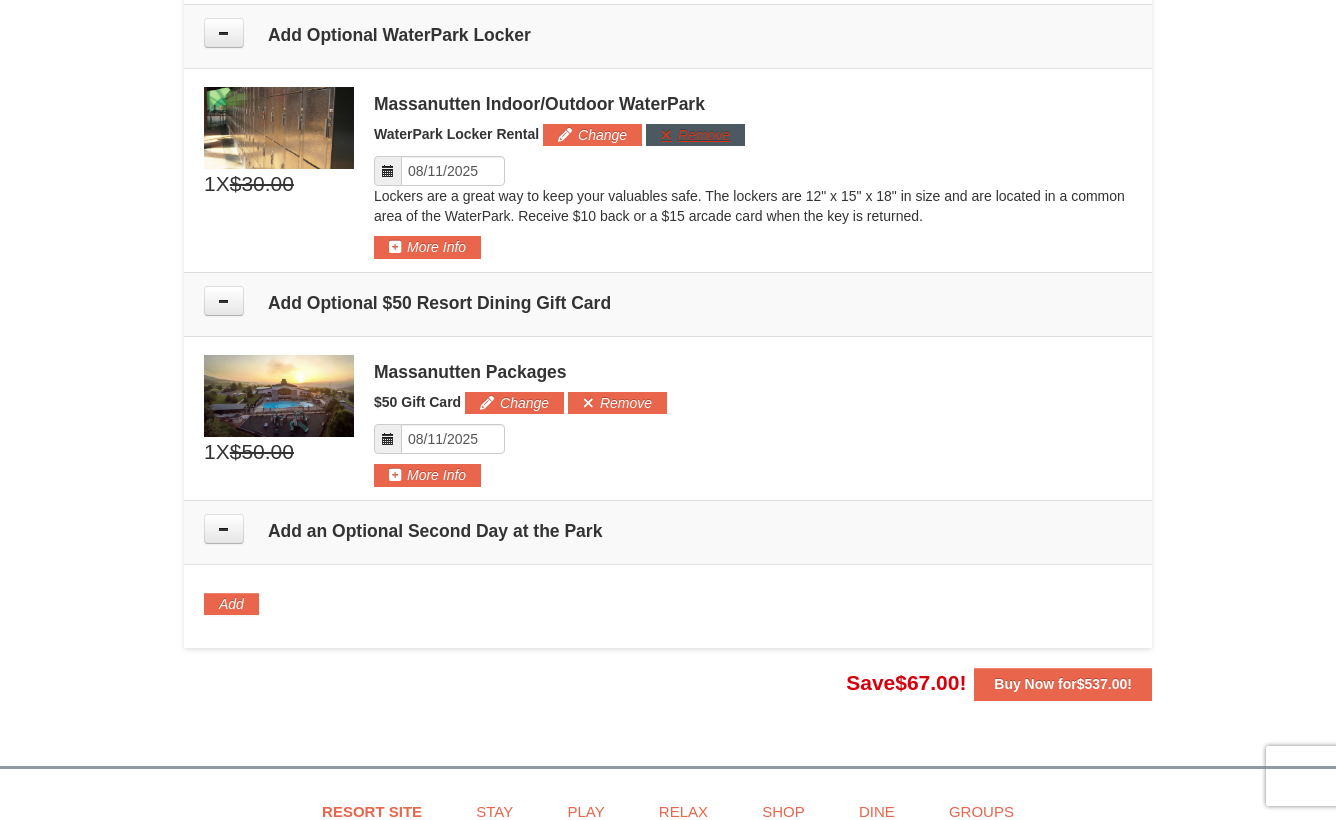click on "Remove" at bounding box center (695, 135) 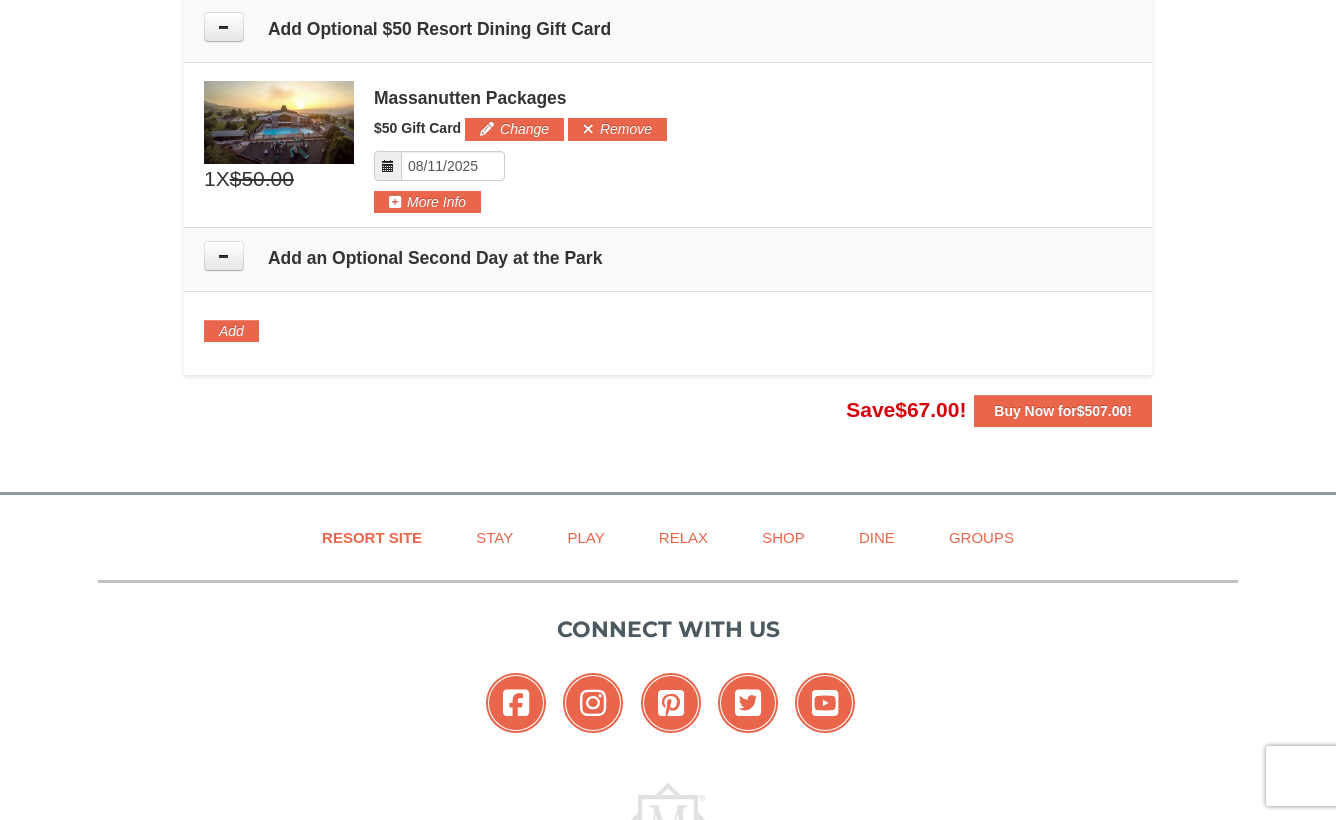 scroll, scrollTop: 2114, scrollLeft: 0, axis: vertical 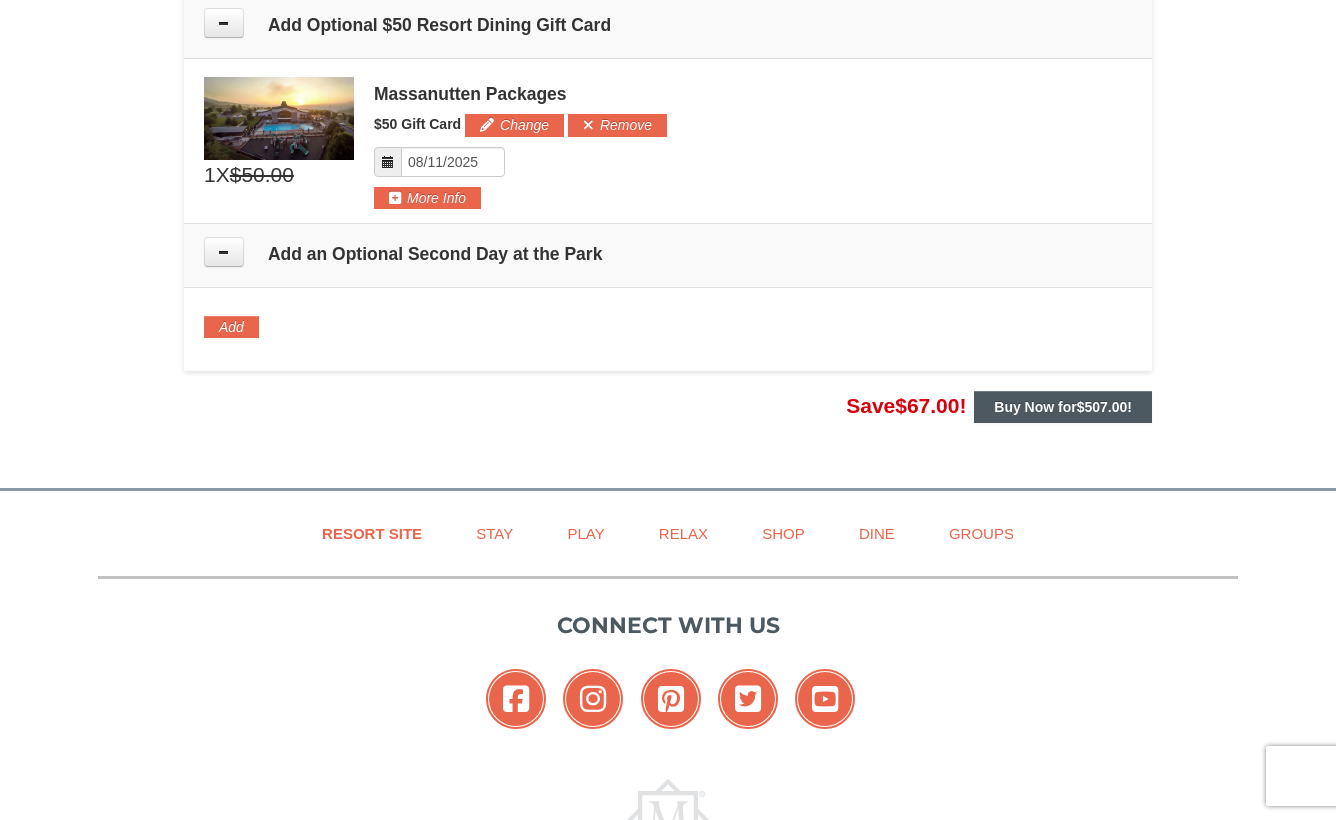 click on "Buy Now for
$507.00 !" at bounding box center [1063, 407] 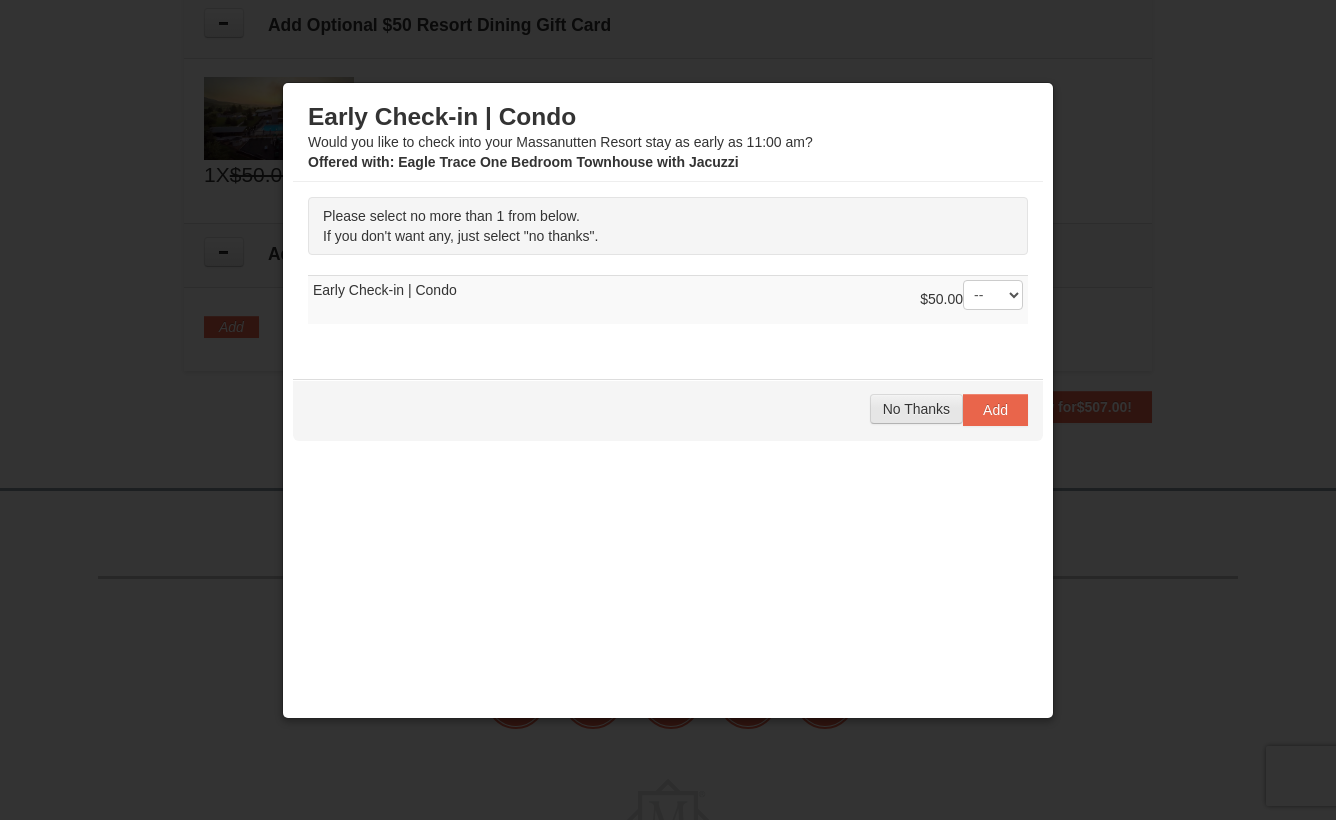 click on "No Thanks" at bounding box center (916, 409) 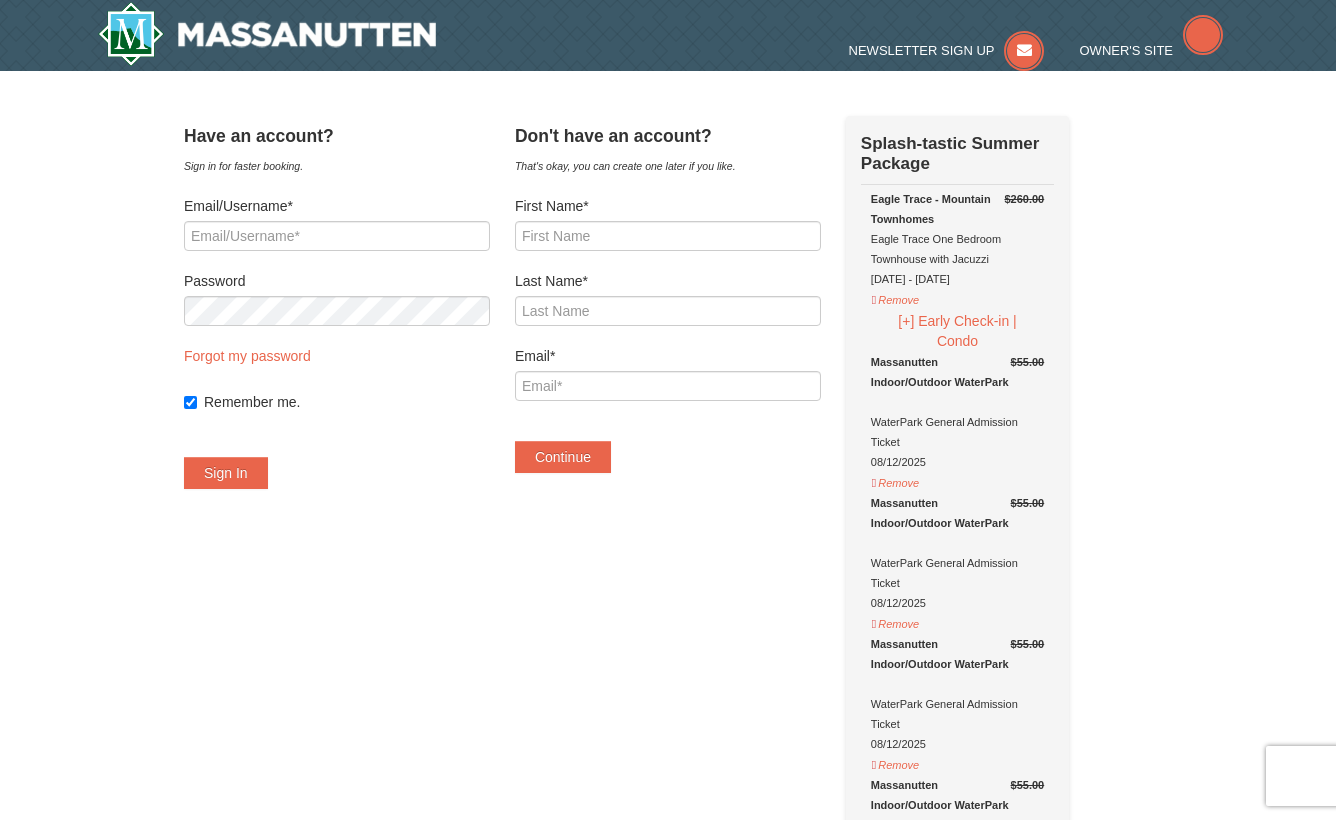 scroll, scrollTop: 0, scrollLeft: 0, axis: both 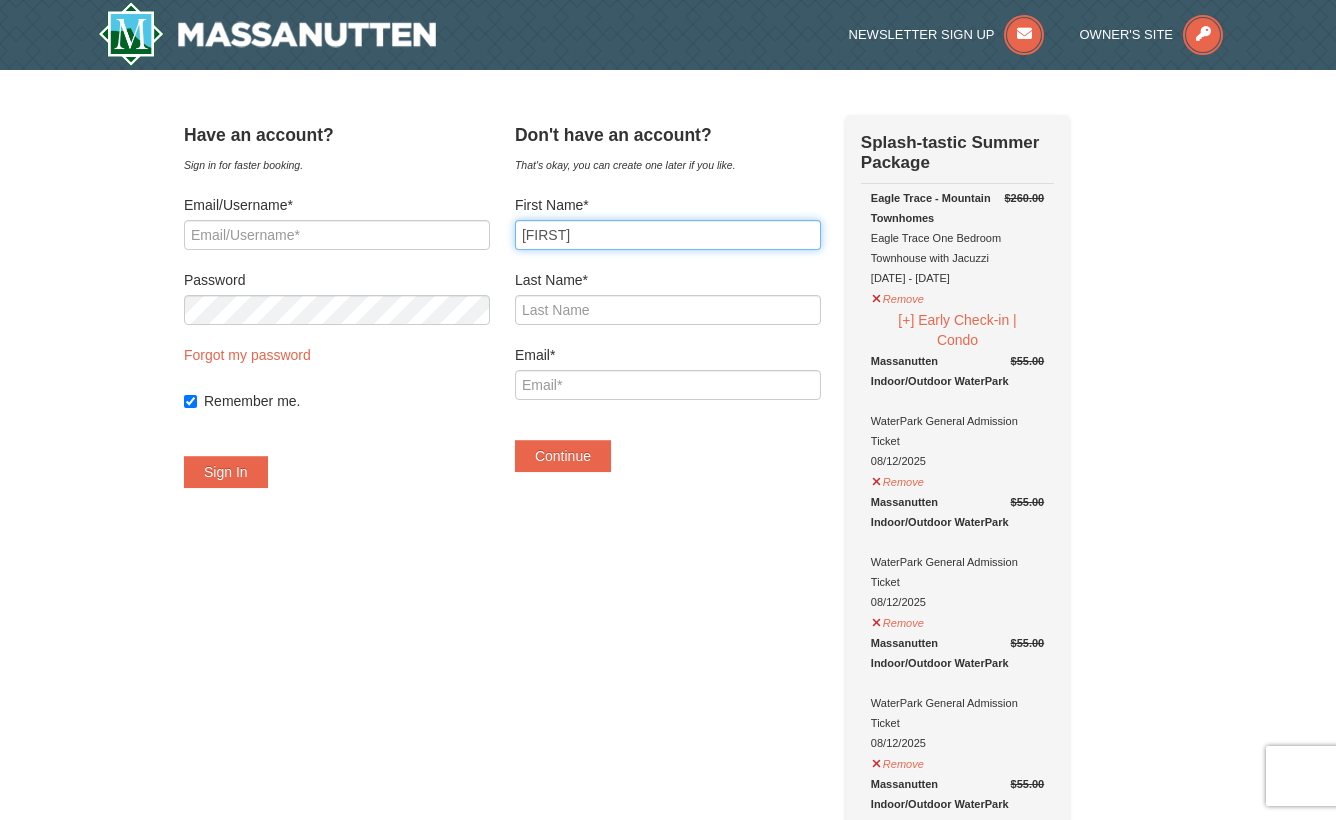 type on "Aaron" 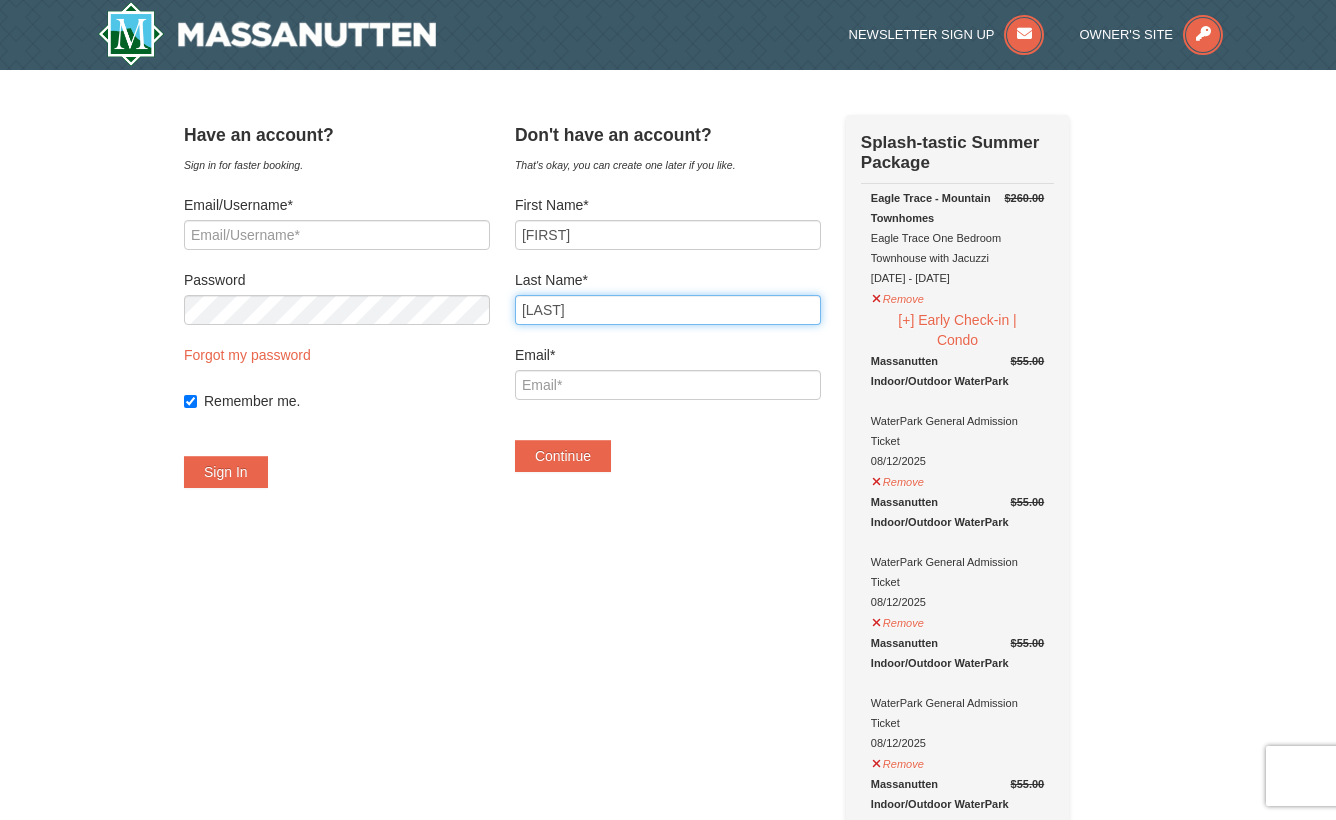 type on "Waddy" 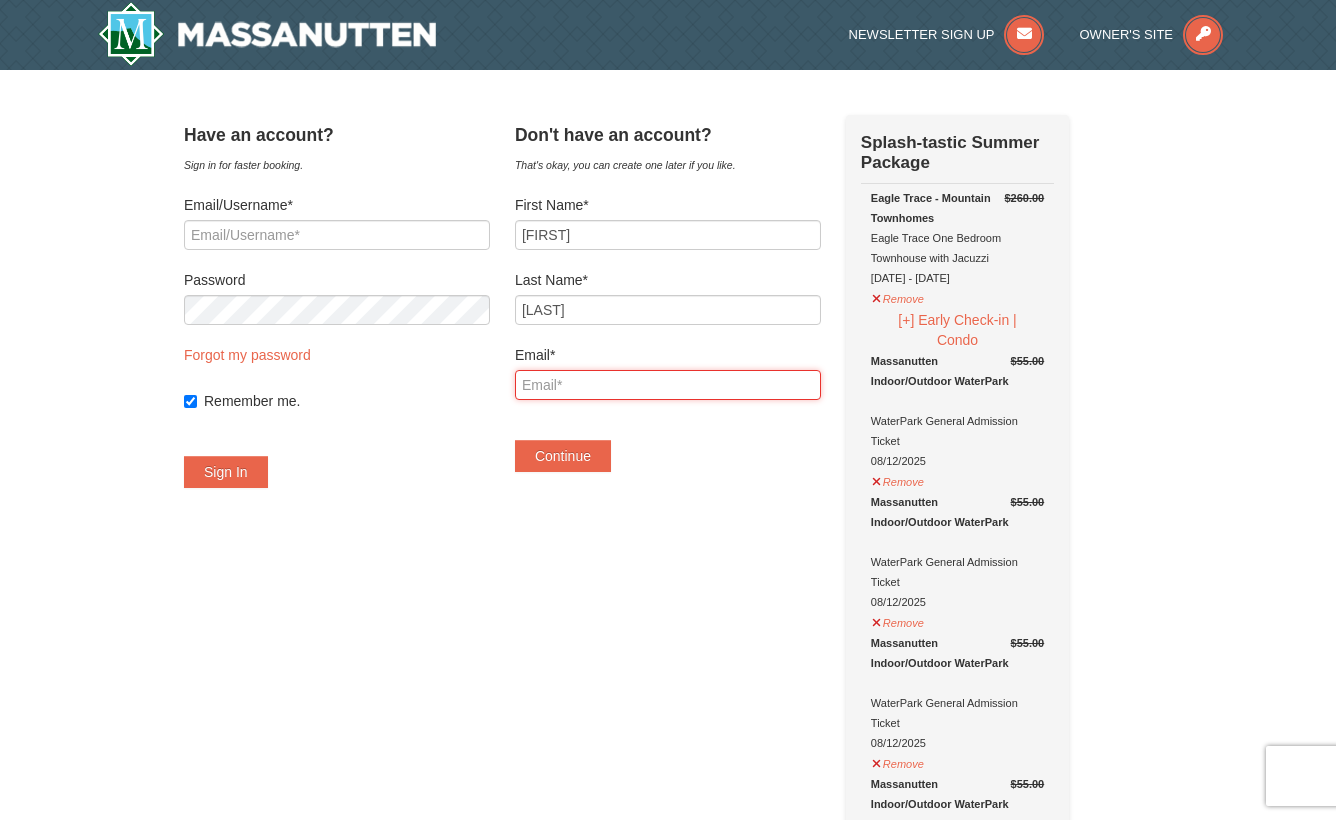 type on "[EMAIL]" 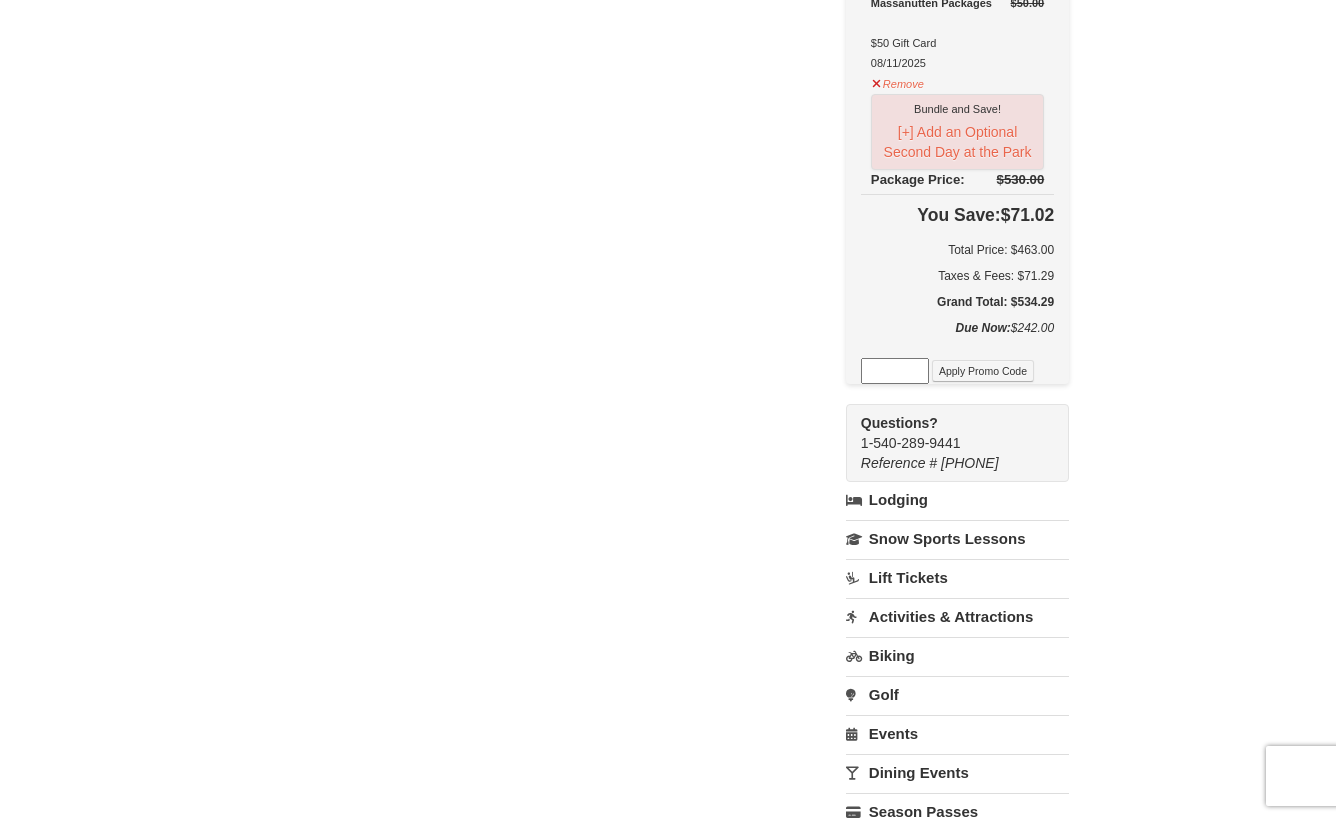 scroll, scrollTop: 28, scrollLeft: 0, axis: vertical 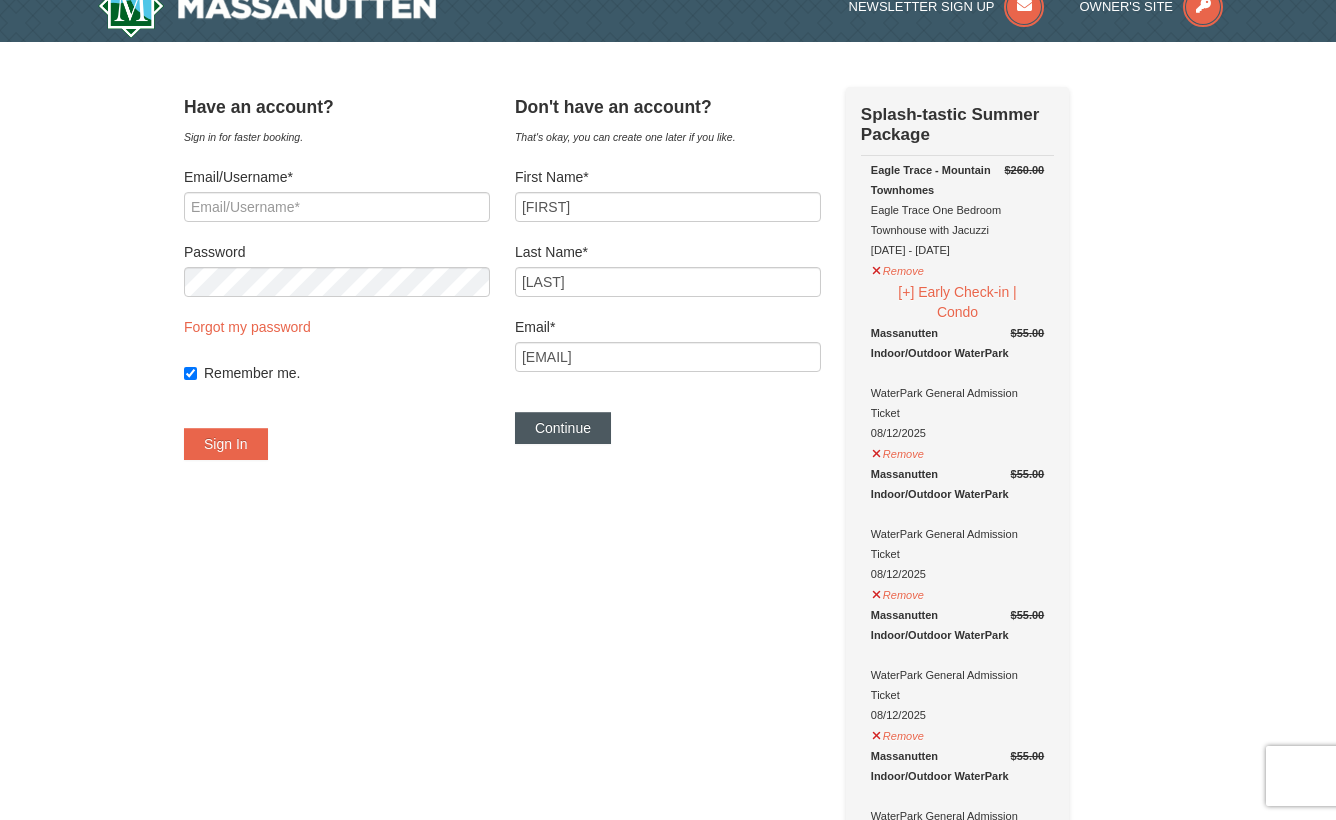 click on "Continue" at bounding box center [563, 428] 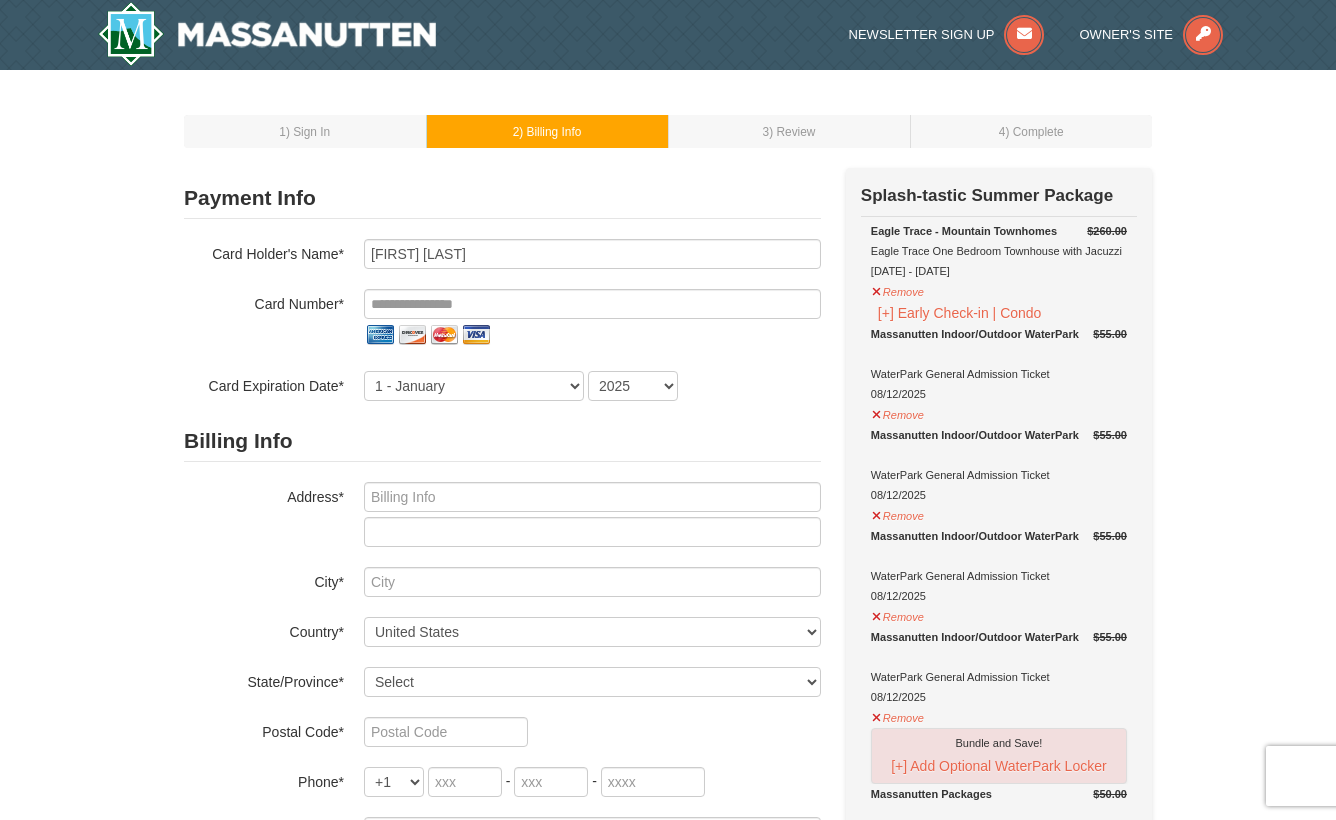 scroll, scrollTop: 0, scrollLeft: 0, axis: both 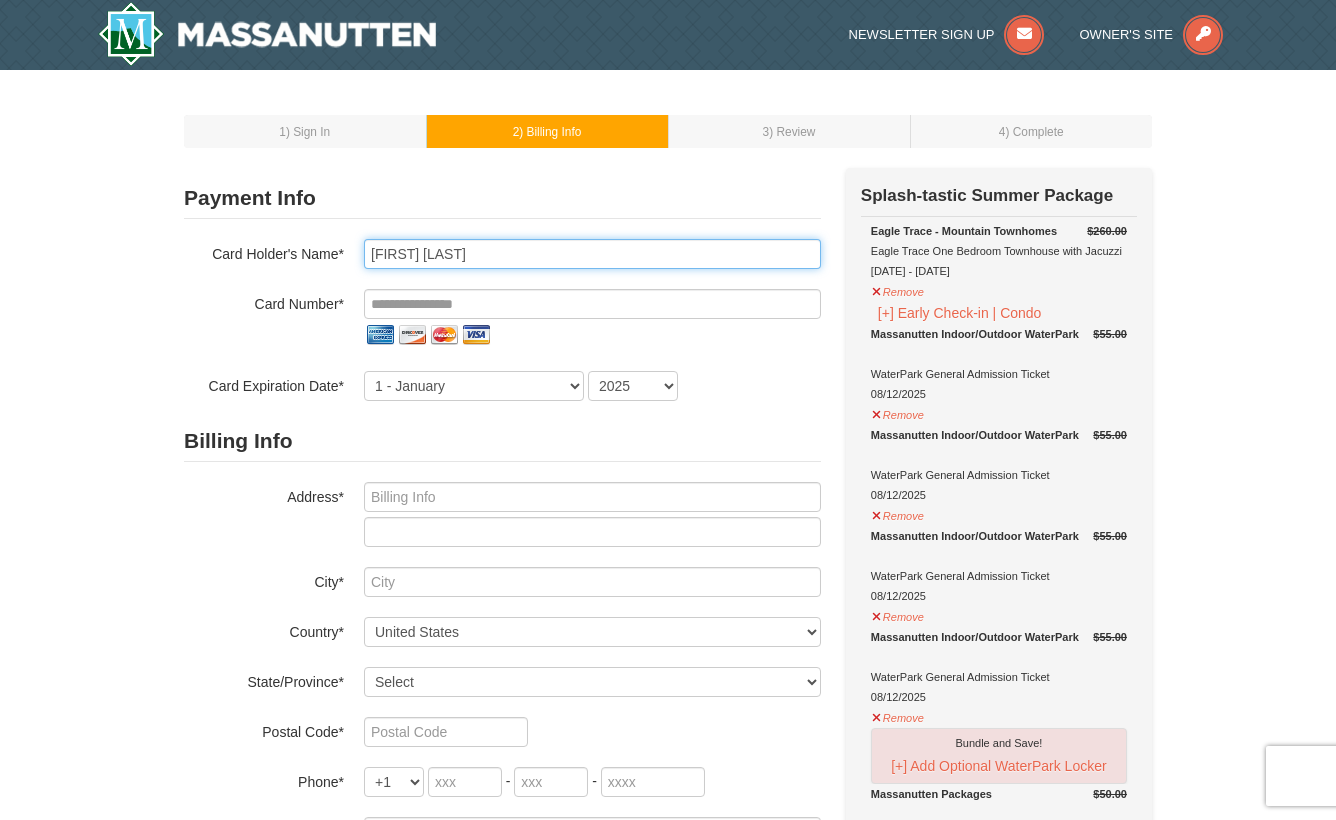 click on "[FIRST] [LAST]" at bounding box center (592, 254) 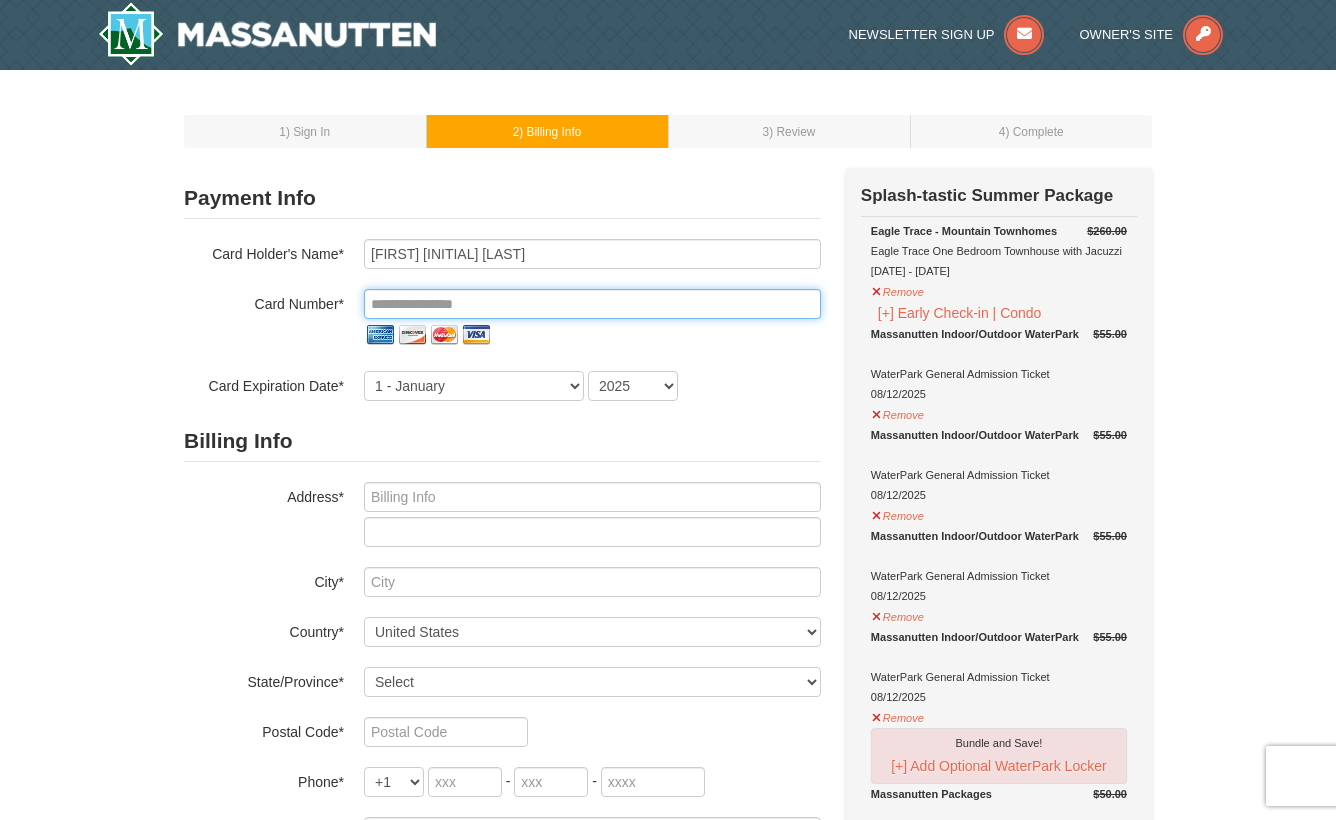 click at bounding box center (592, 304) 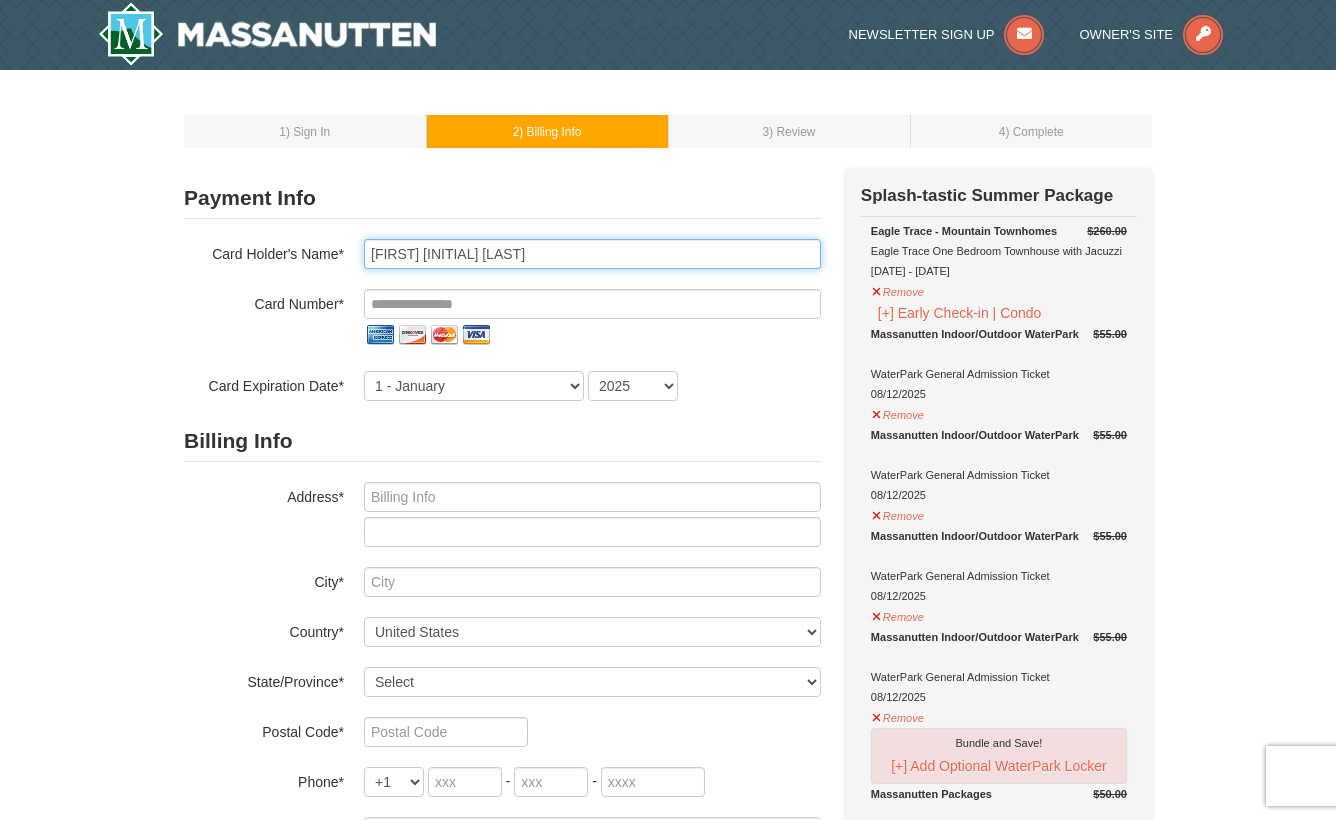 type on "[FIRST] [LAST]" 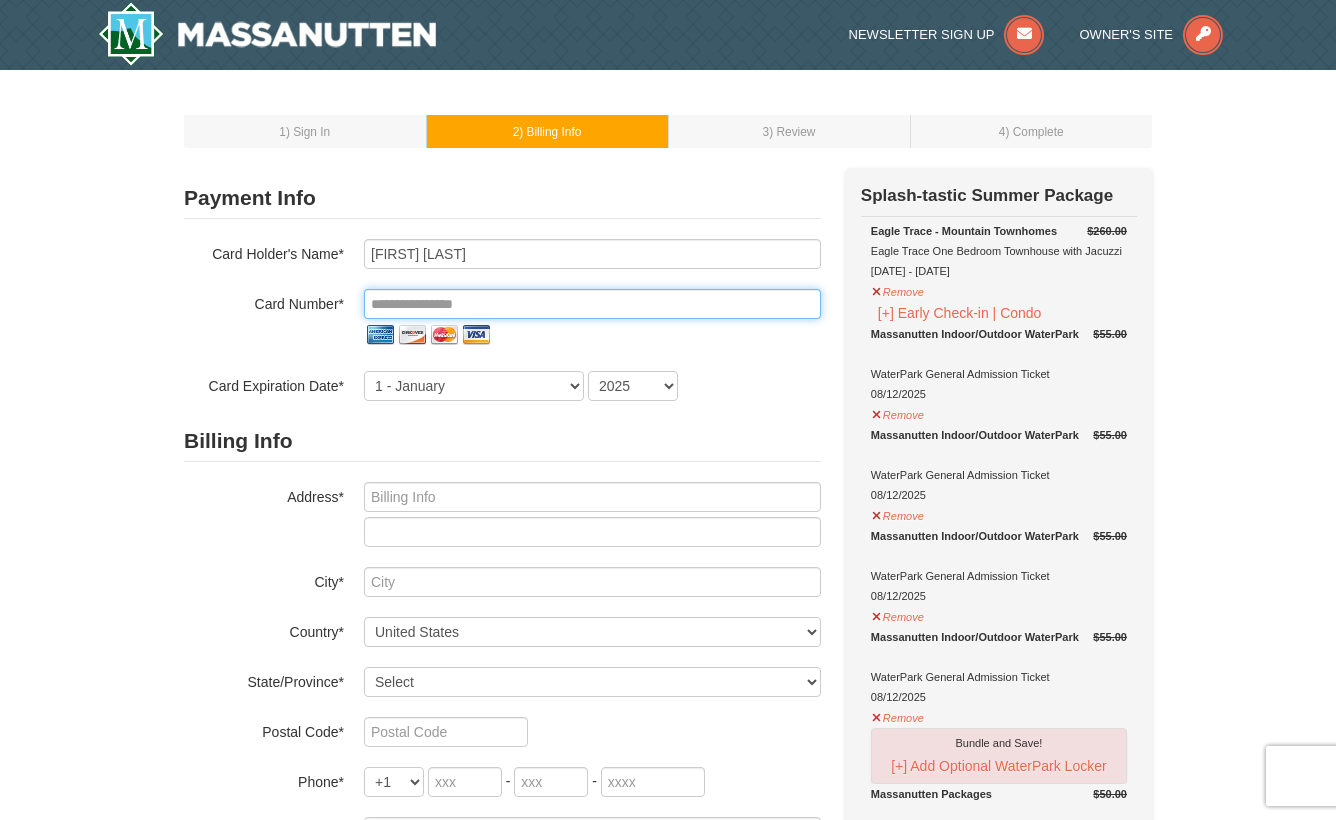 type on "**********" 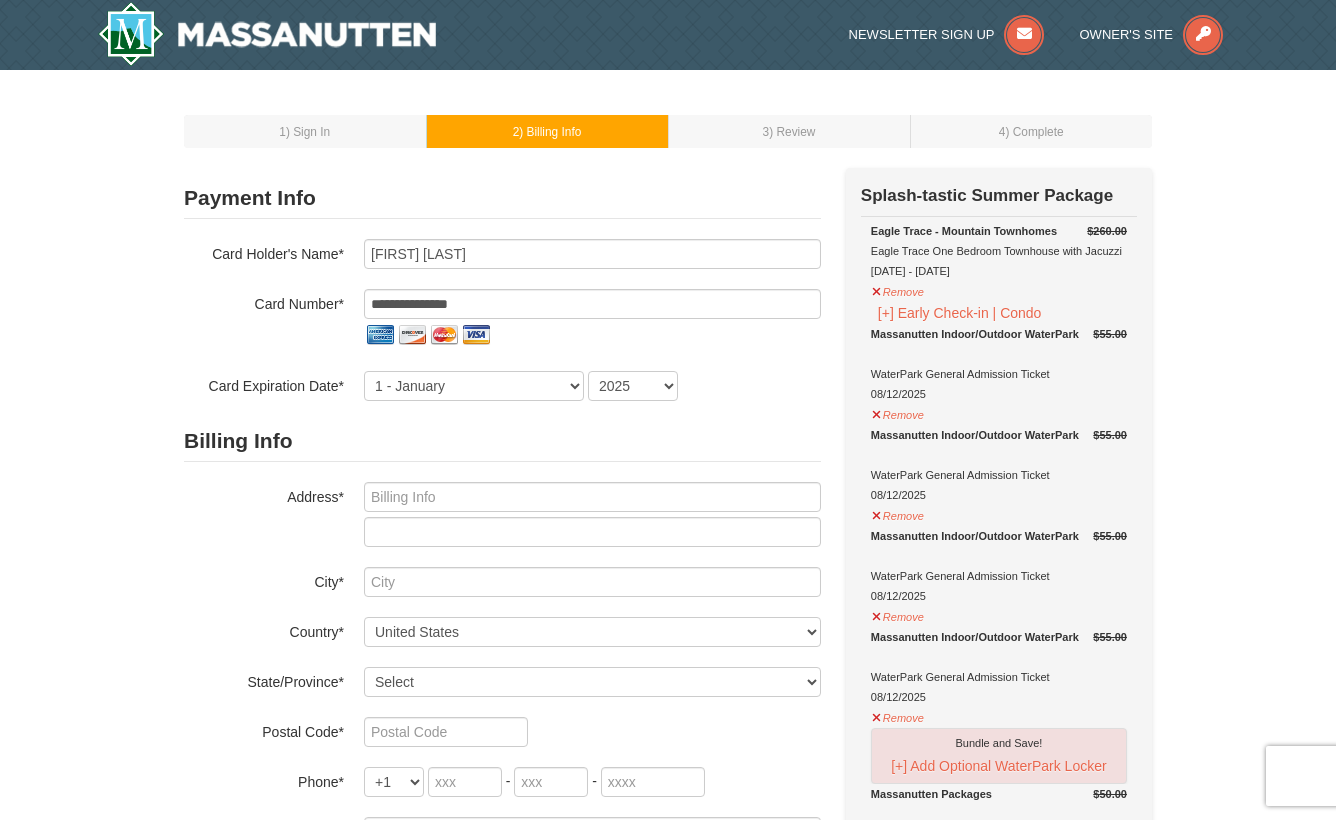 select on "4" 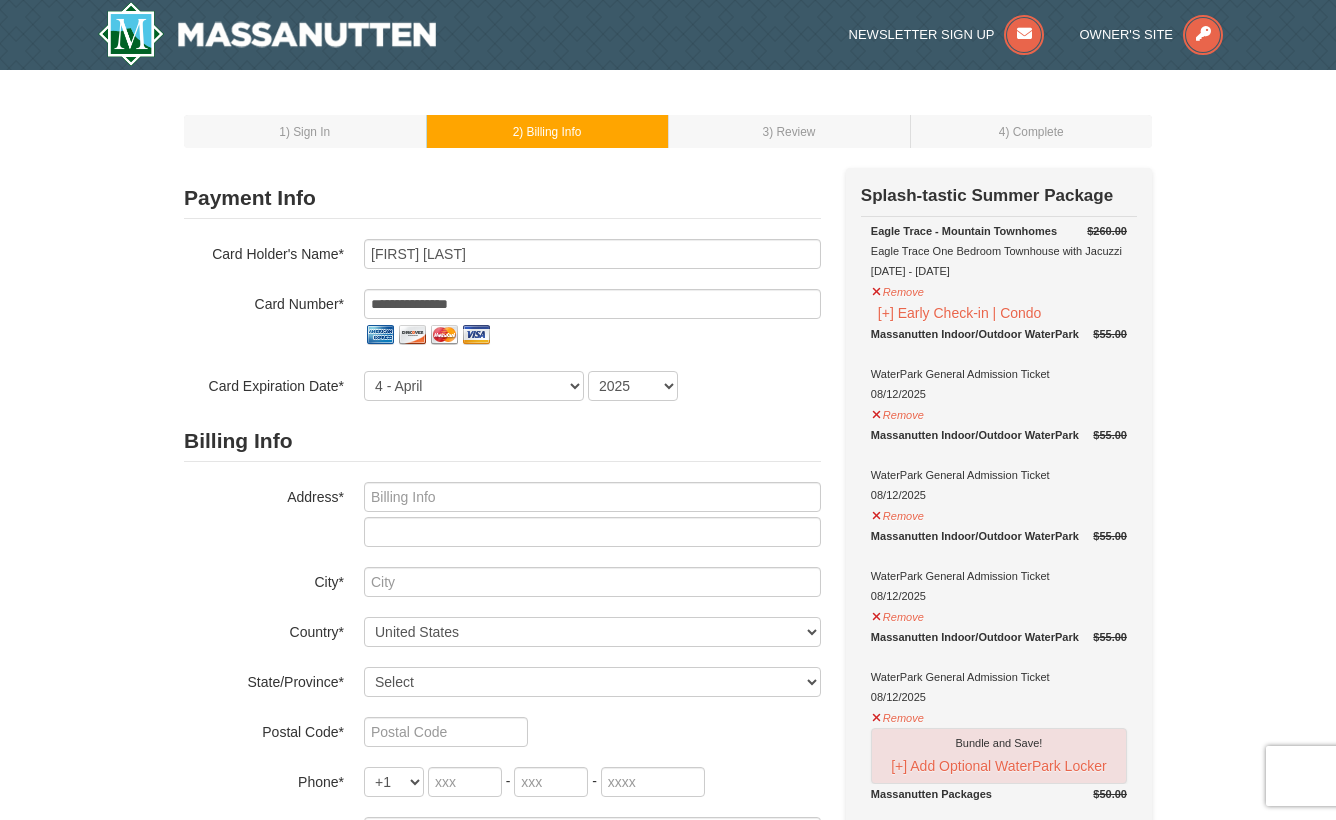 select on "2030" 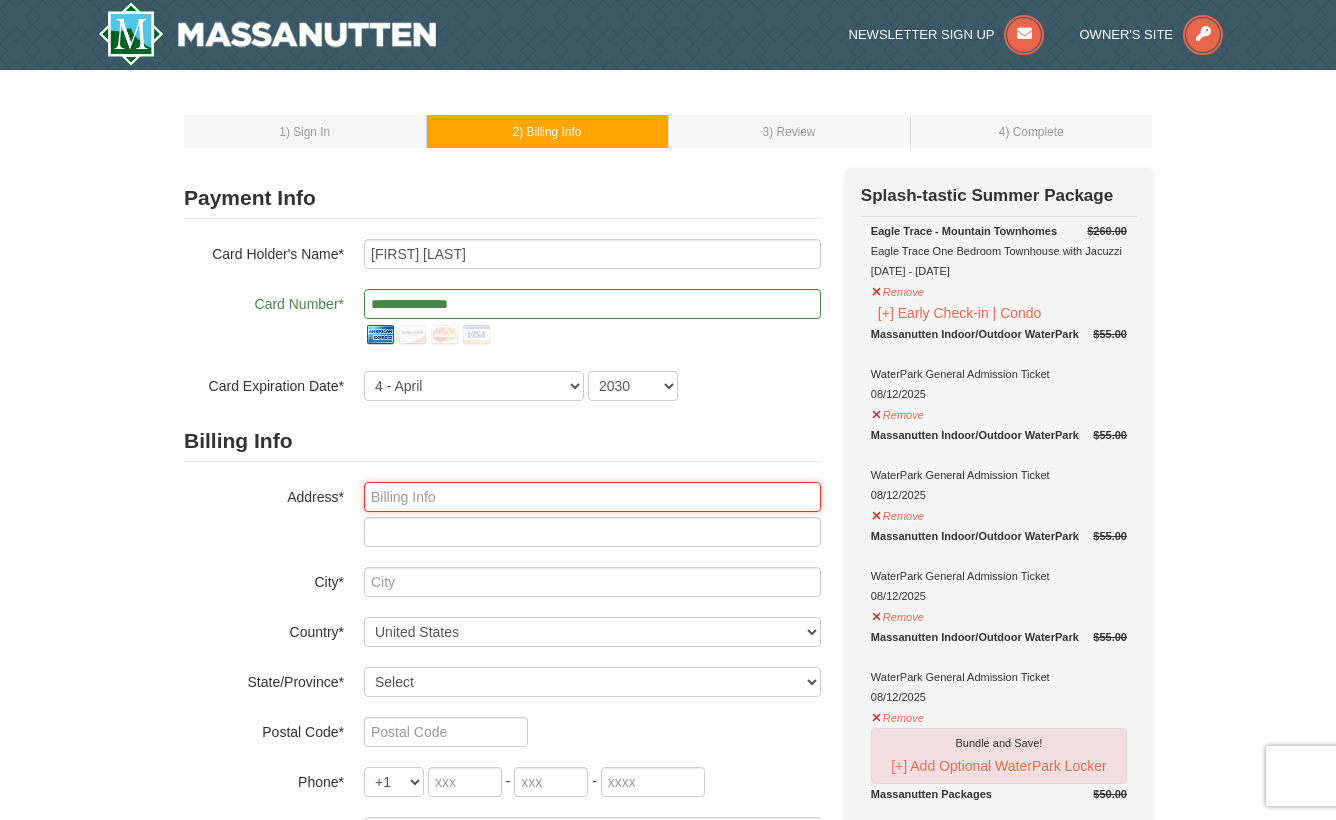 click at bounding box center (592, 497) 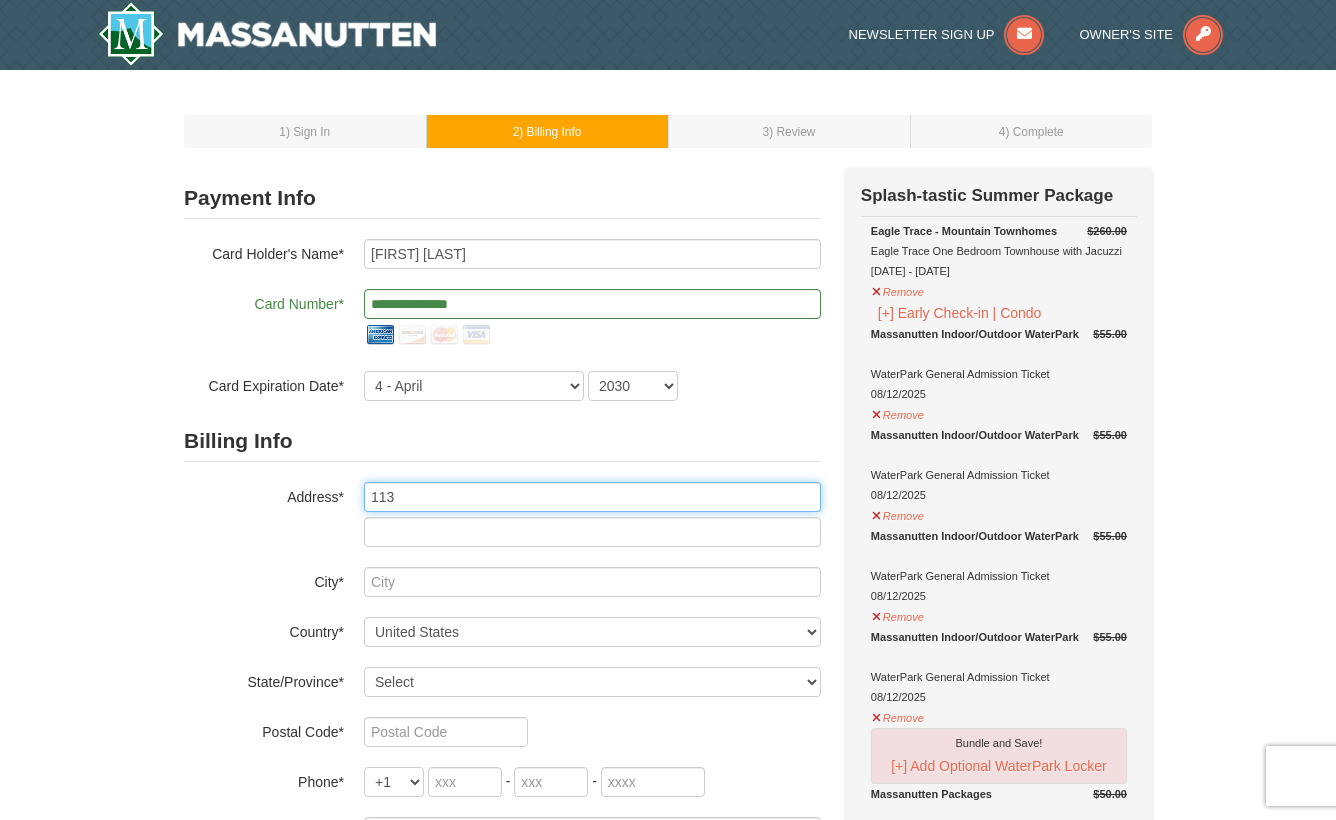 type on "[NUMBER] [STREET]" 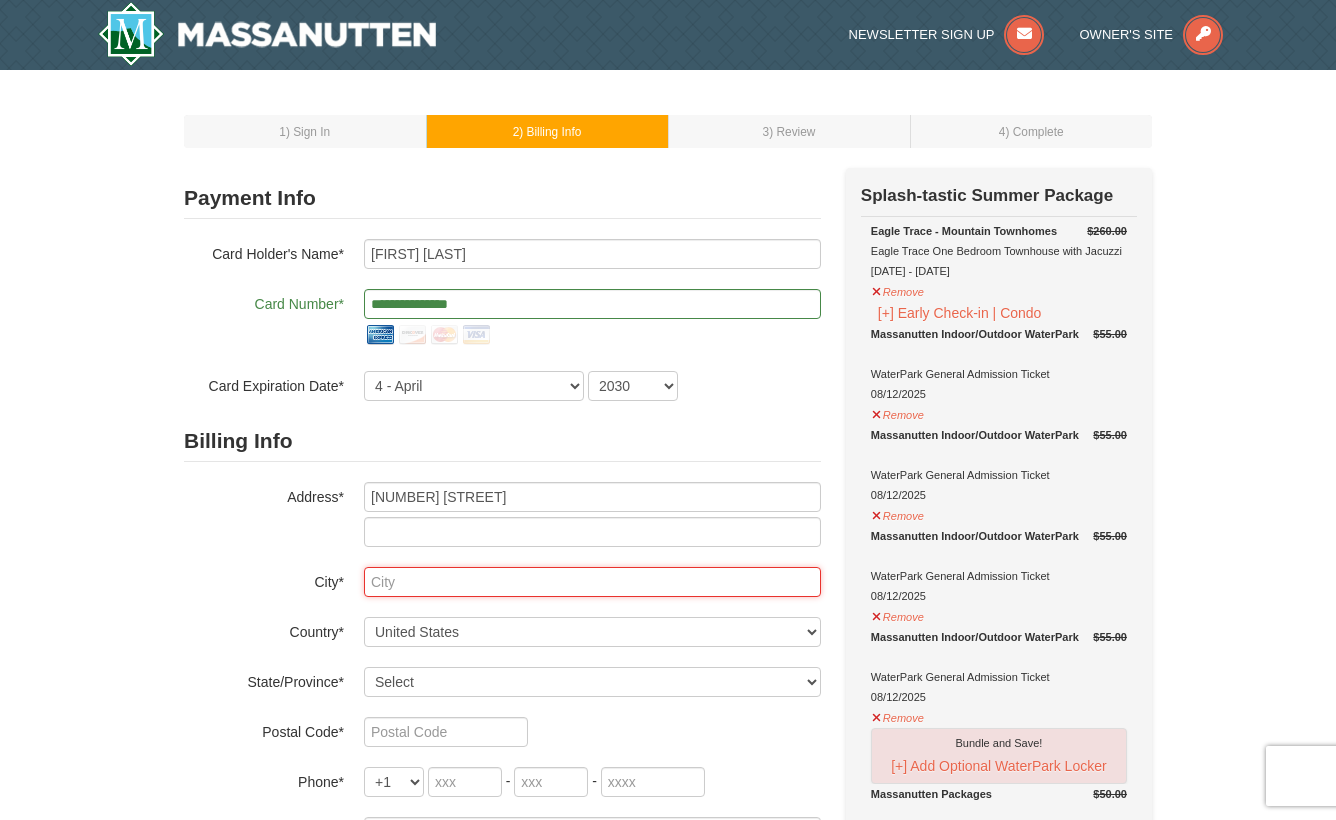 type on "[CITY]" 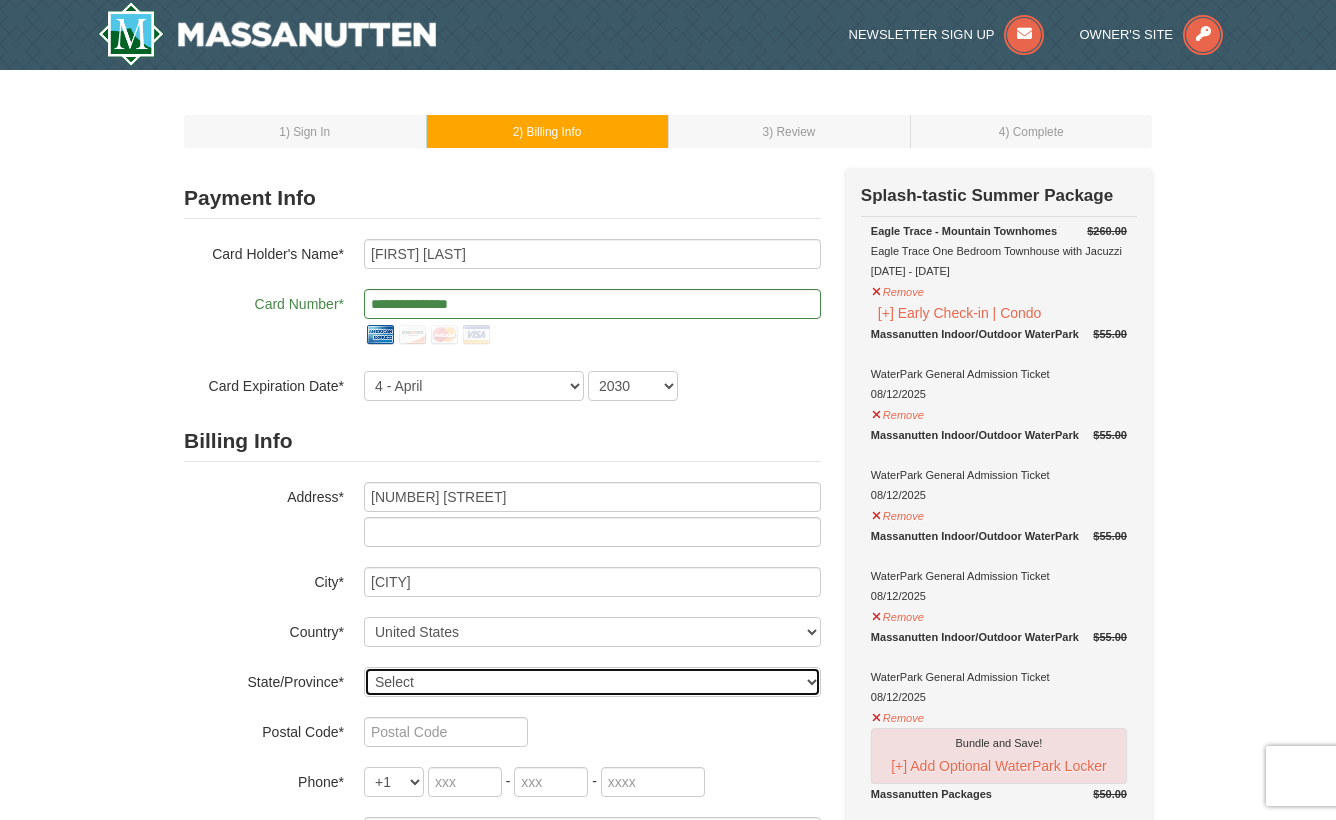 select on "VA" 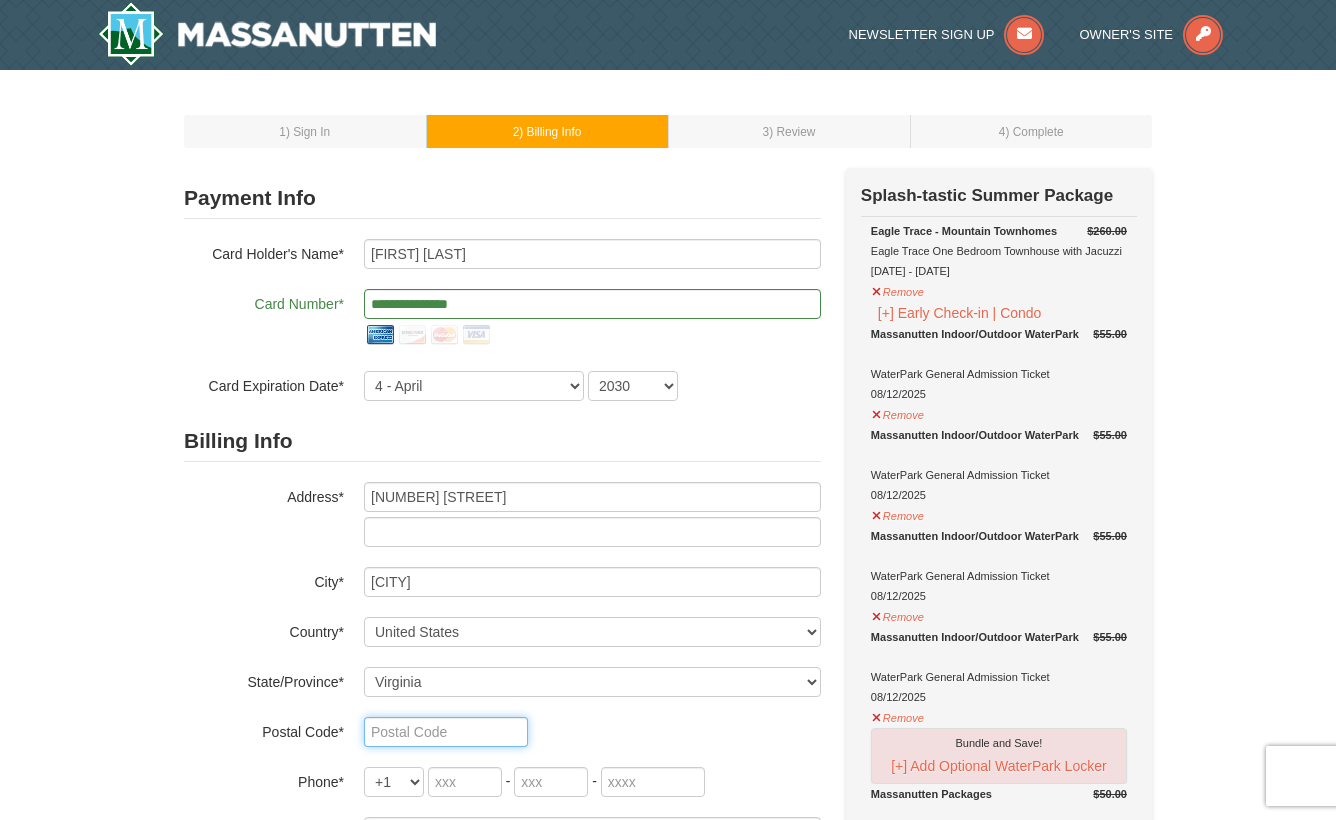 type on "23692" 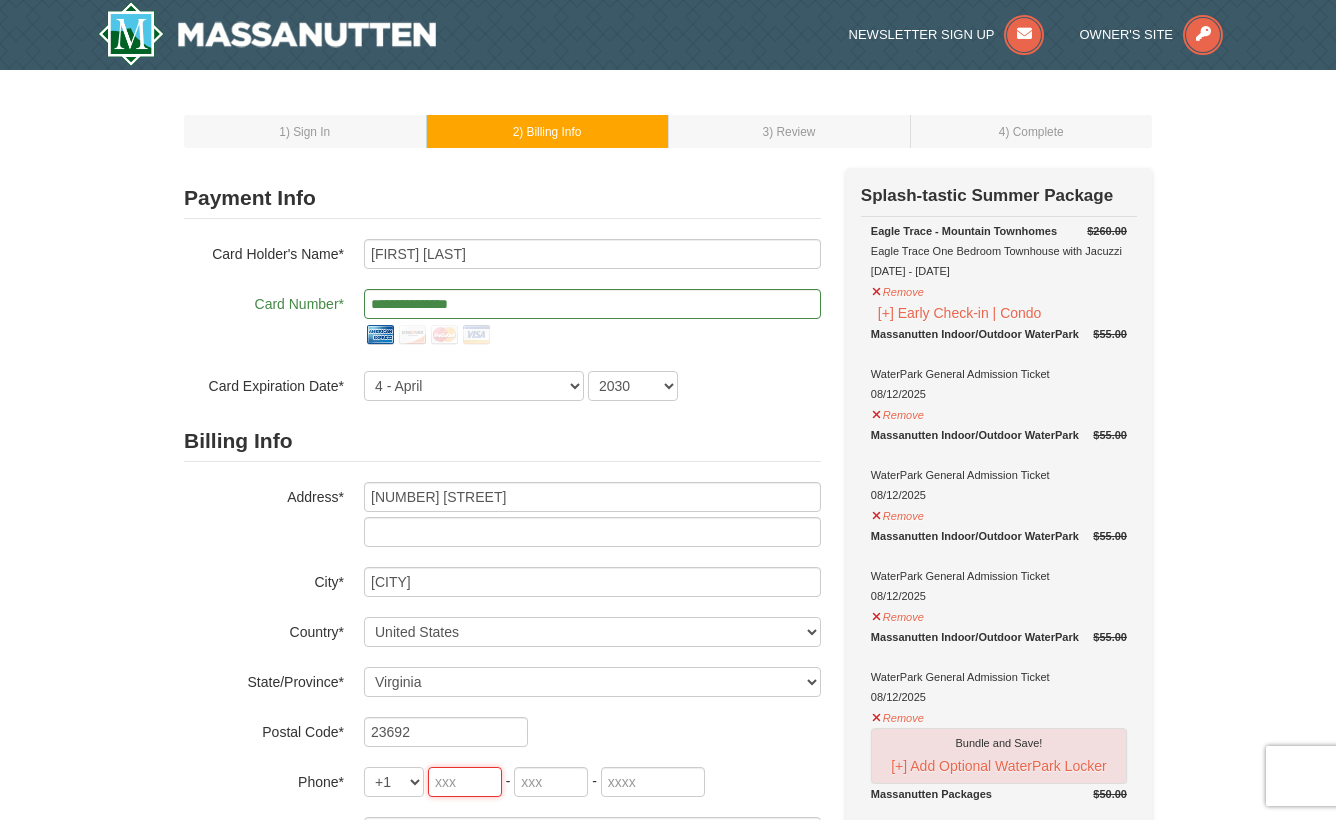 type on "307" 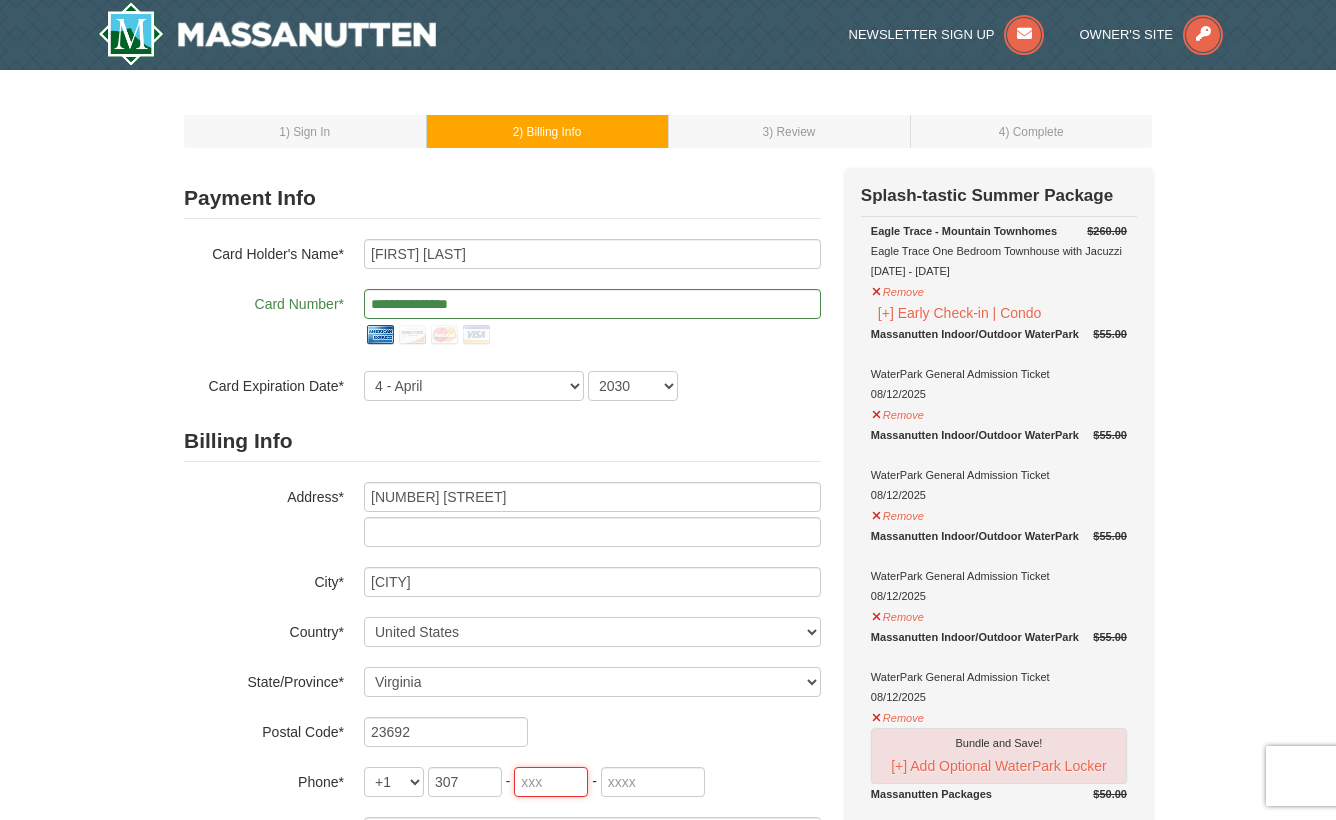 type on "922" 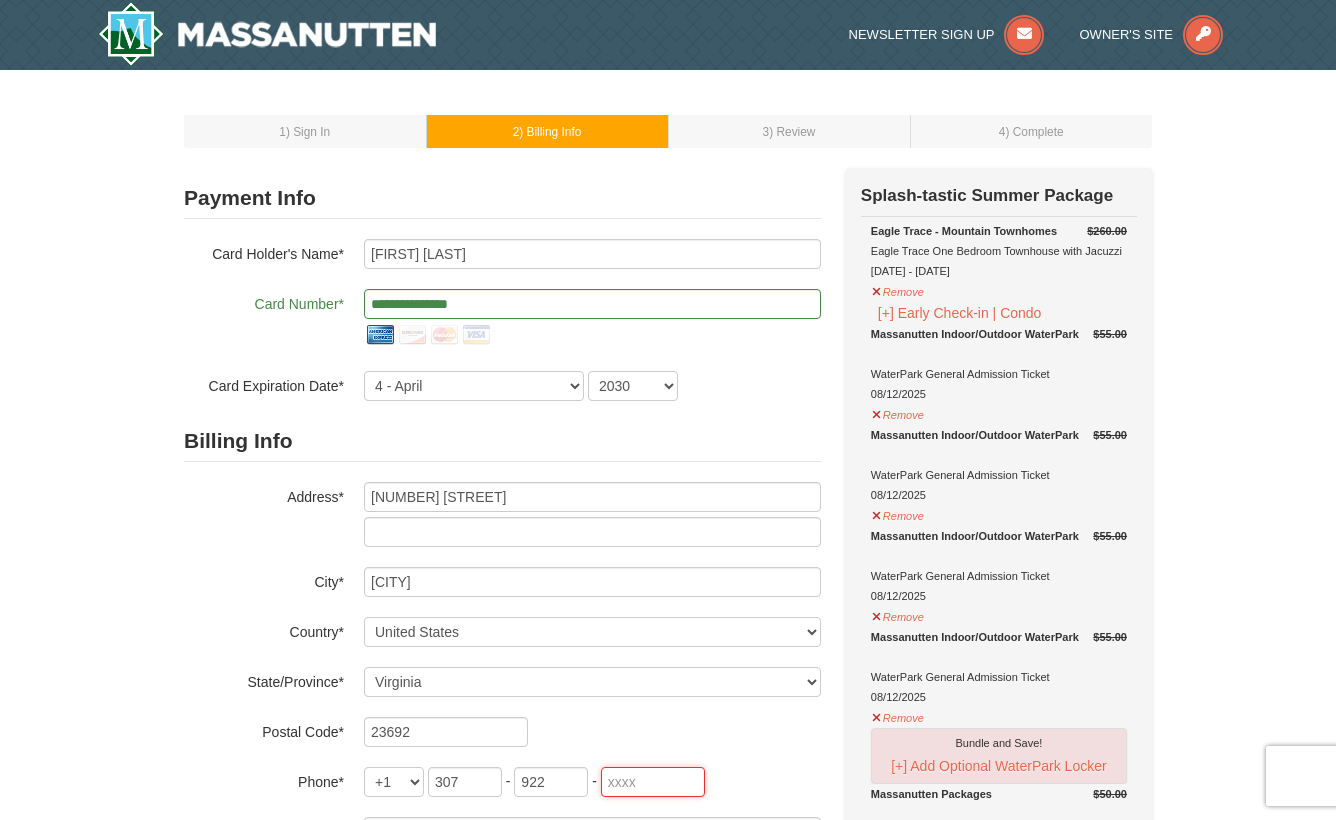 type on "0923" 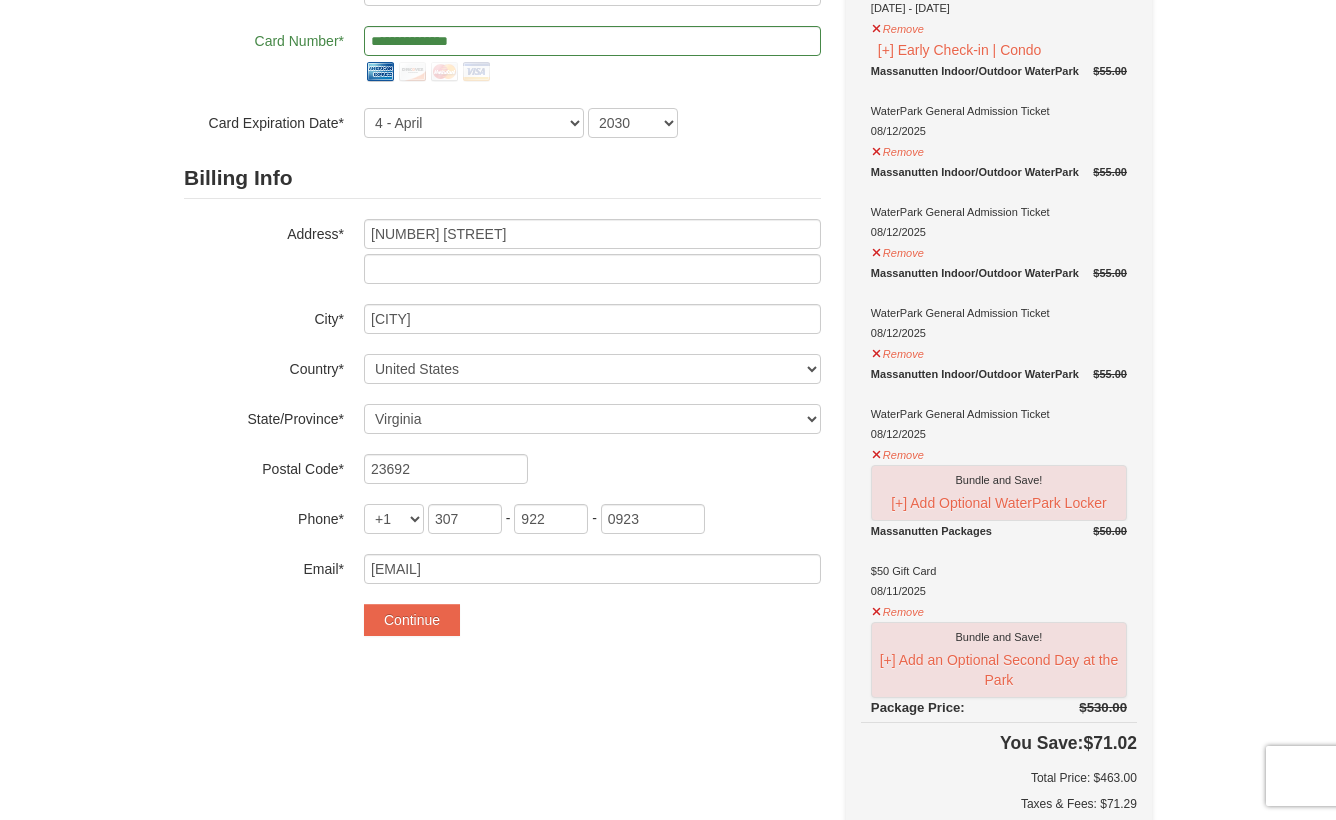 scroll, scrollTop: 435, scrollLeft: 0, axis: vertical 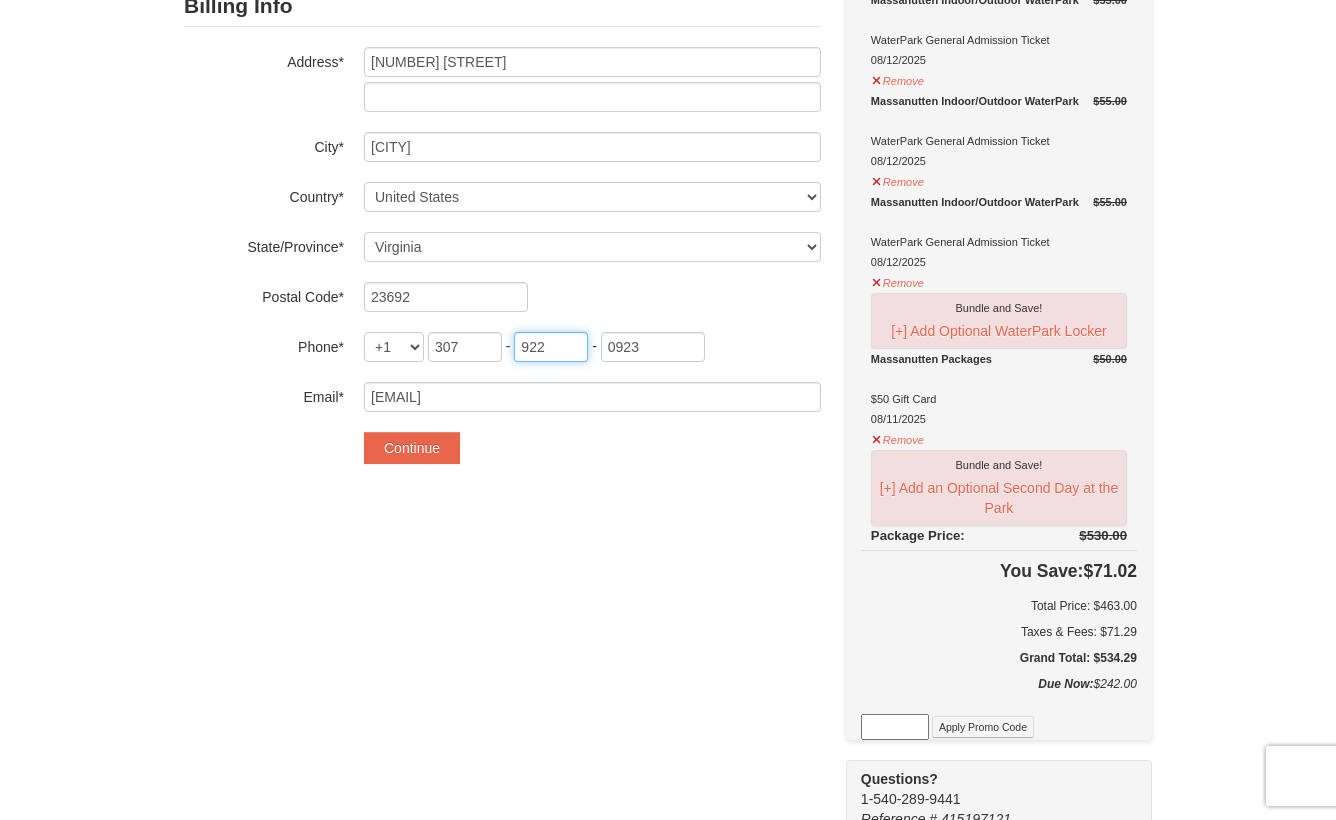 drag, startPoint x: 549, startPoint y: 352, endPoint x: 312, endPoint y: 365, distance: 237.35628 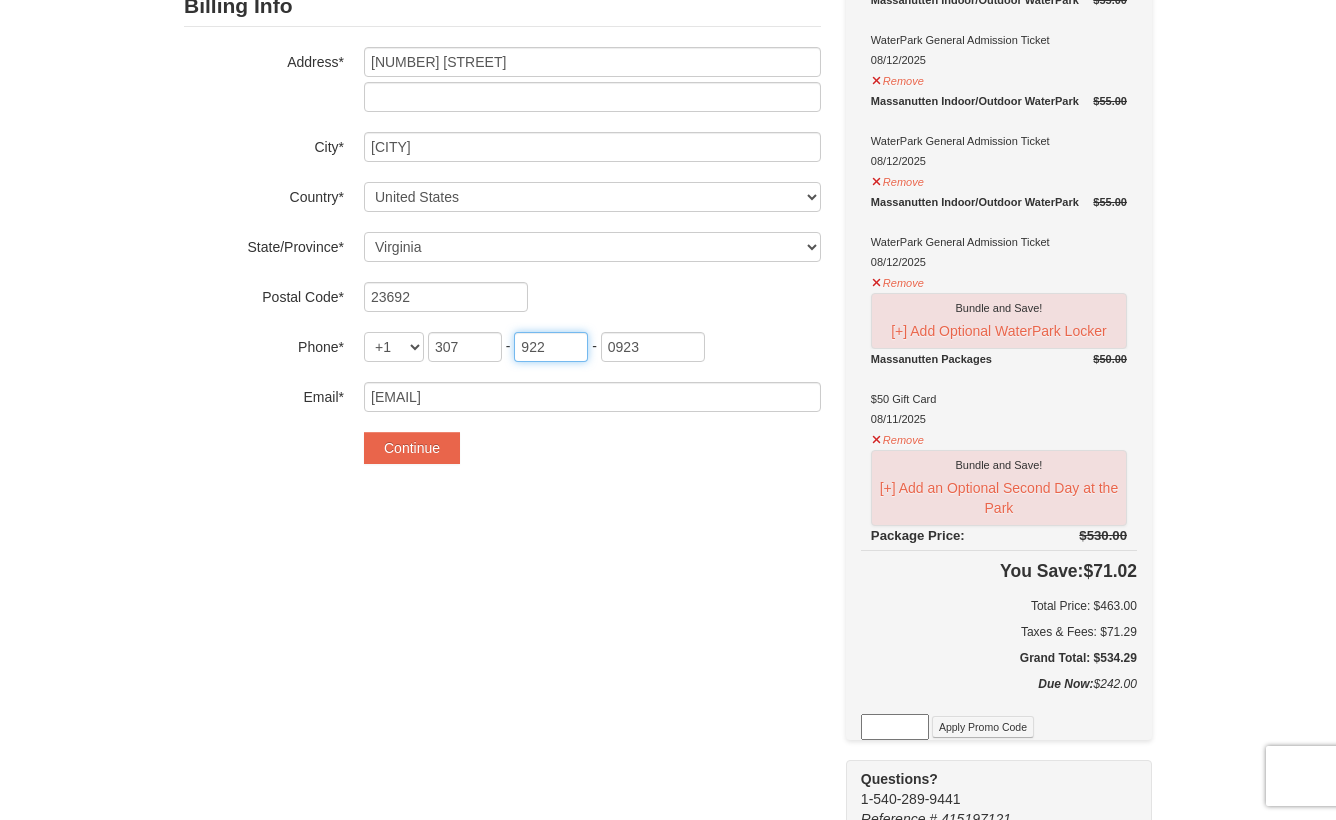 drag, startPoint x: 547, startPoint y: 350, endPoint x: 451, endPoint y: 354, distance: 96.0833 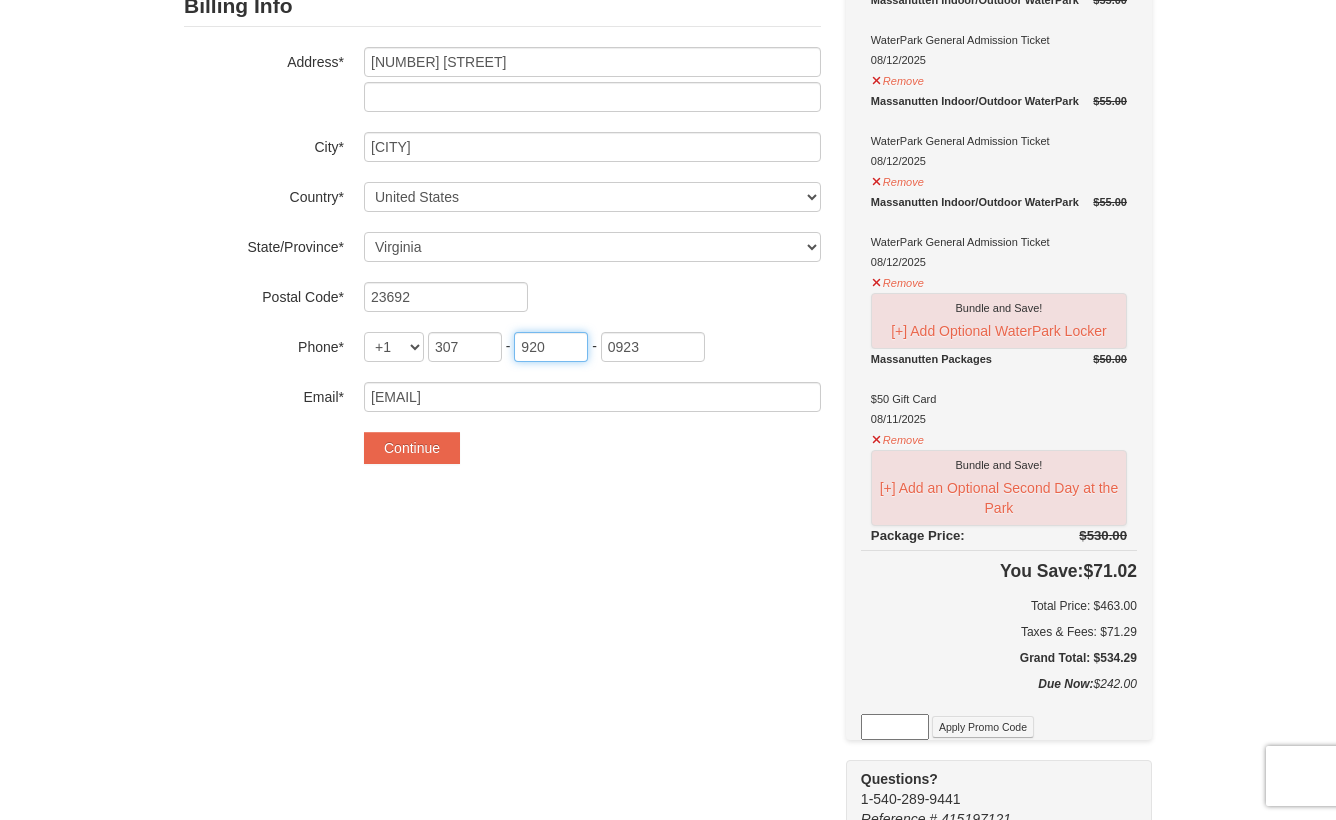 type on "920" 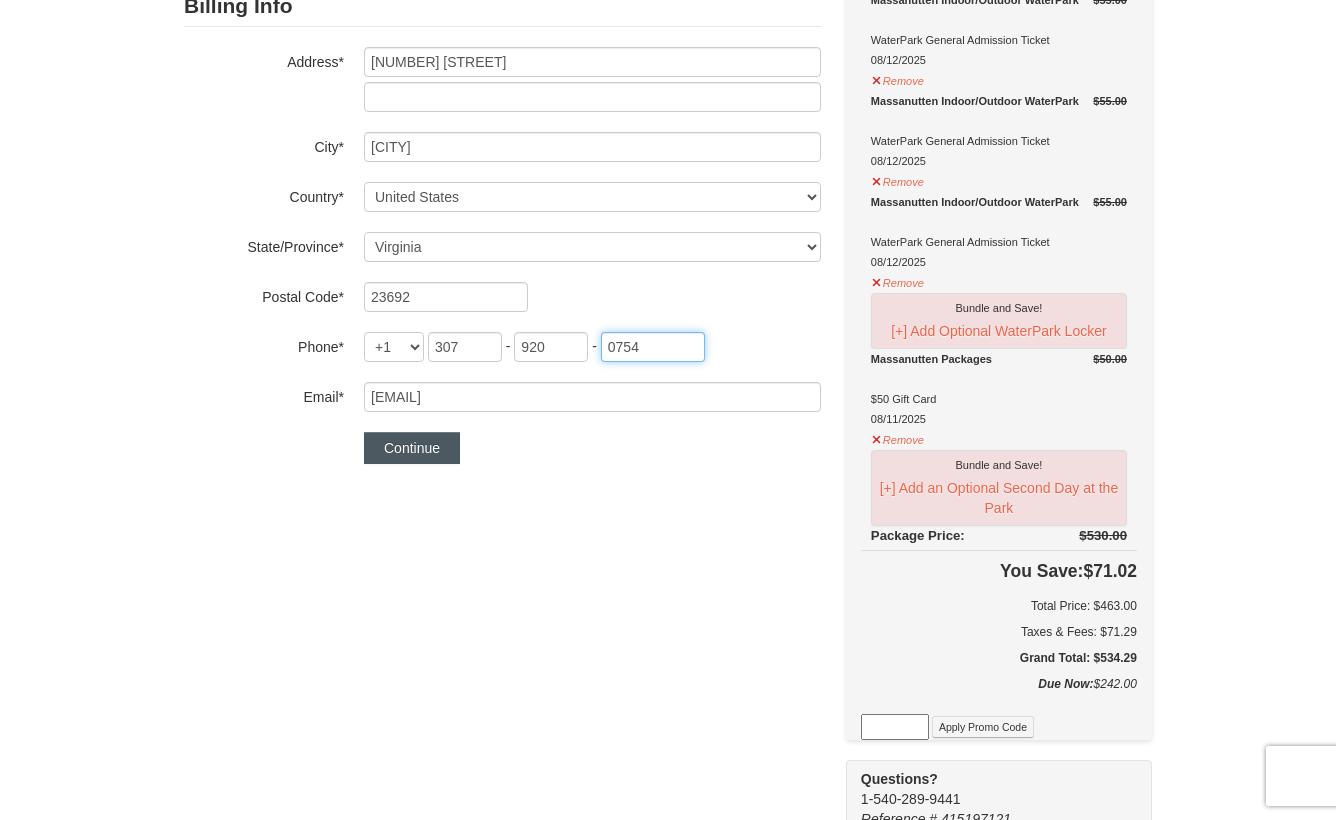 type on "0754" 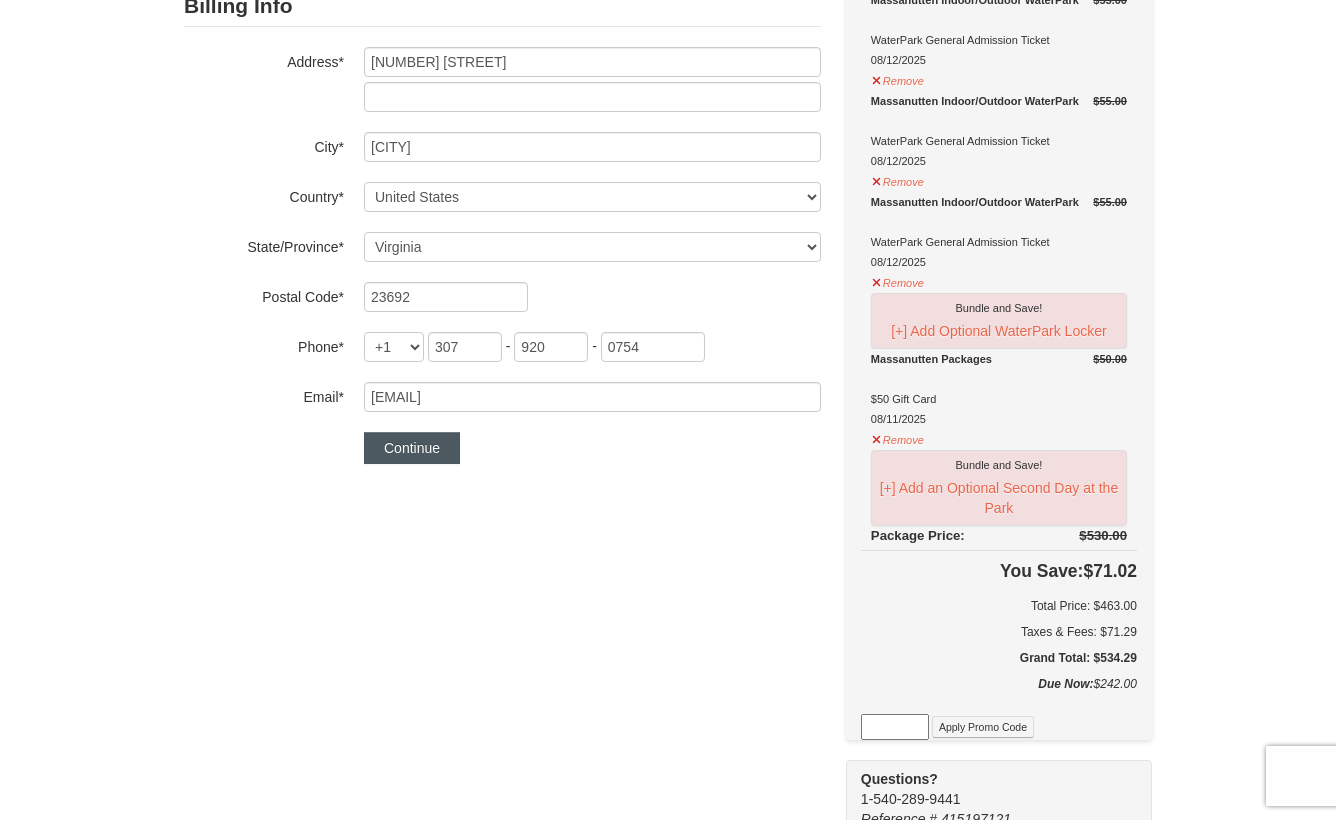 click on "Continue" at bounding box center (412, 448) 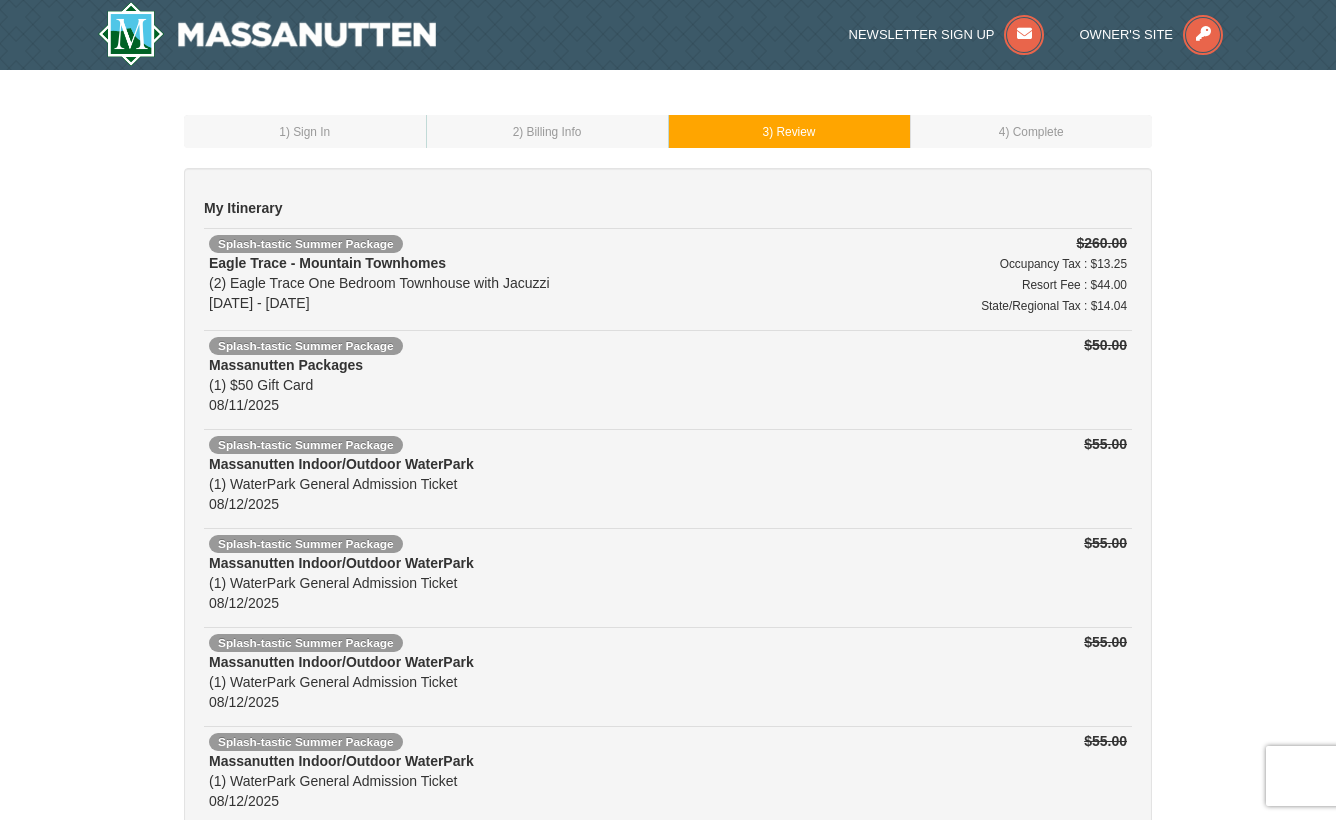 scroll, scrollTop: 72, scrollLeft: 0, axis: vertical 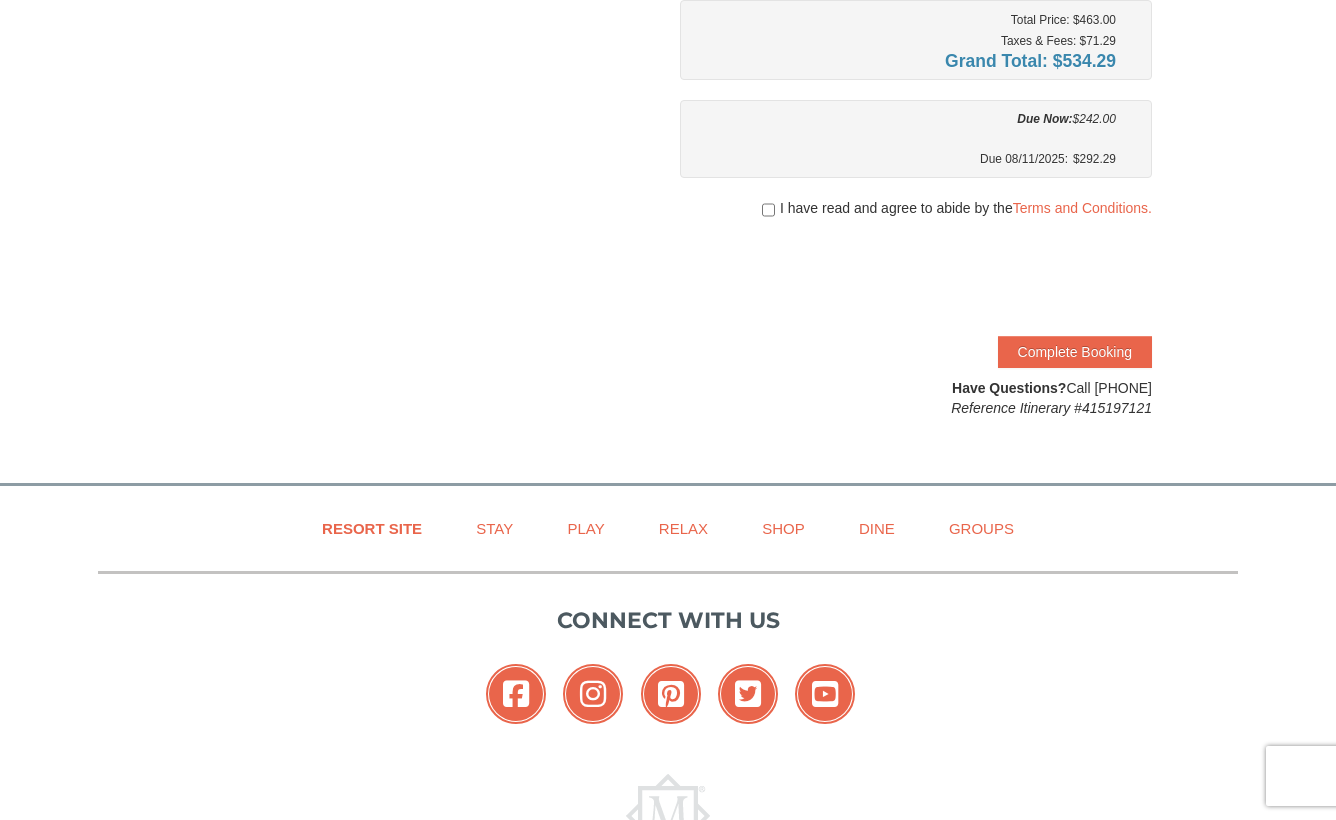 click at bounding box center (768, 210) 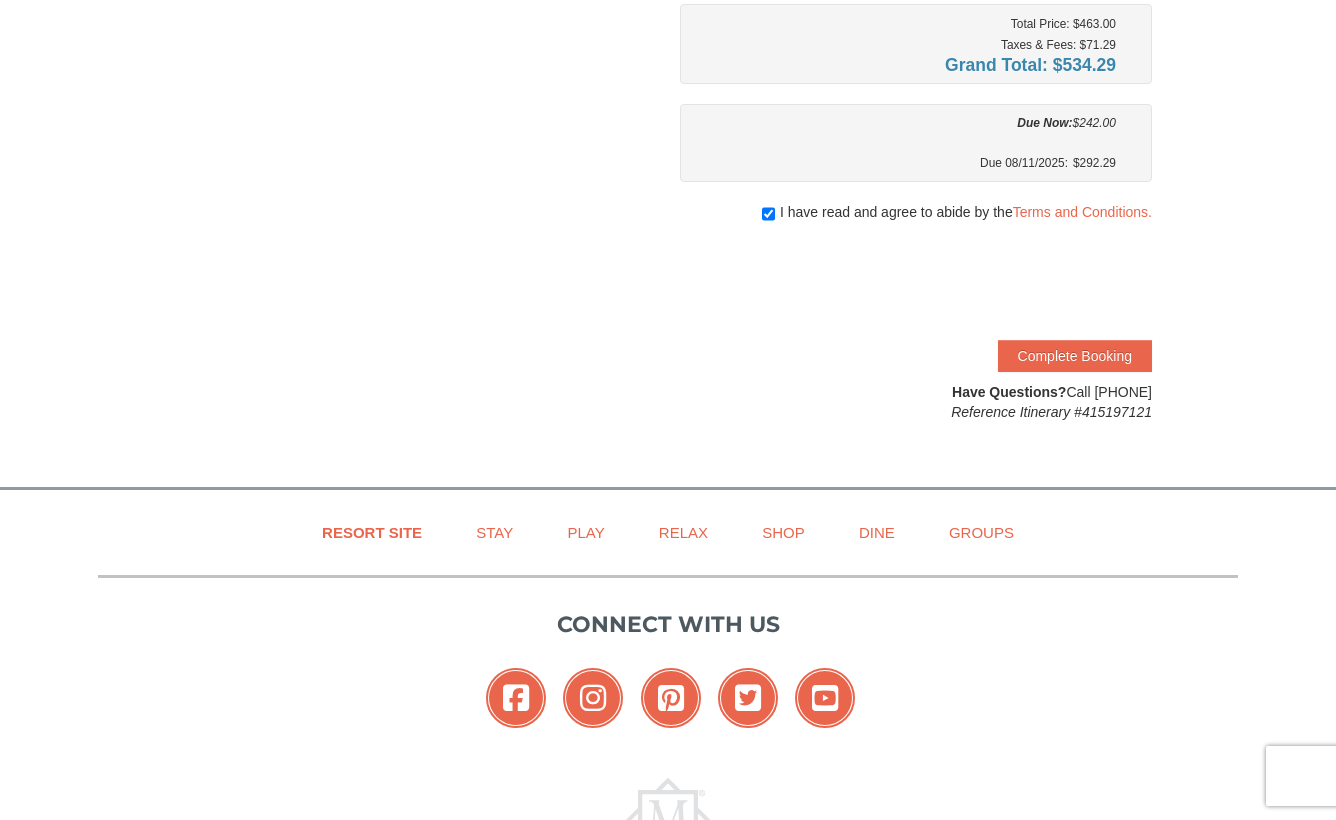 scroll, scrollTop: 785, scrollLeft: 0, axis: vertical 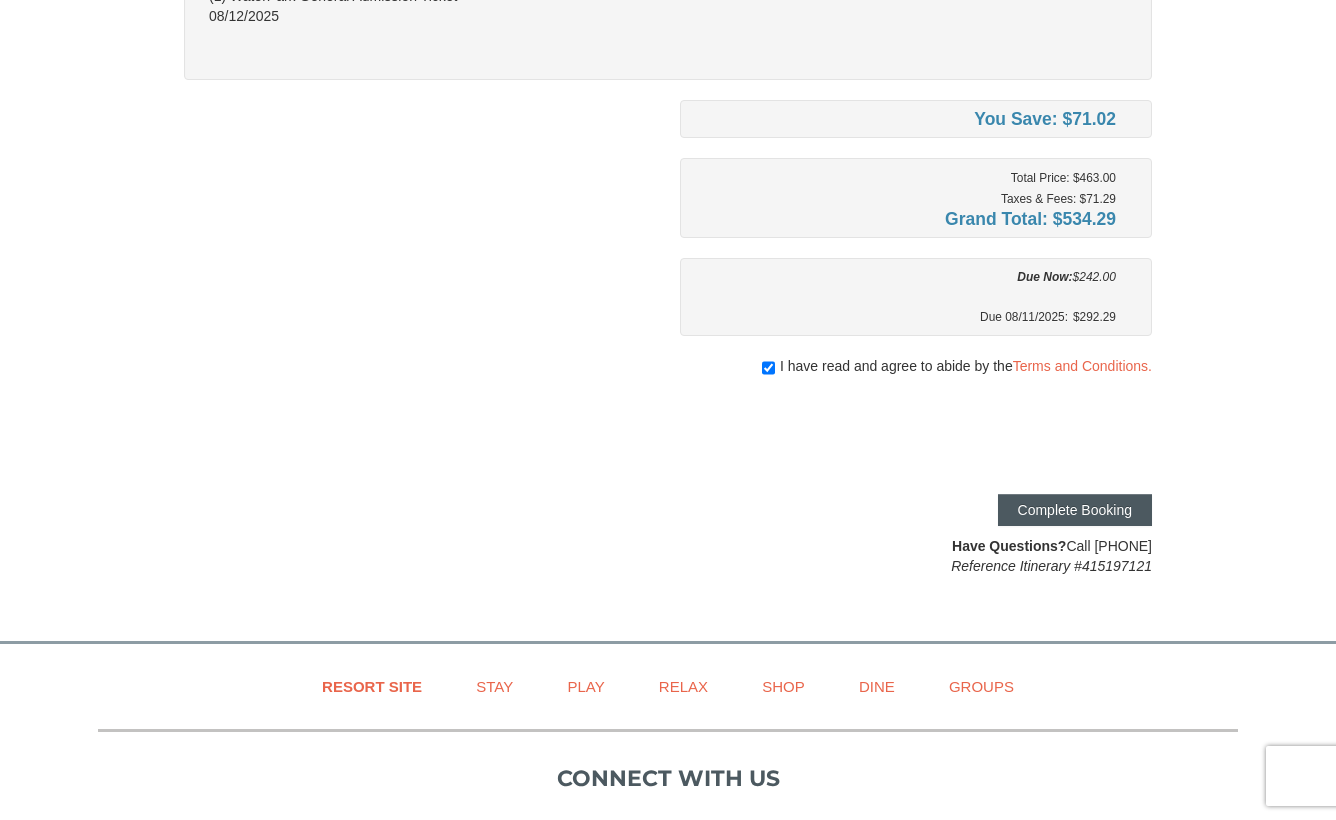 click on "Complete Booking" at bounding box center [1075, 510] 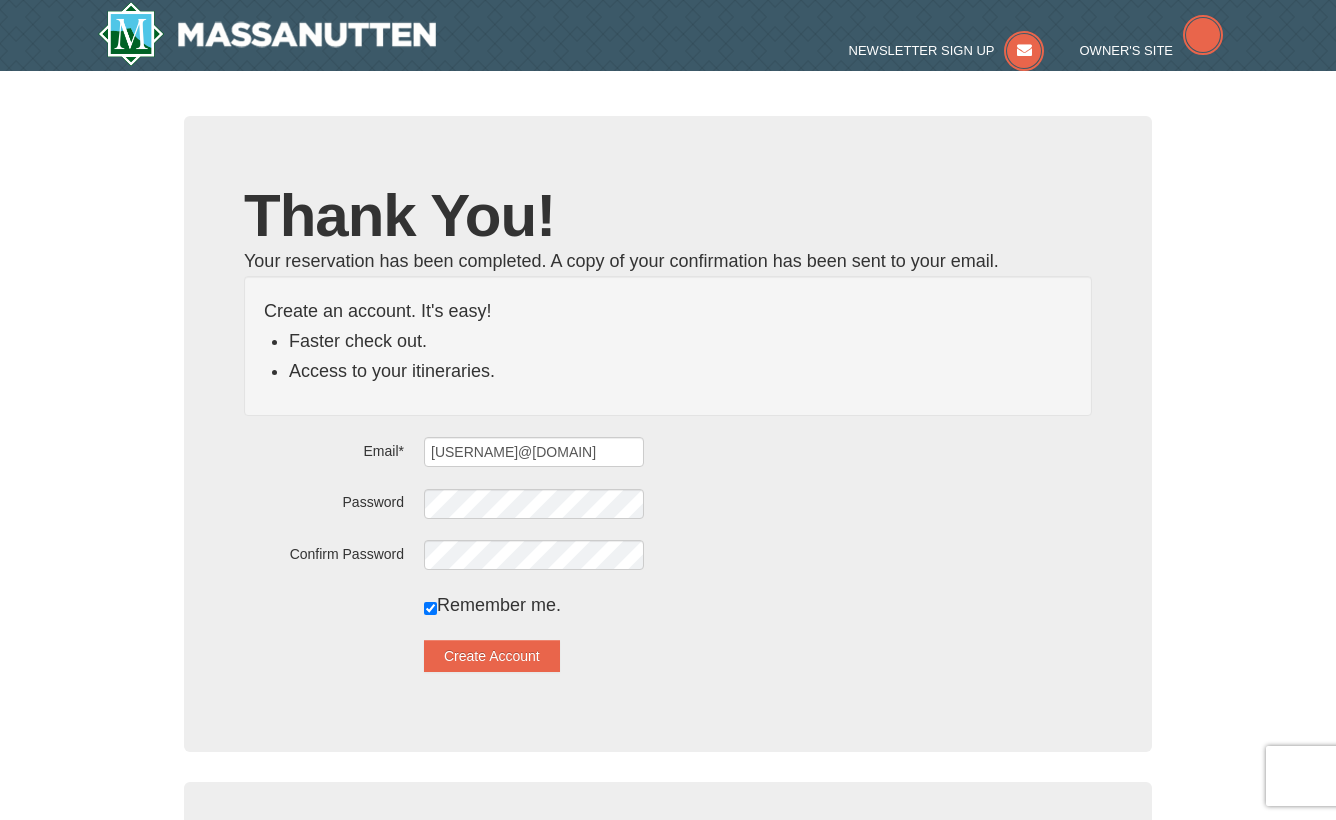 scroll, scrollTop: 0, scrollLeft: 0, axis: both 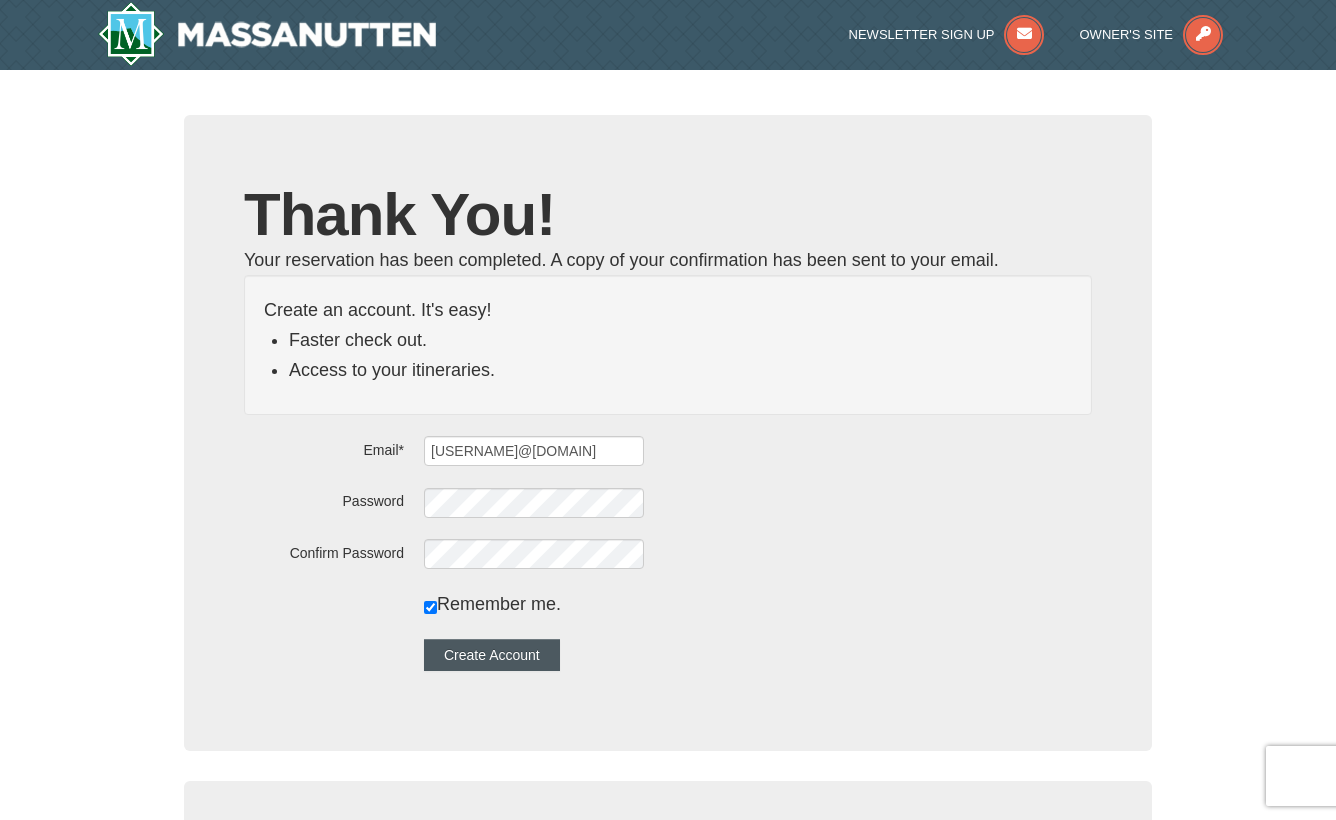click on "Create Account" at bounding box center (492, 655) 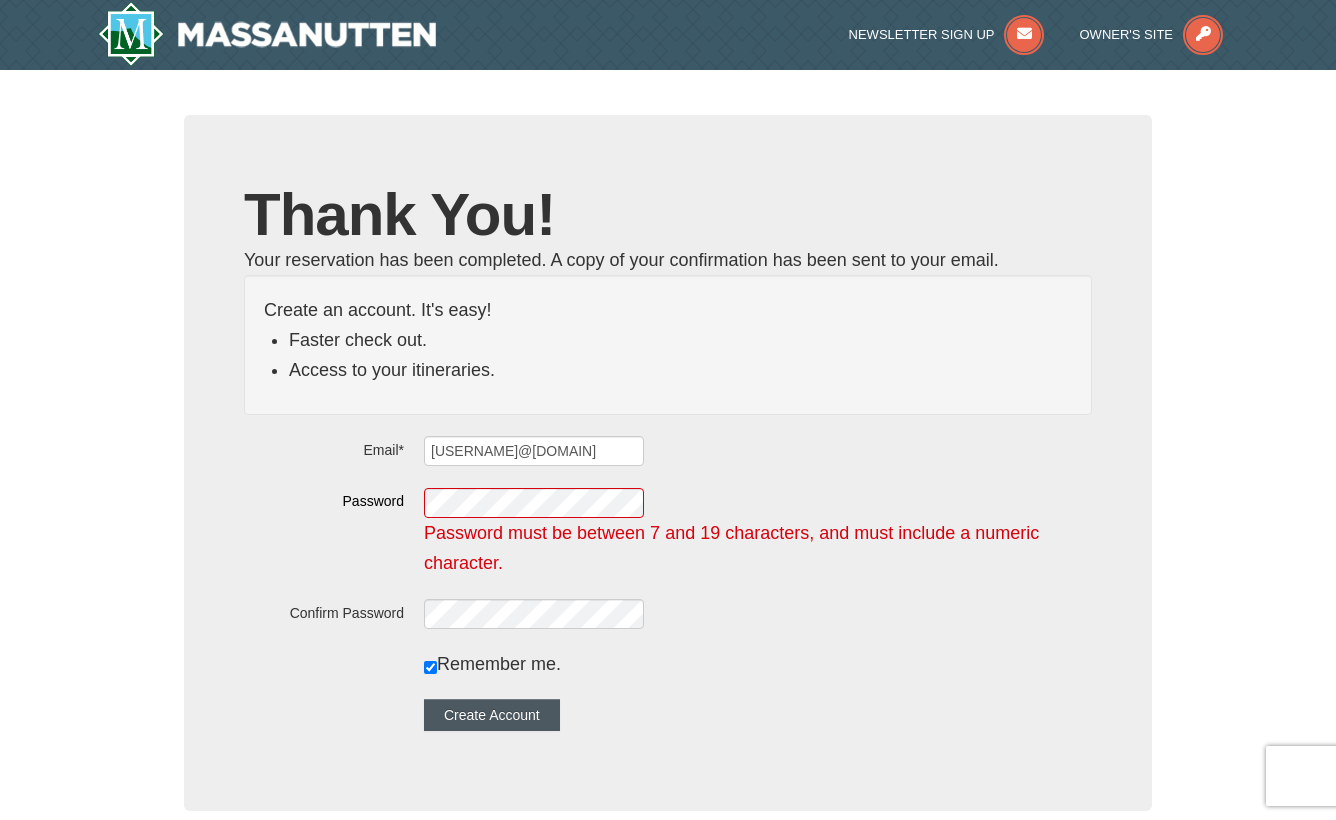 click on "Create Account" at bounding box center (492, 715) 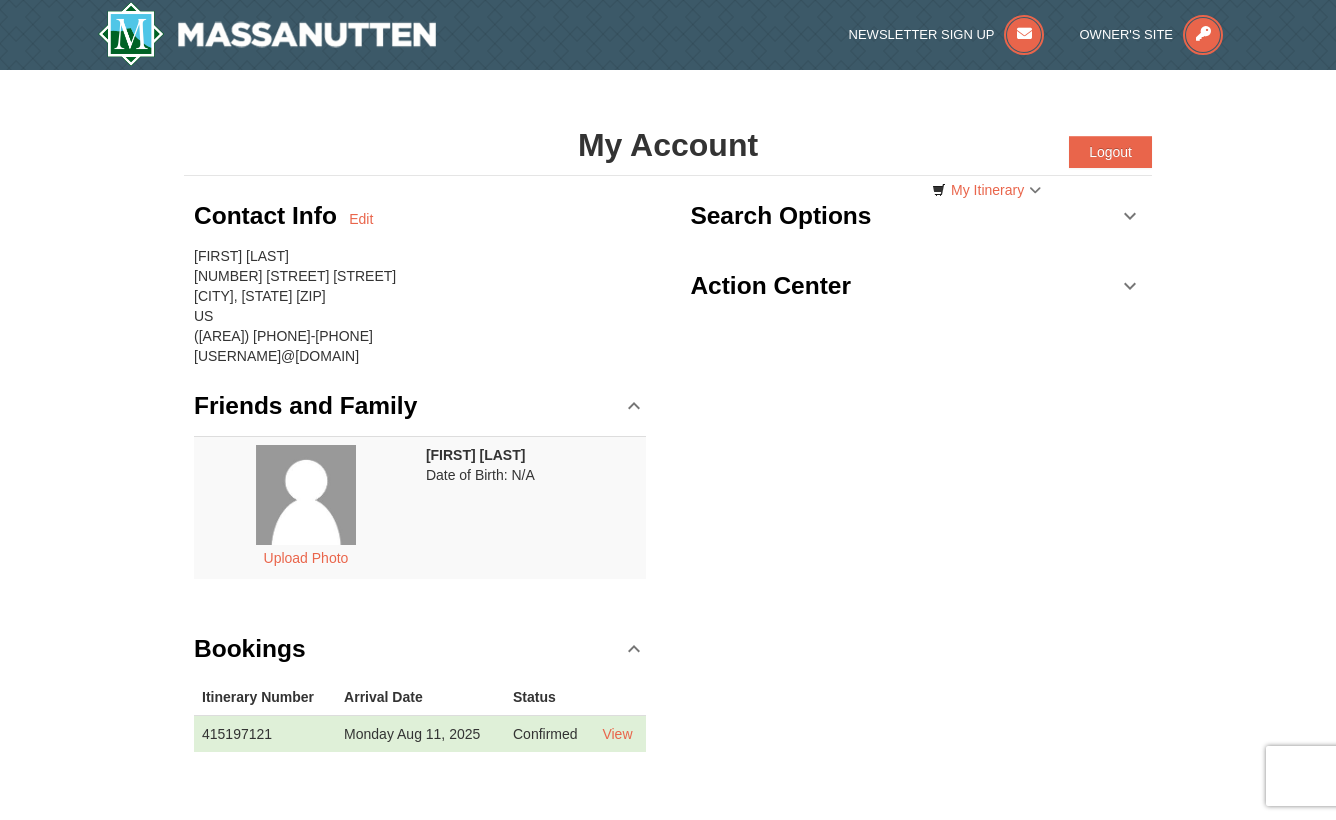 scroll, scrollTop: 0, scrollLeft: 0, axis: both 